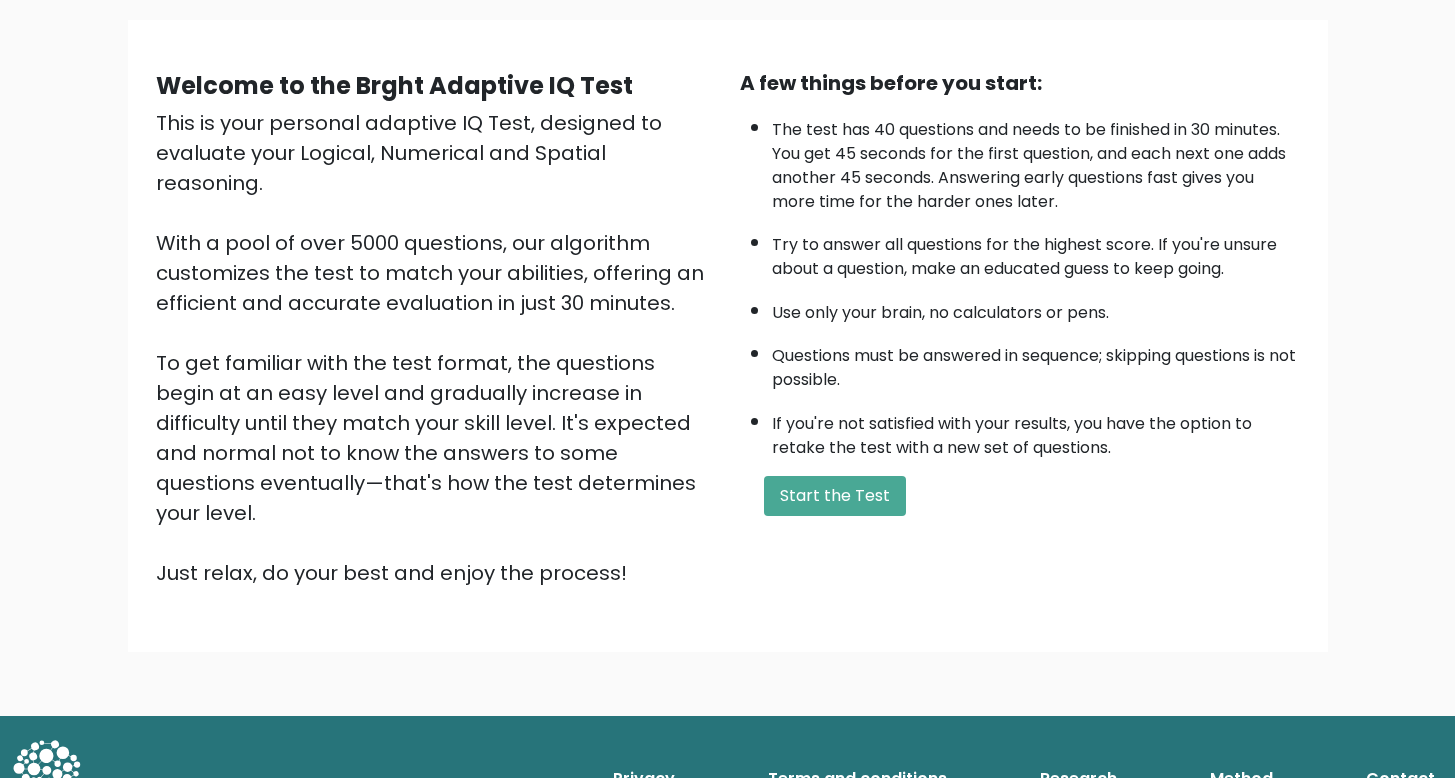 scroll, scrollTop: 0, scrollLeft: 0, axis: both 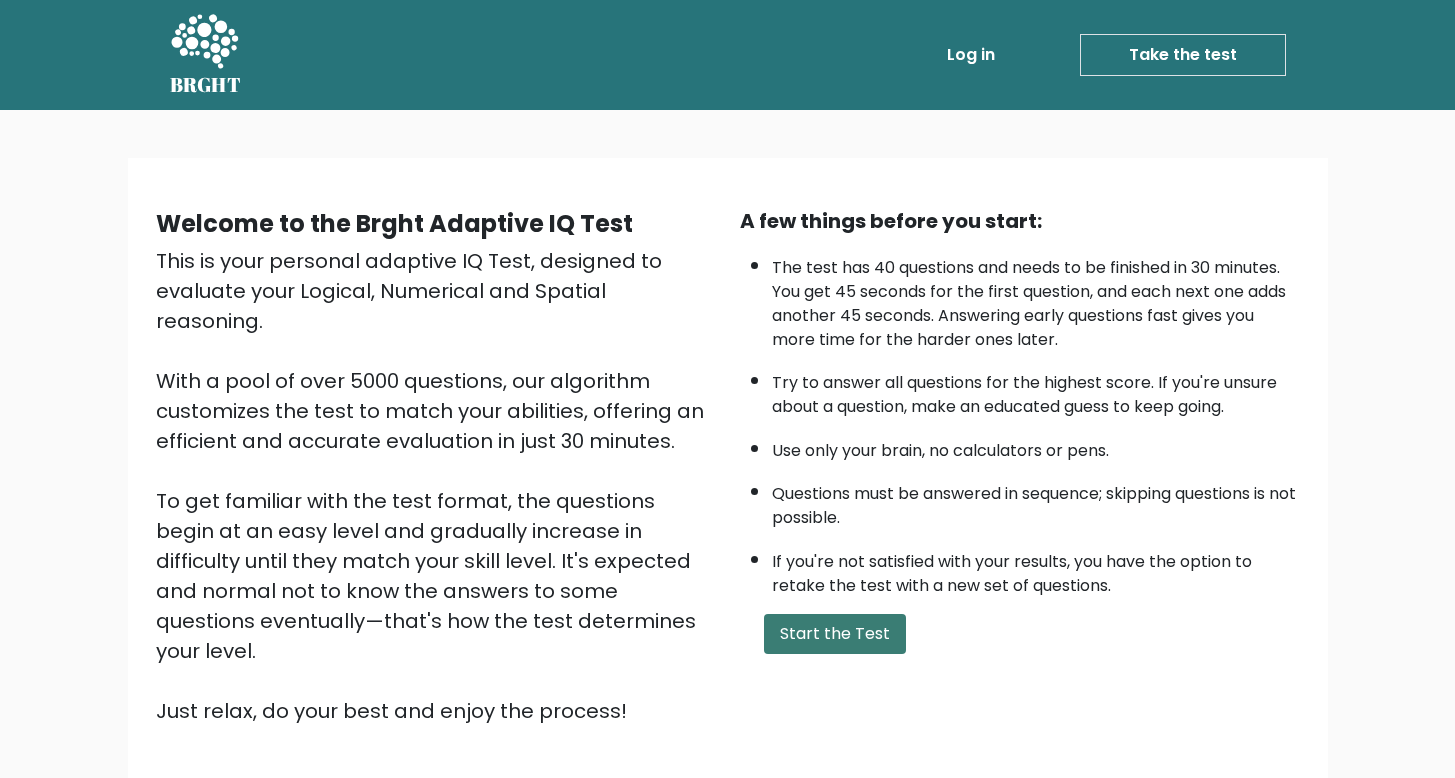 click on "Start the Test" at bounding box center (835, 634) 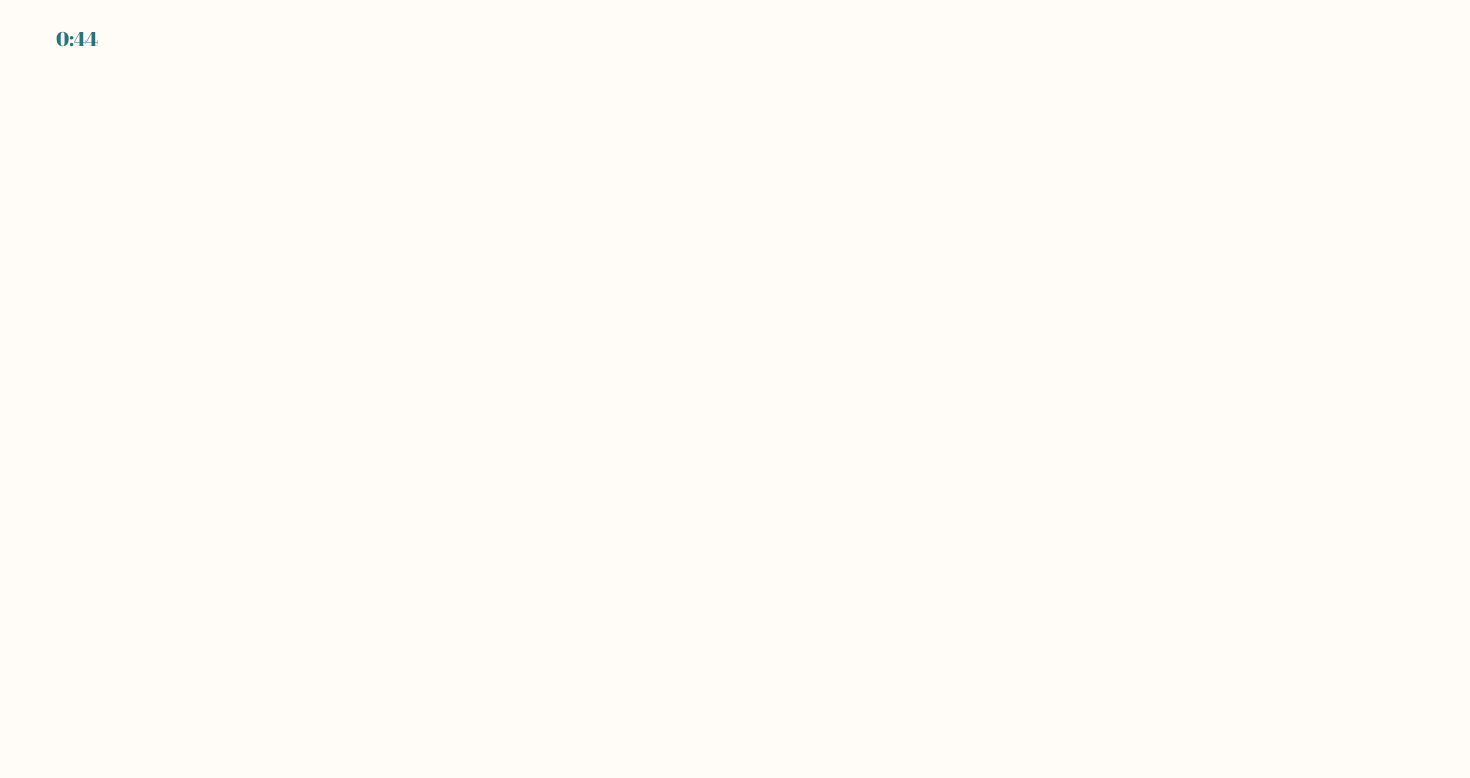 scroll, scrollTop: 0, scrollLeft: 0, axis: both 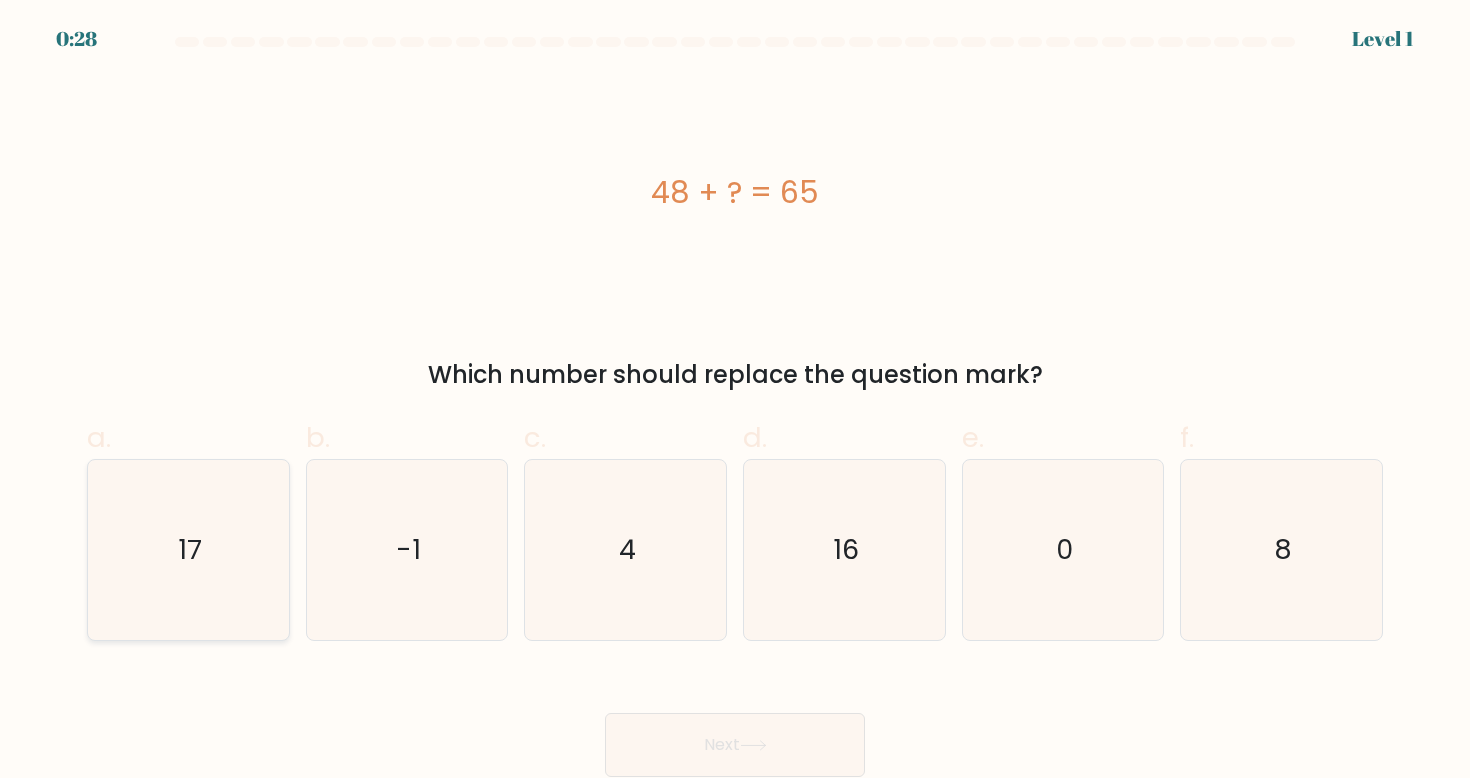 click on "17" at bounding box center [188, 550] 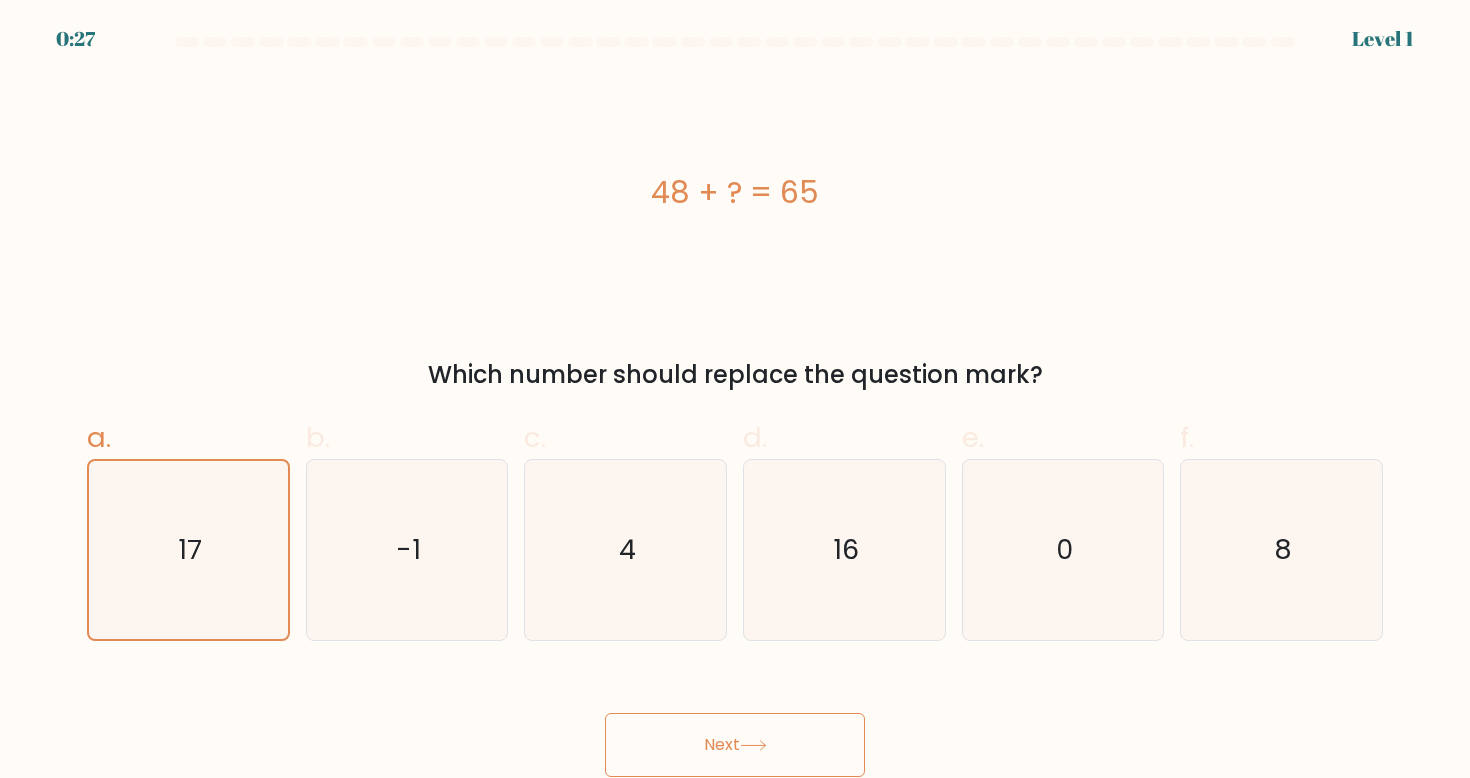 click on "Next" at bounding box center [735, 745] 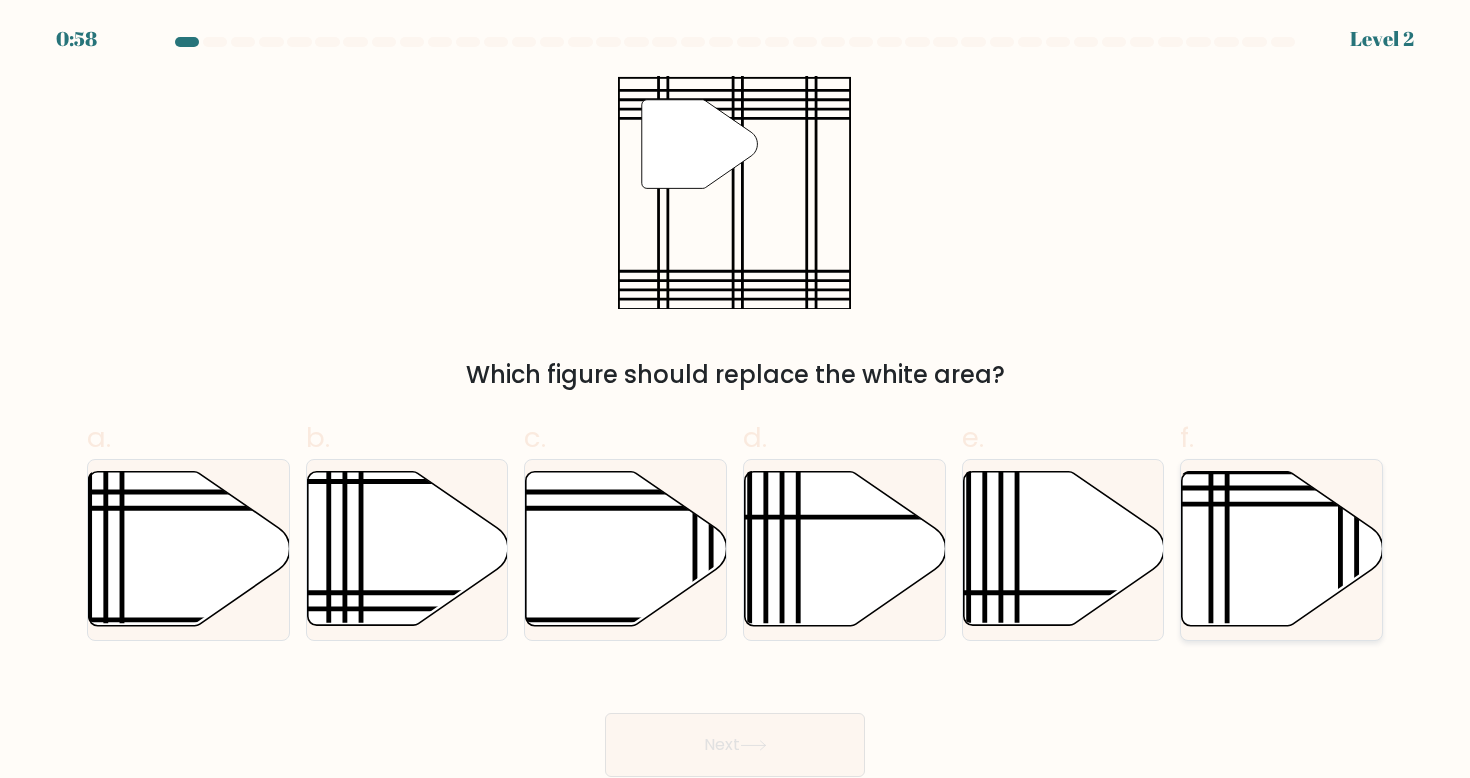 click at bounding box center [1282, 549] 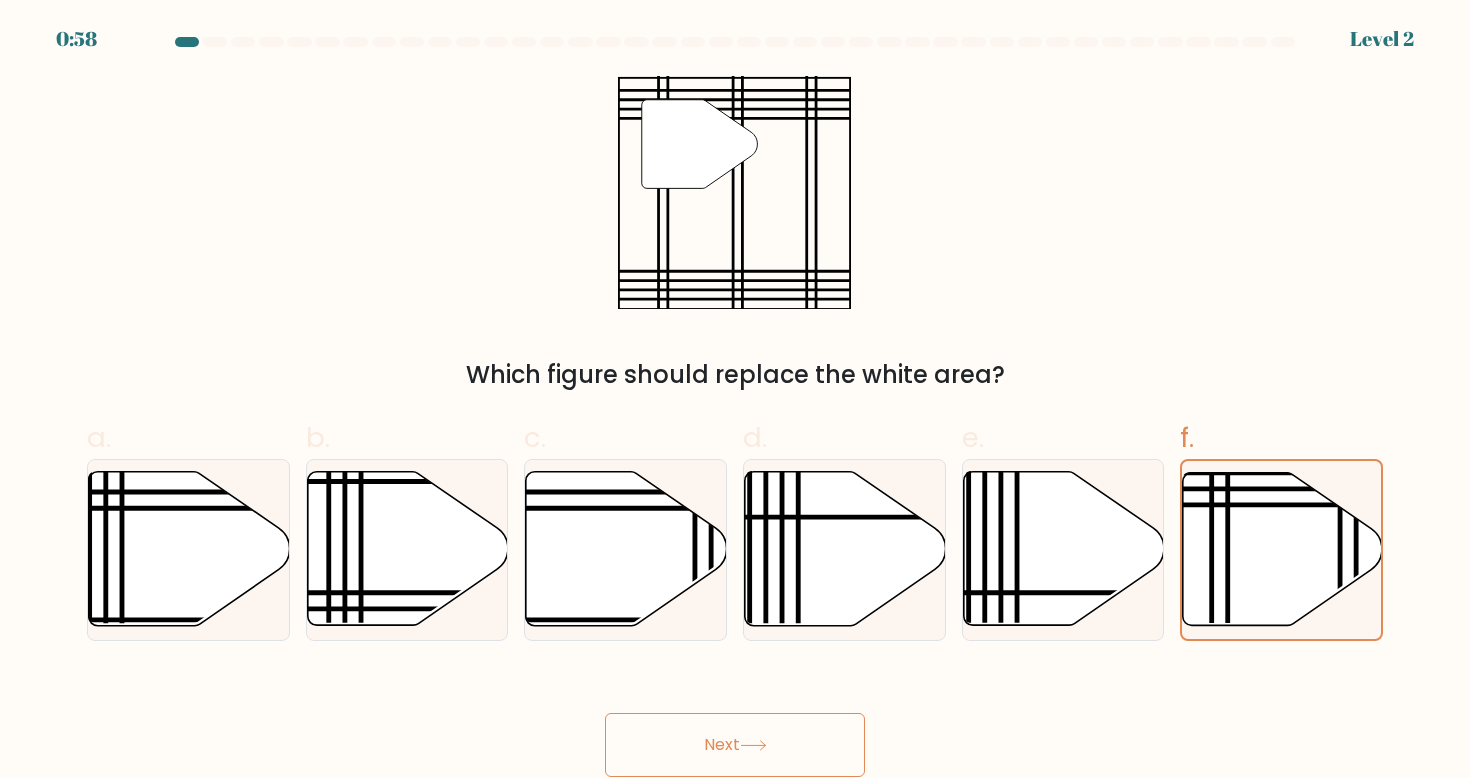 click on "Next" at bounding box center [735, 745] 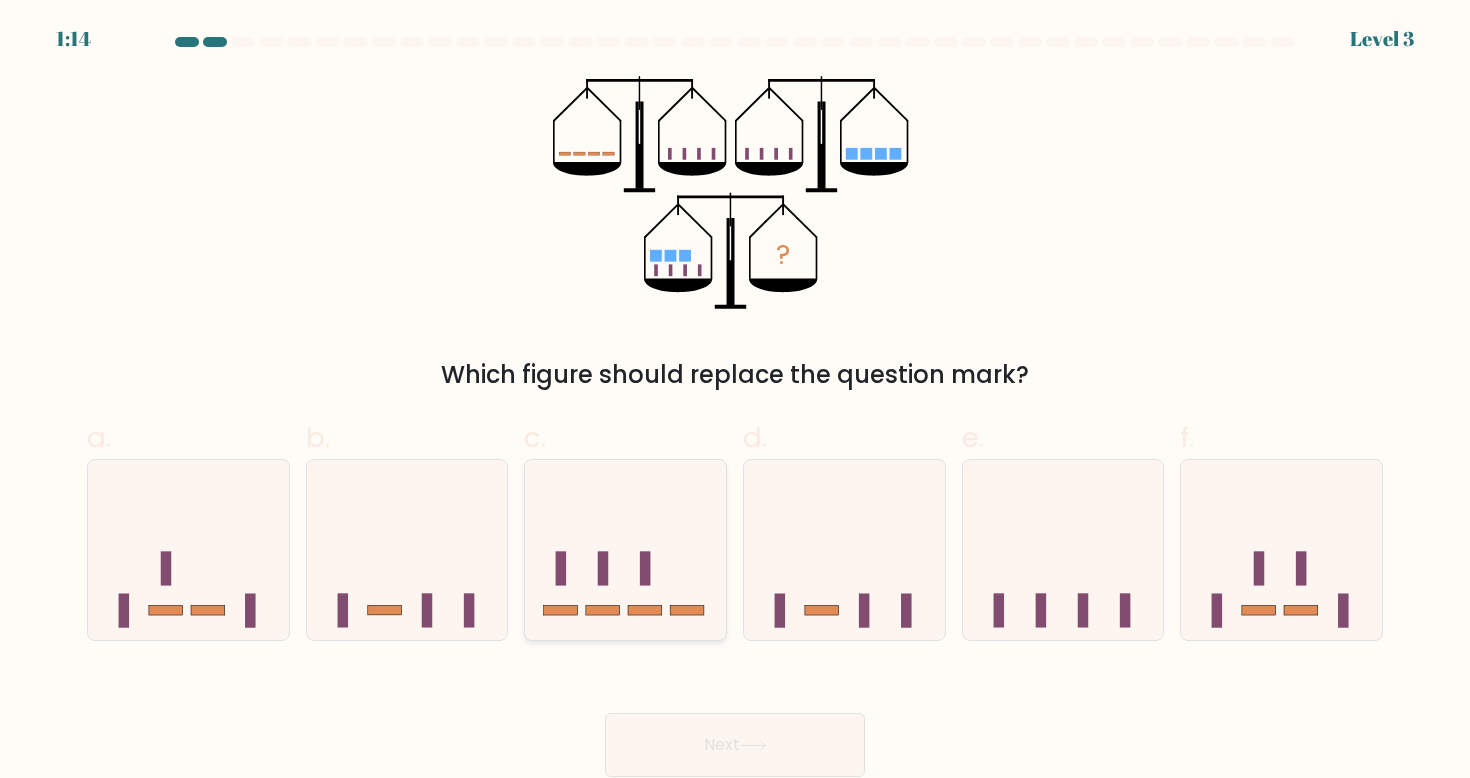 click at bounding box center [625, 550] 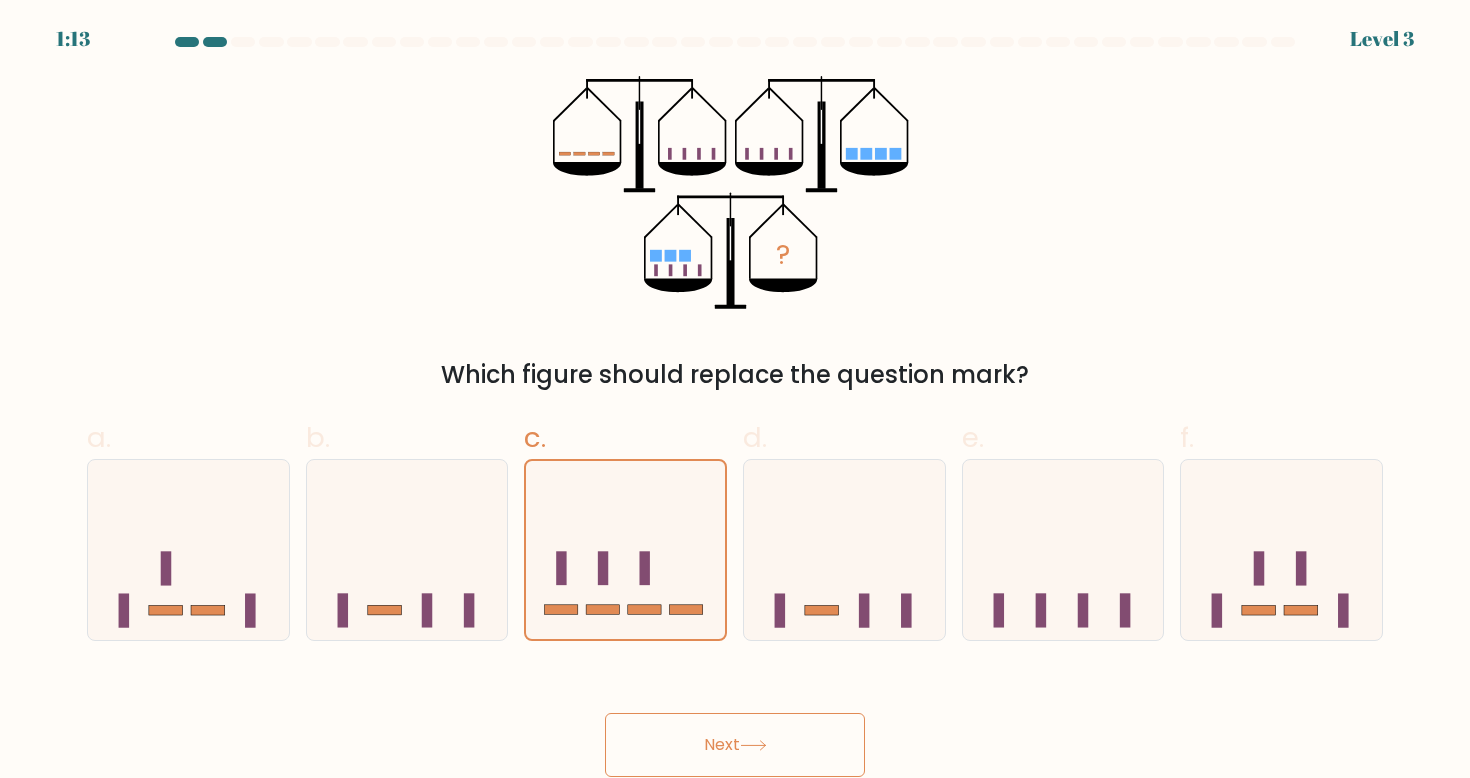 click on "Next" at bounding box center (735, 745) 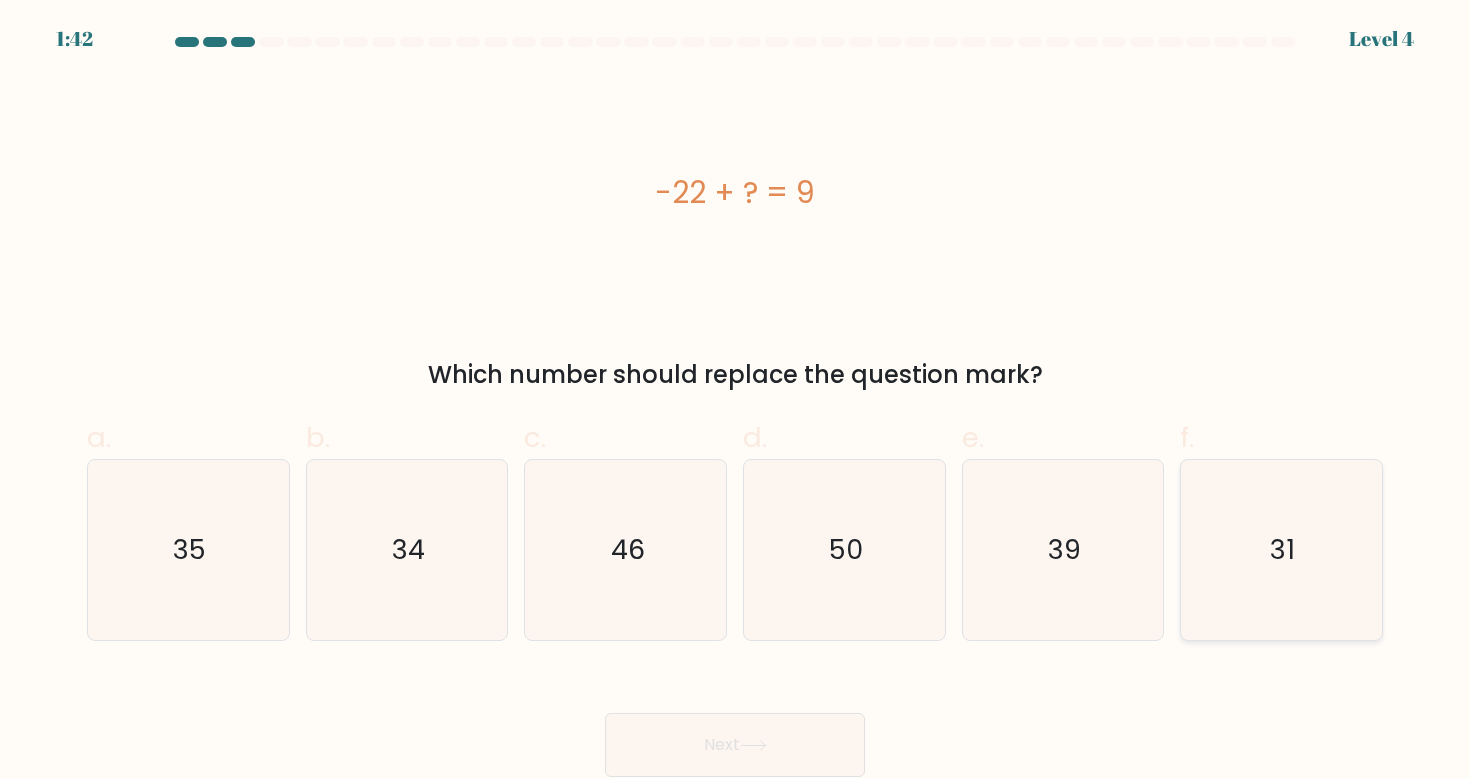 click on "31" at bounding box center (1283, 549) 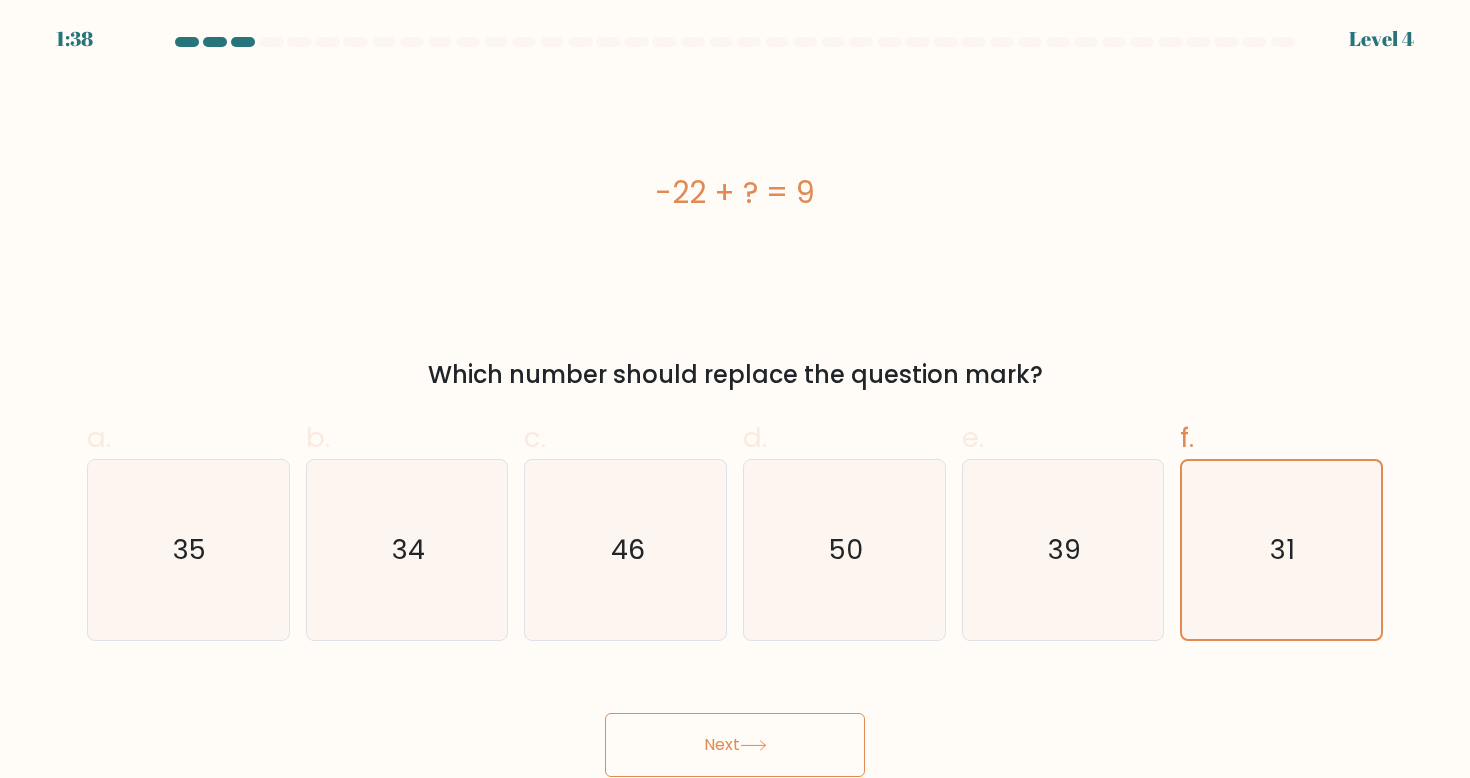 click on "Next" at bounding box center (735, 745) 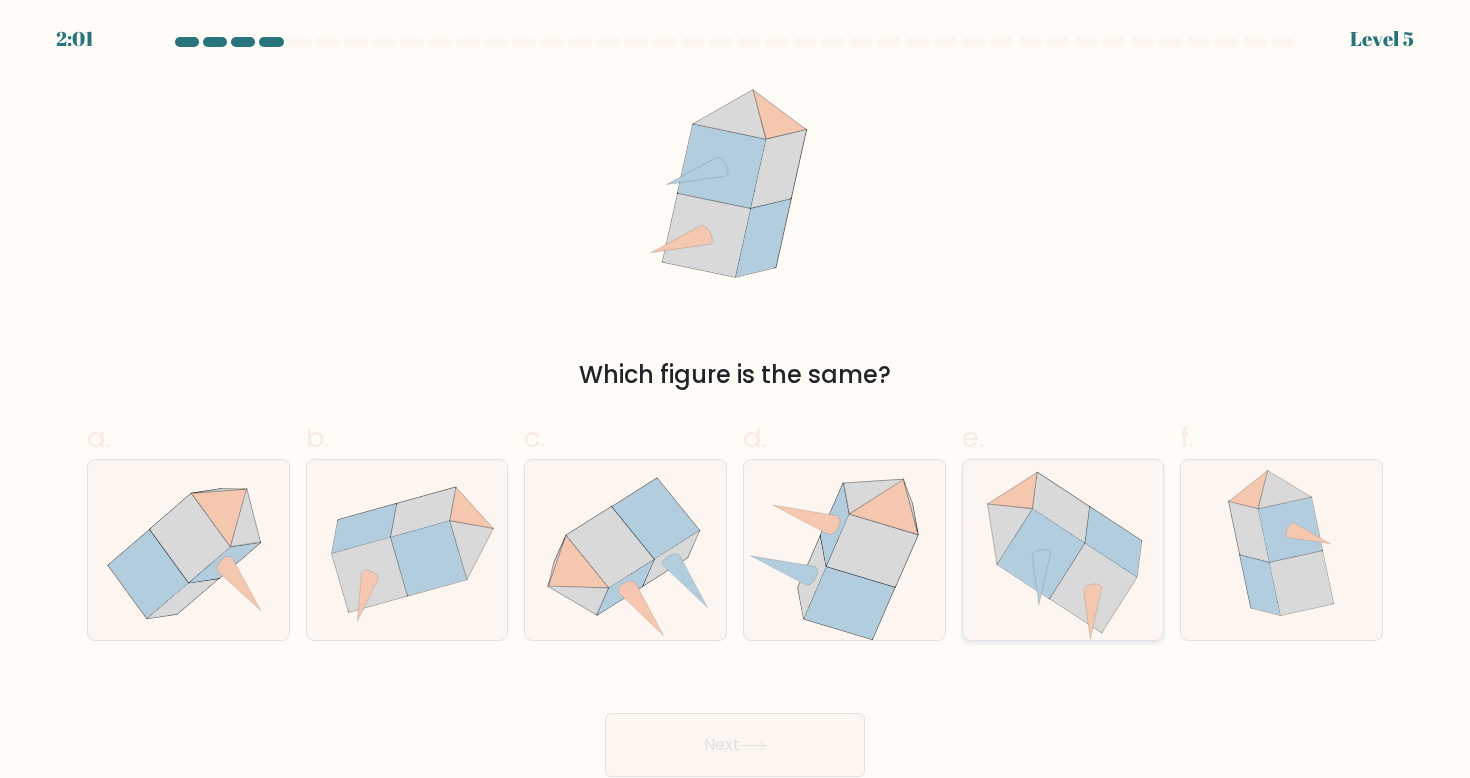 click at bounding box center [1093, 587] 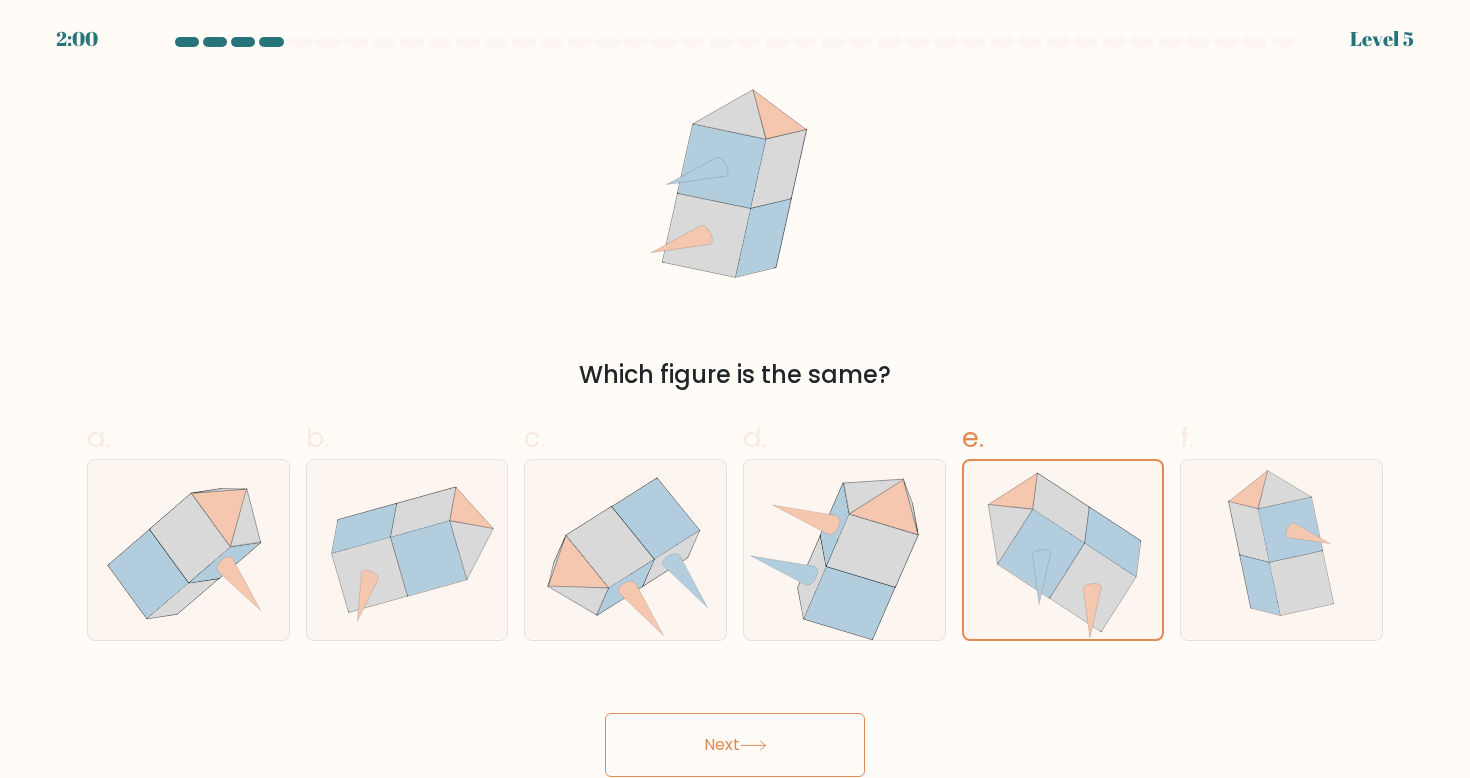 click on "Next" at bounding box center [735, 745] 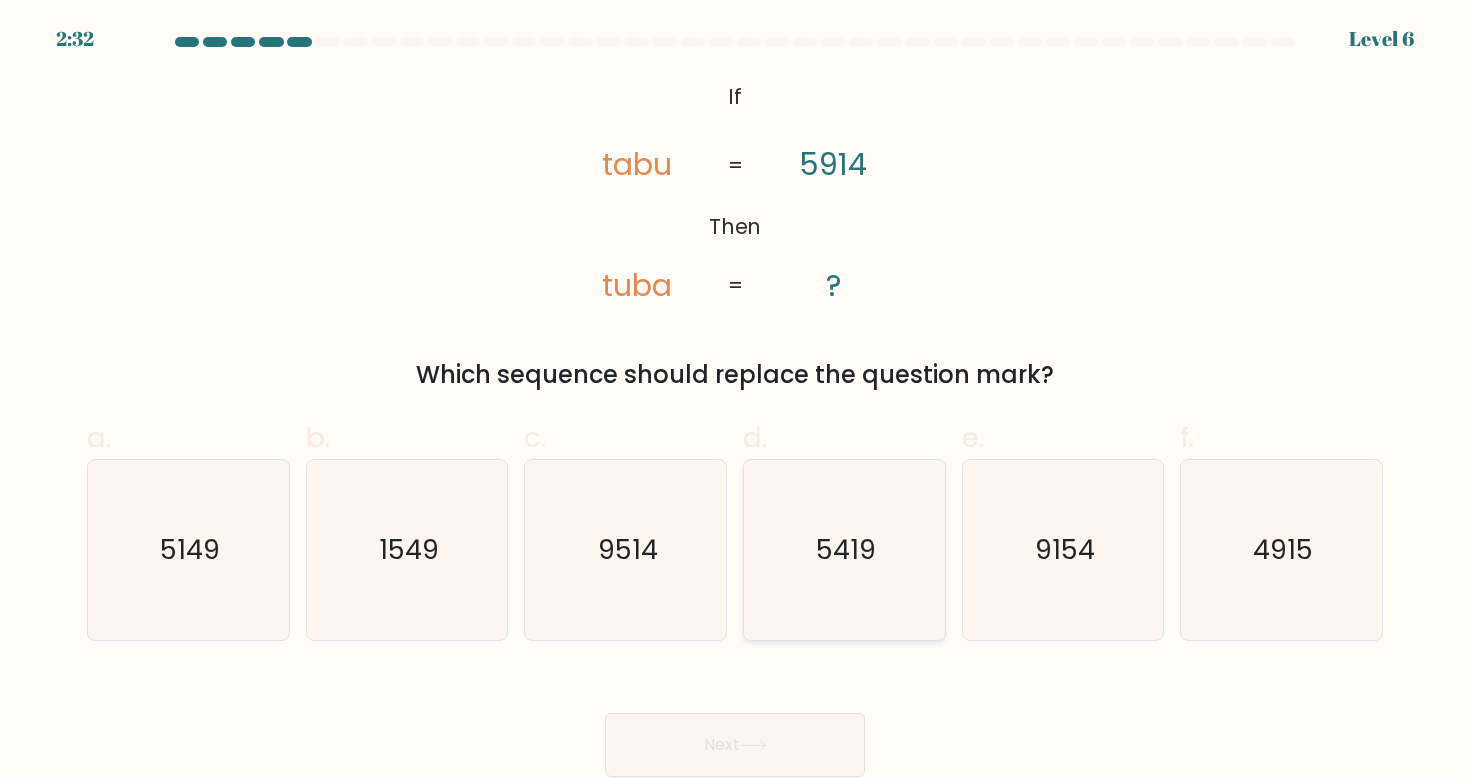 click on "5419" at bounding box center [844, 550] 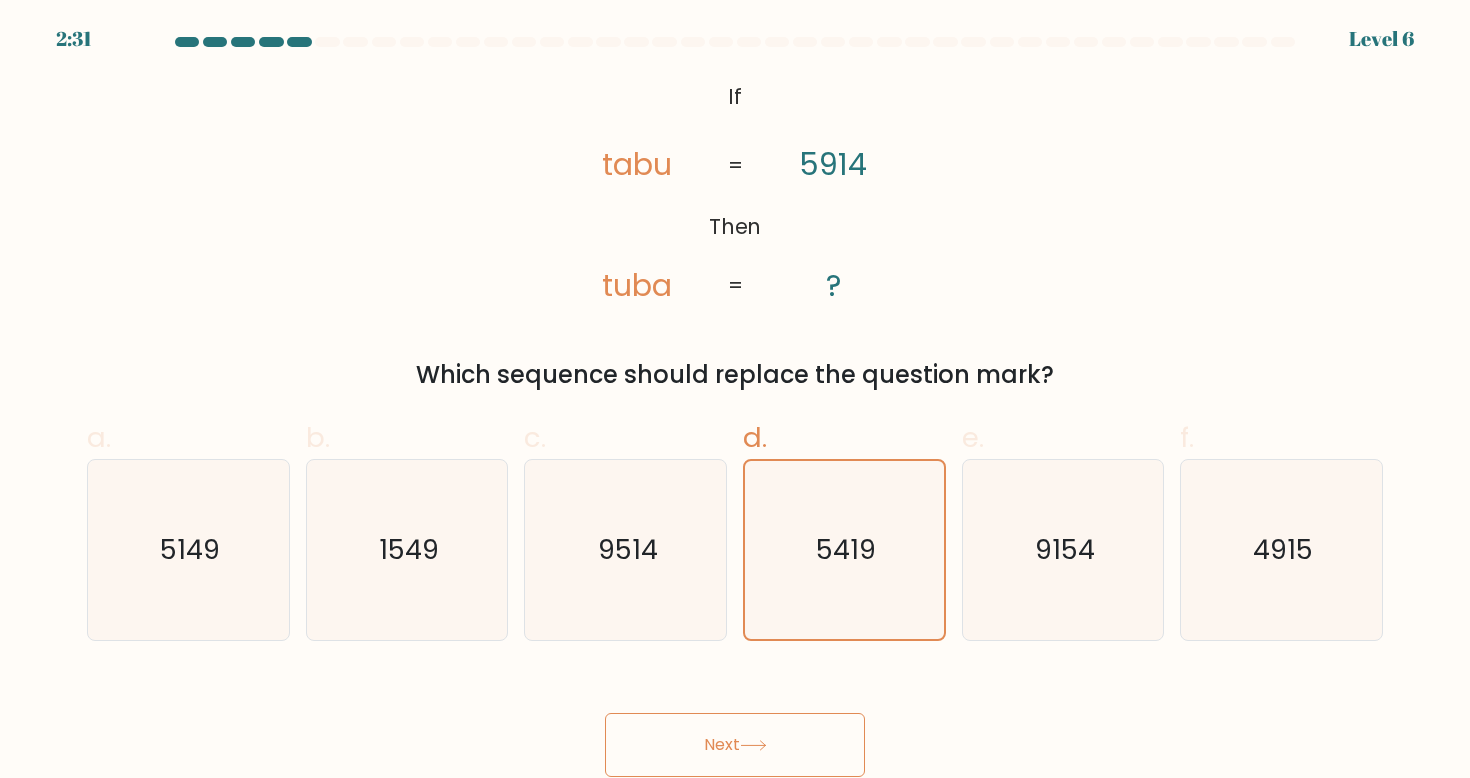 click on "Next" at bounding box center (735, 745) 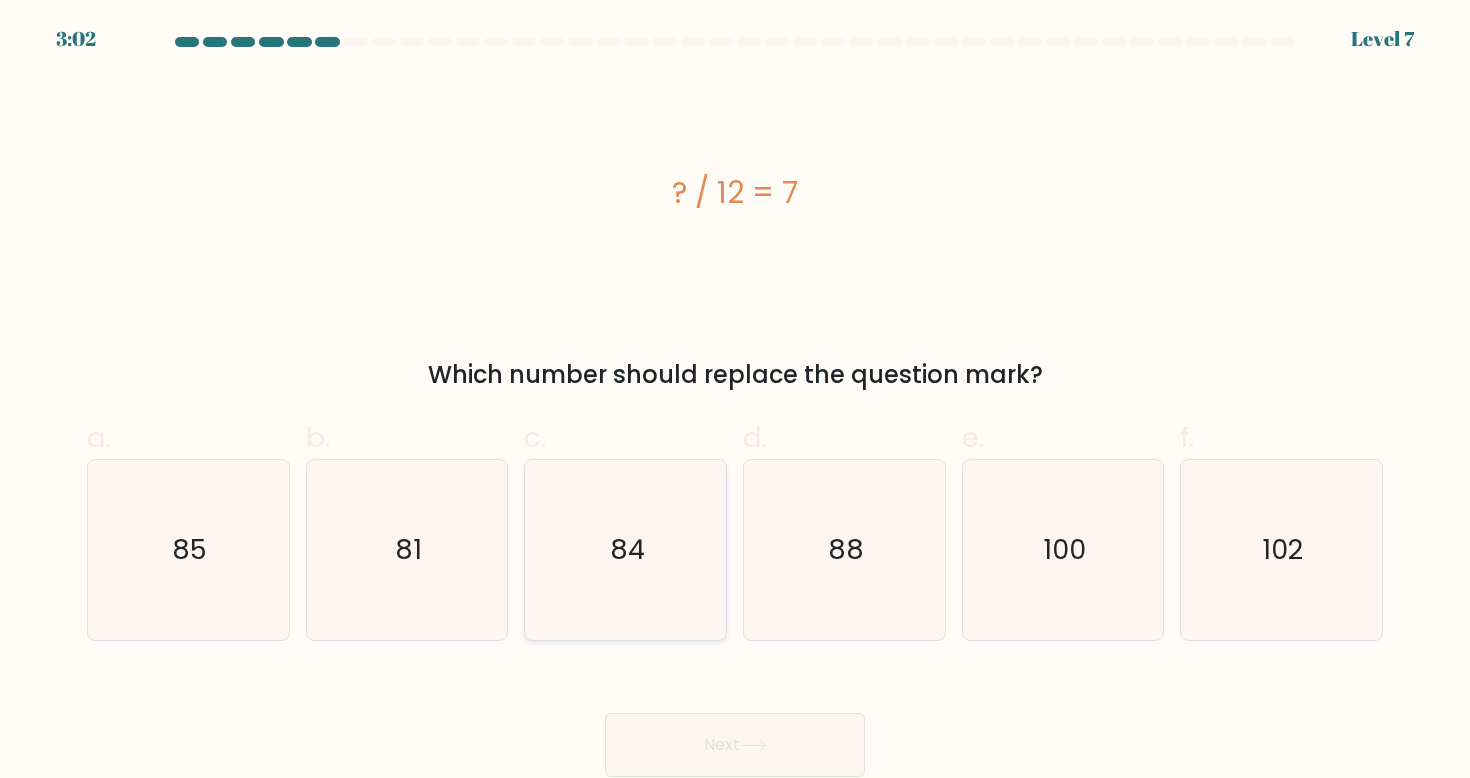 click on "84" at bounding box center (626, 550) 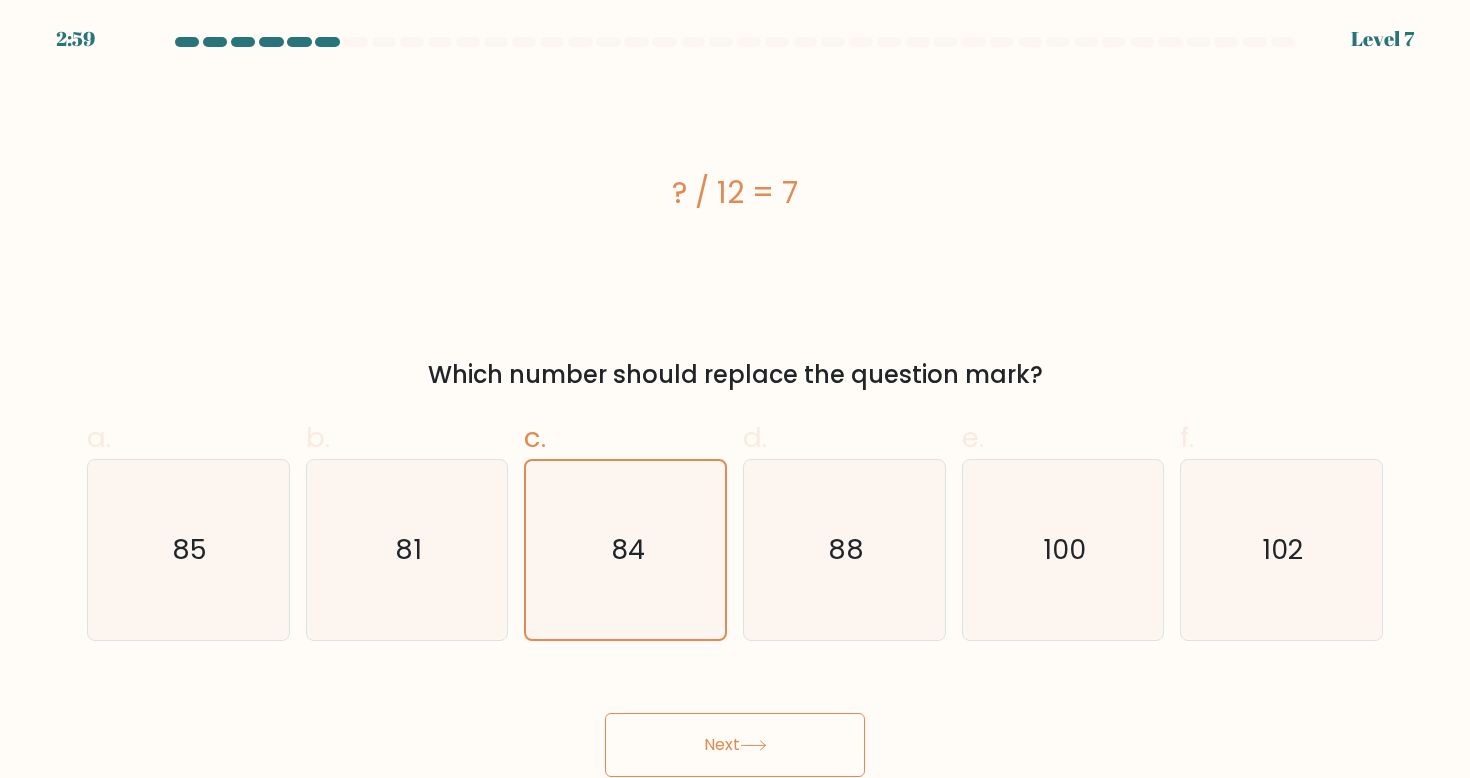 click on "Next" at bounding box center (735, 745) 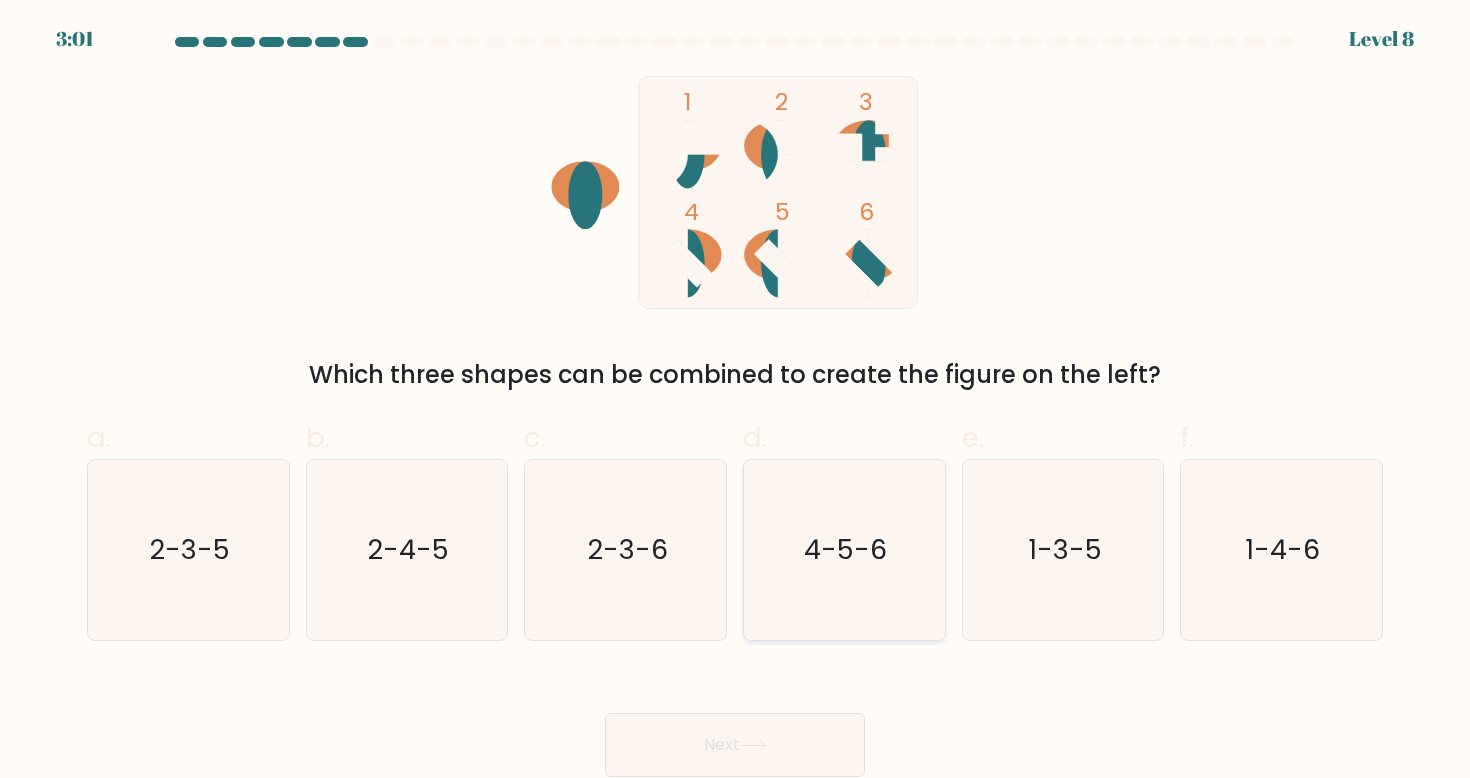 click on "4-5-6" at bounding box center [844, 550] 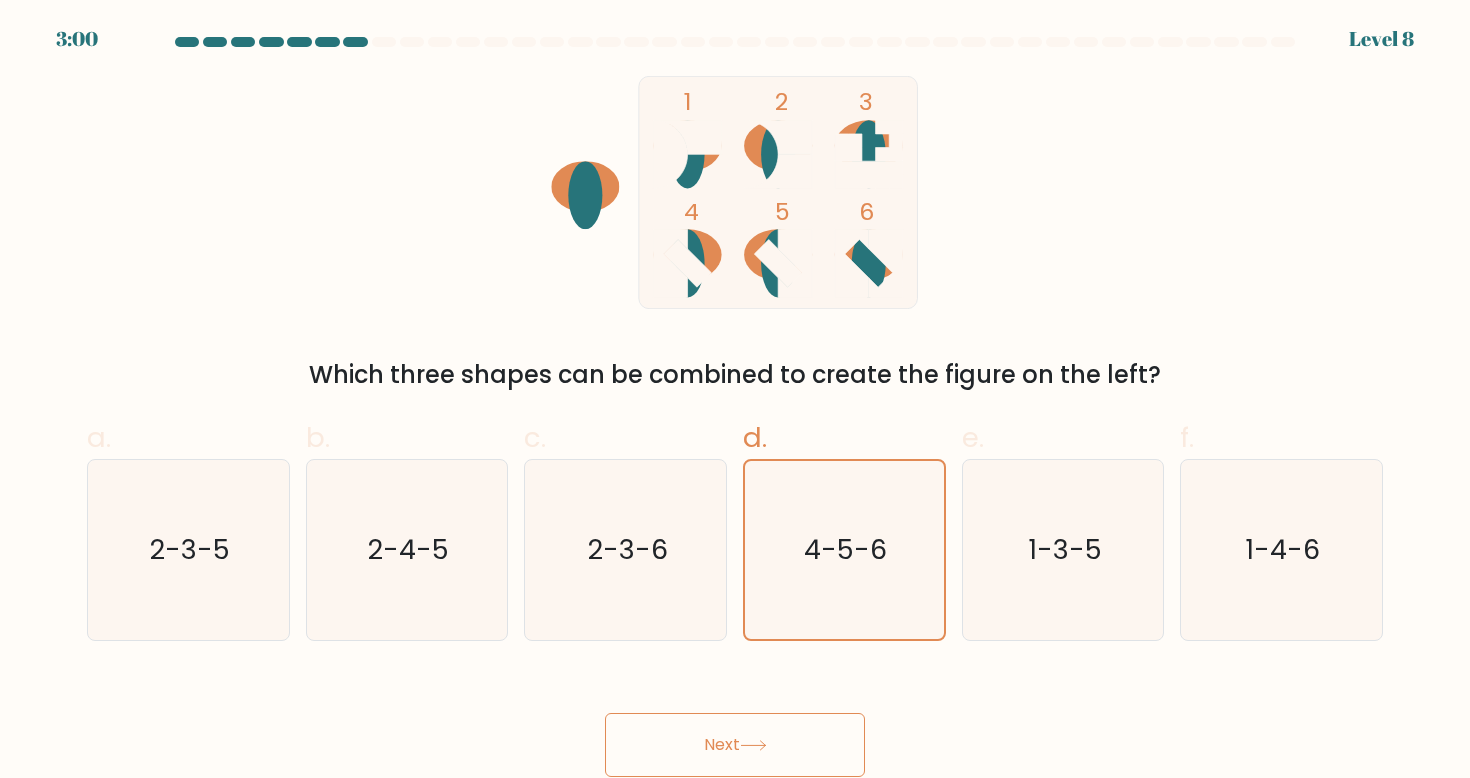 click on "Next" at bounding box center (735, 745) 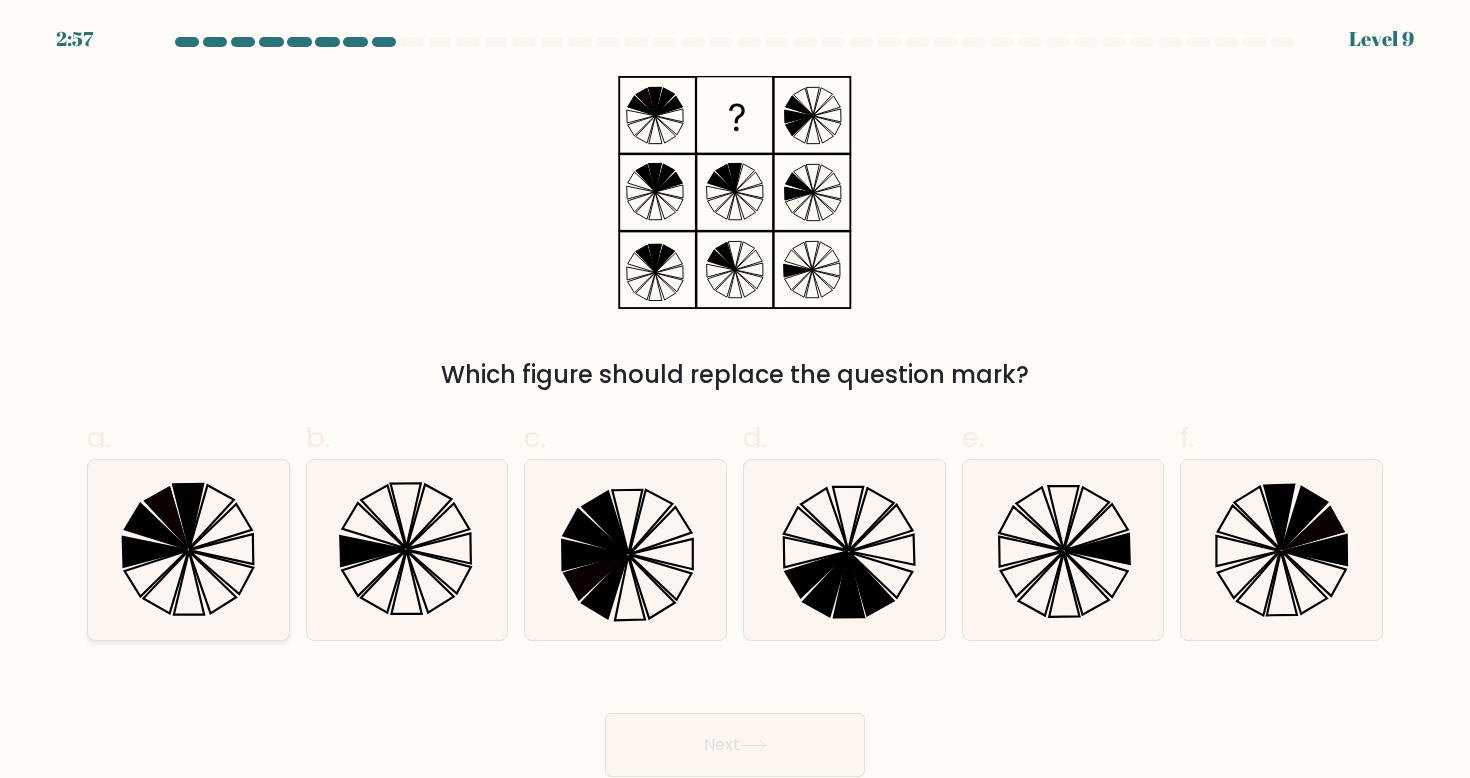 click at bounding box center (188, 550) 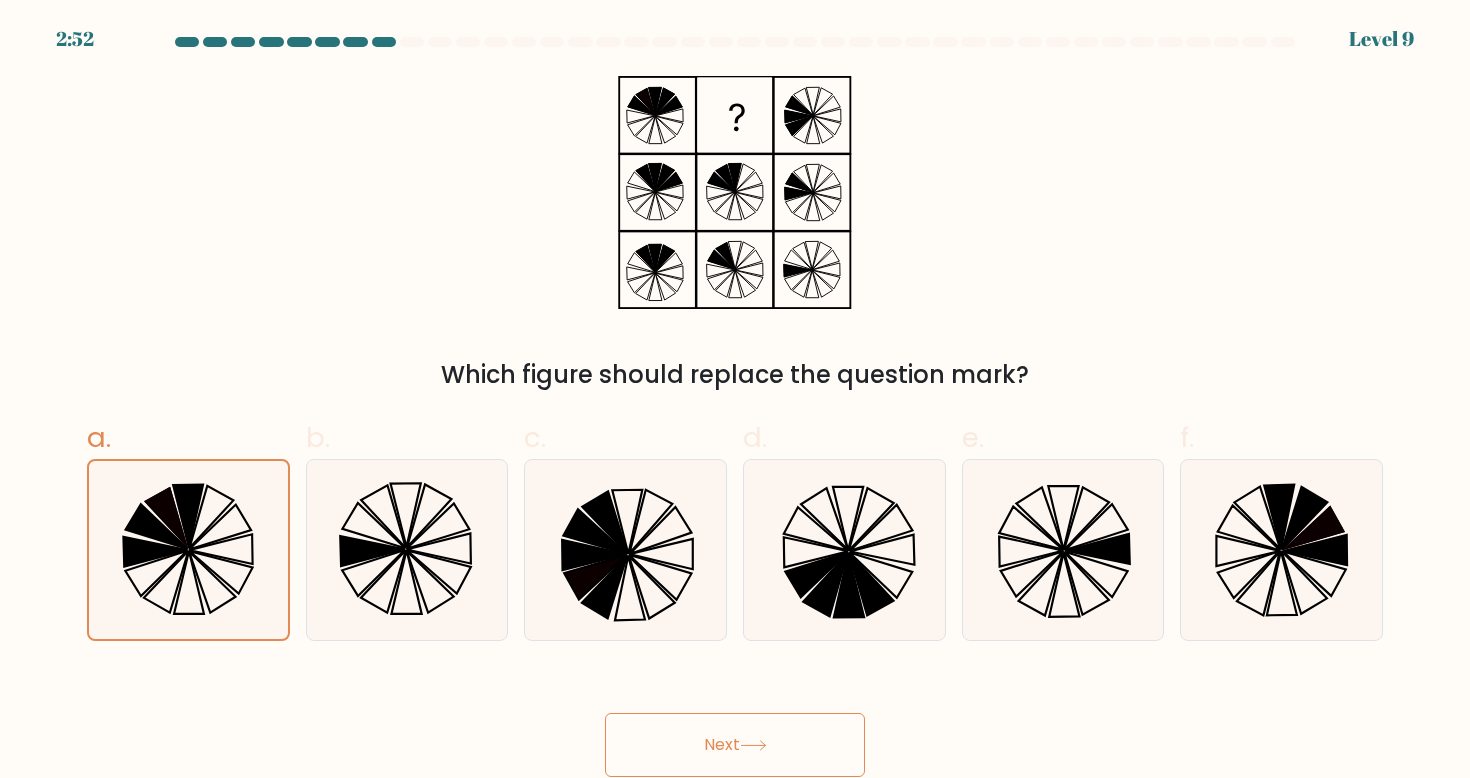 click on "Next" at bounding box center (735, 745) 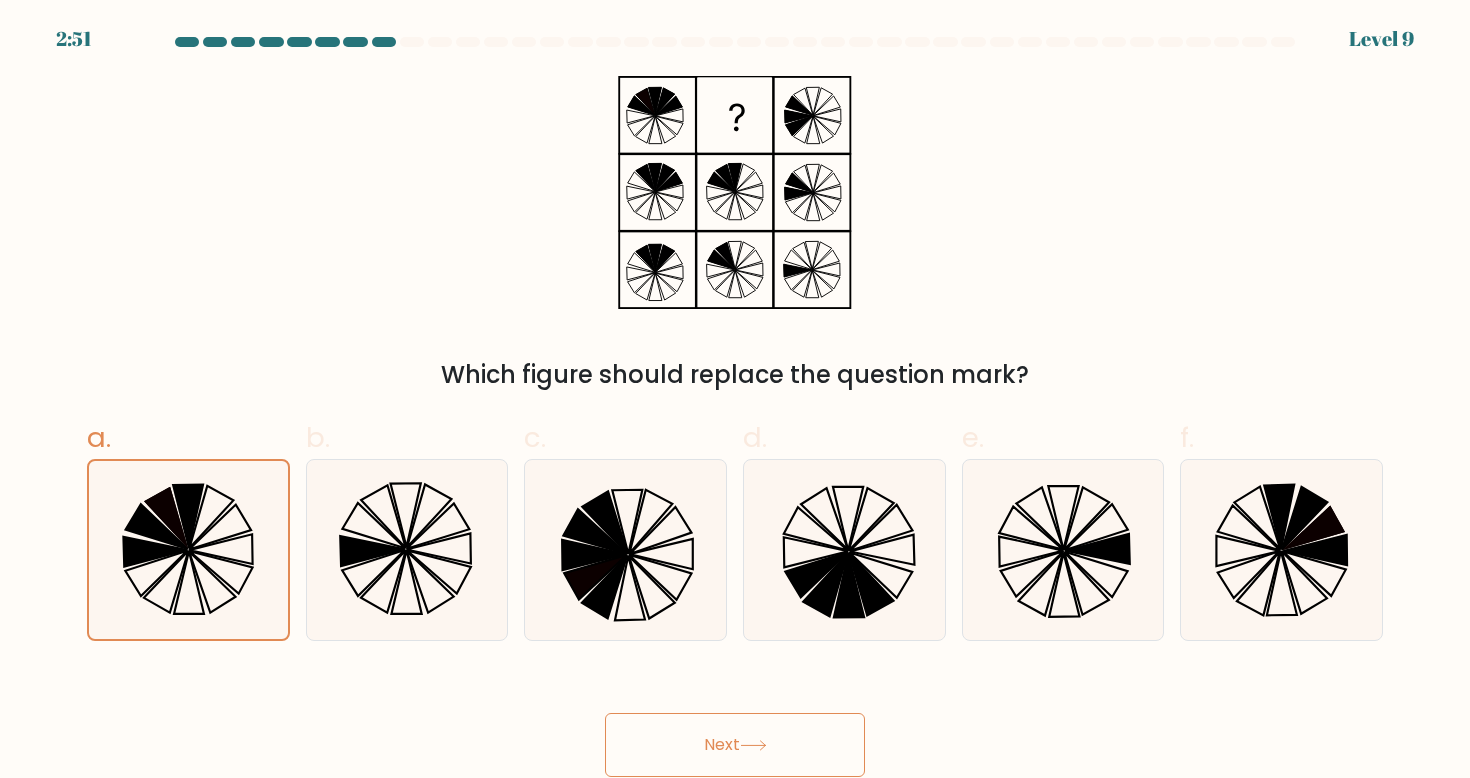 click on "Next" at bounding box center (735, 745) 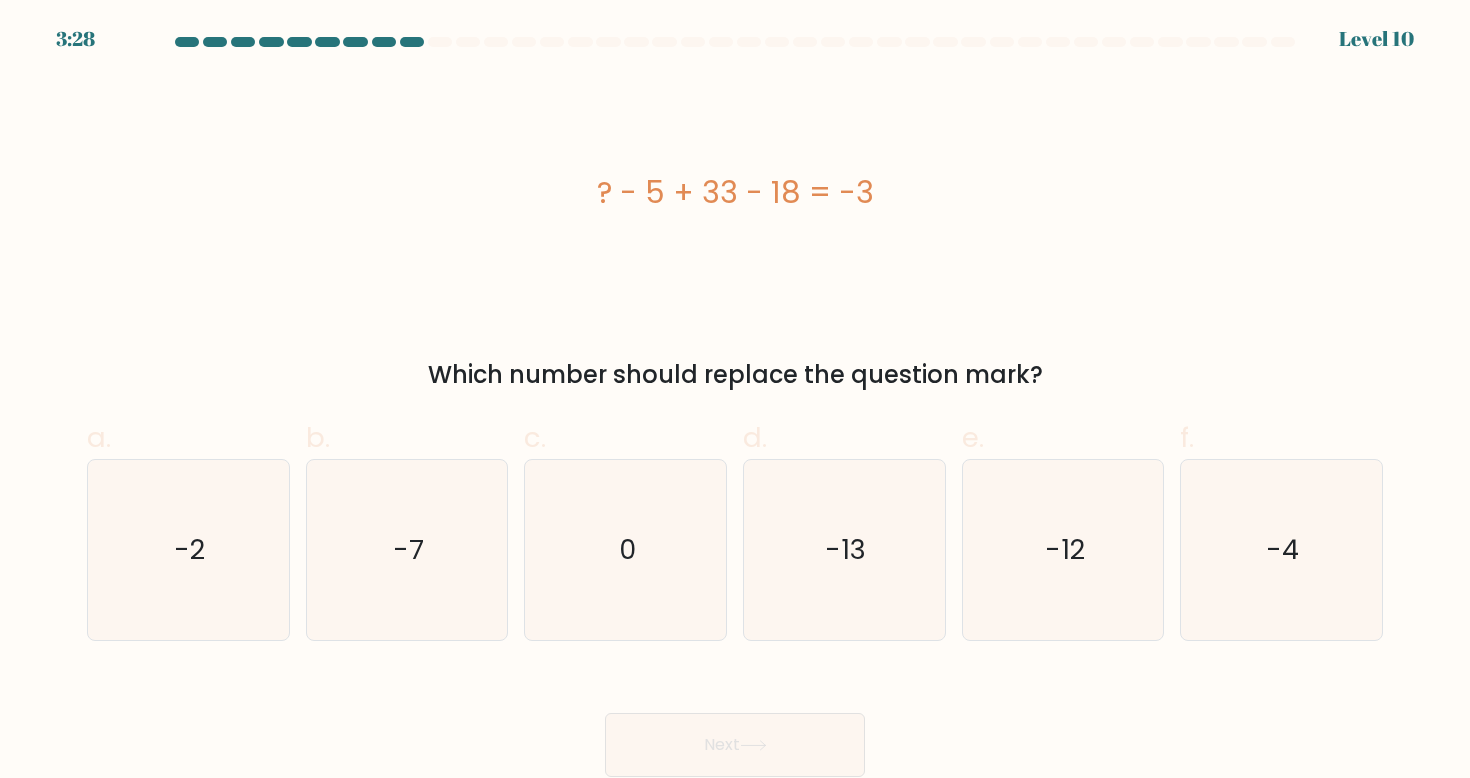 drag, startPoint x: 752, startPoint y: 192, endPoint x: 791, endPoint y: 190, distance: 39.051247 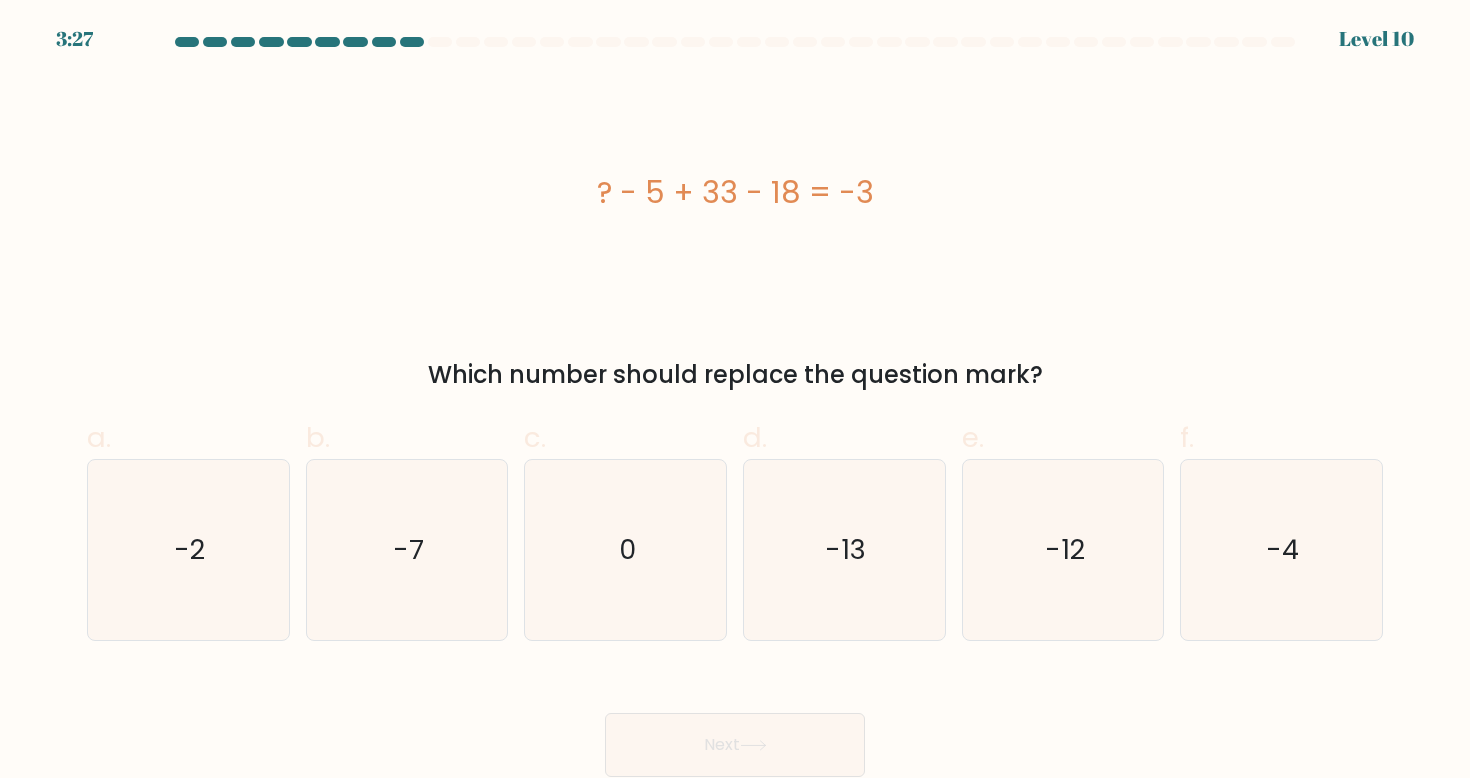 click on "? - 5 + 33 - 18 = -3" at bounding box center (735, 192) 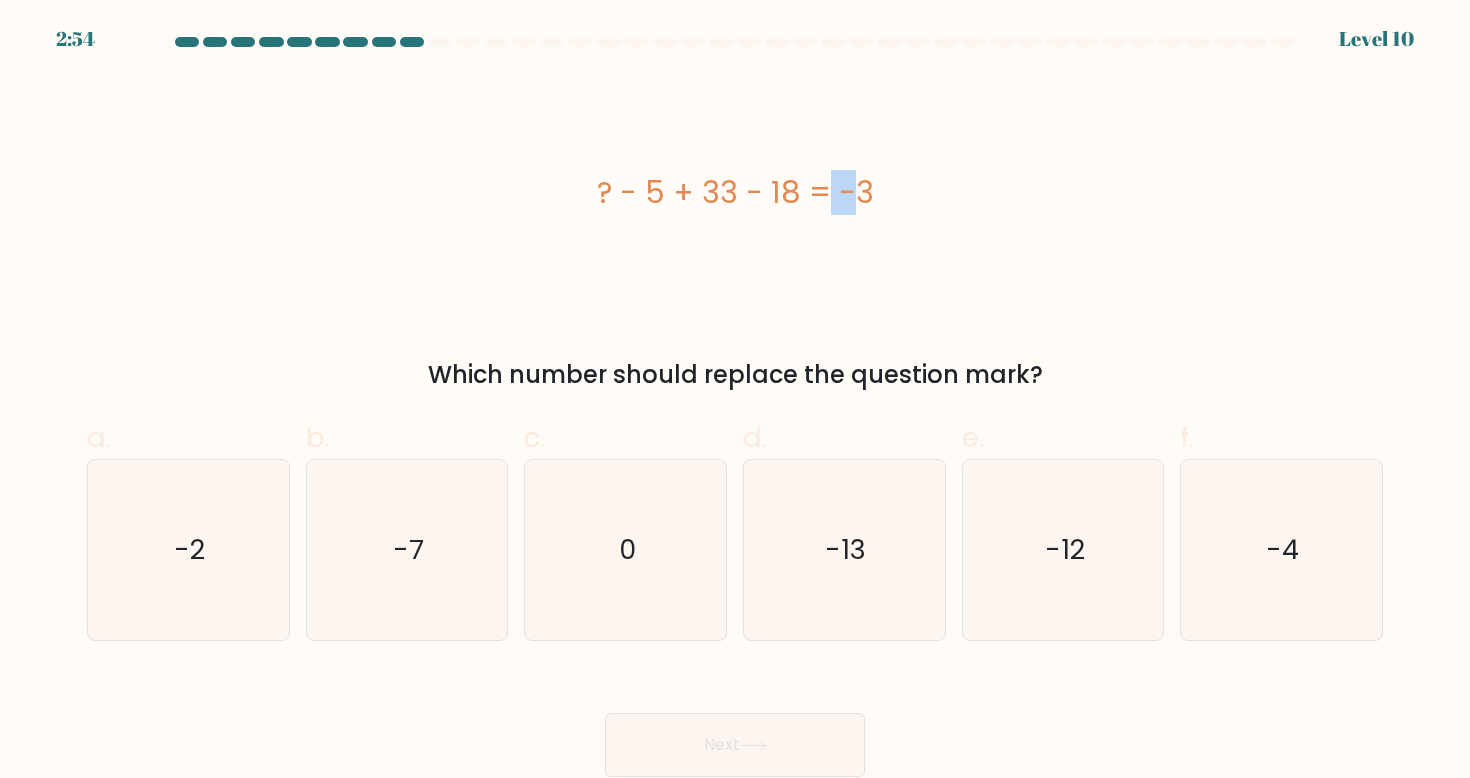 drag, startPoint x: 708, startPoint y: 205, endPoint x: 737, endPoint y: 203, distance: 29.068884 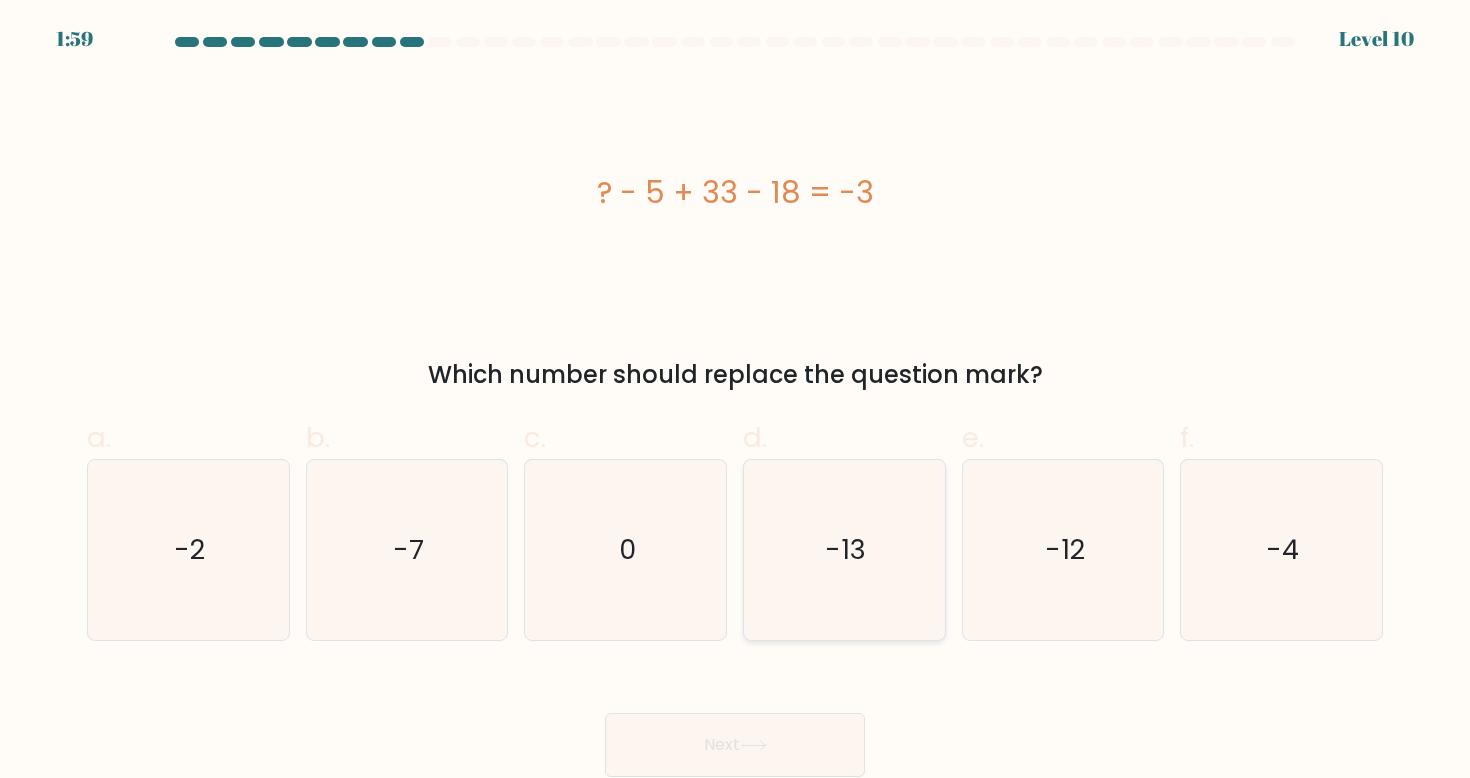 click on "-13" at bounding box center [844, 550] 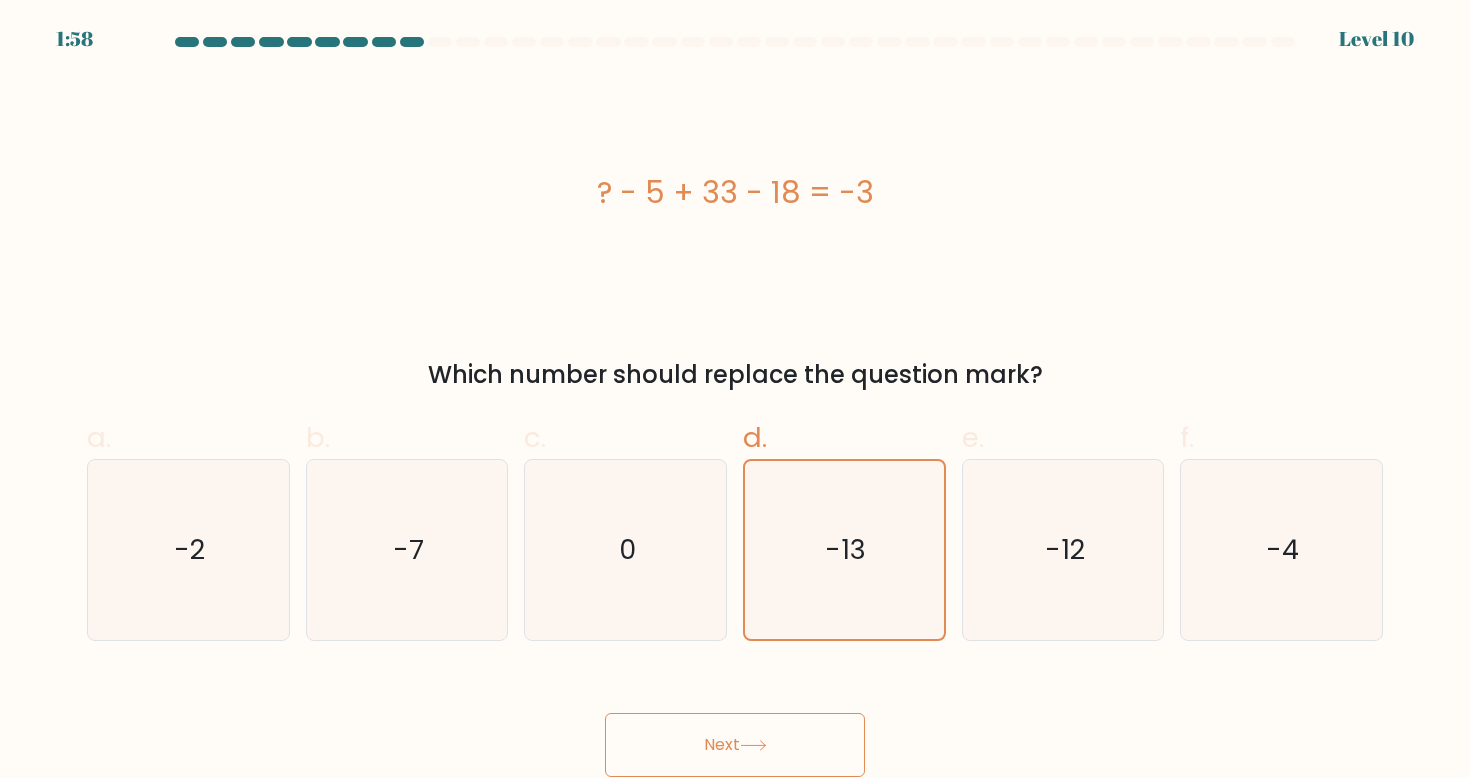 click at bounding box center (753, 745) 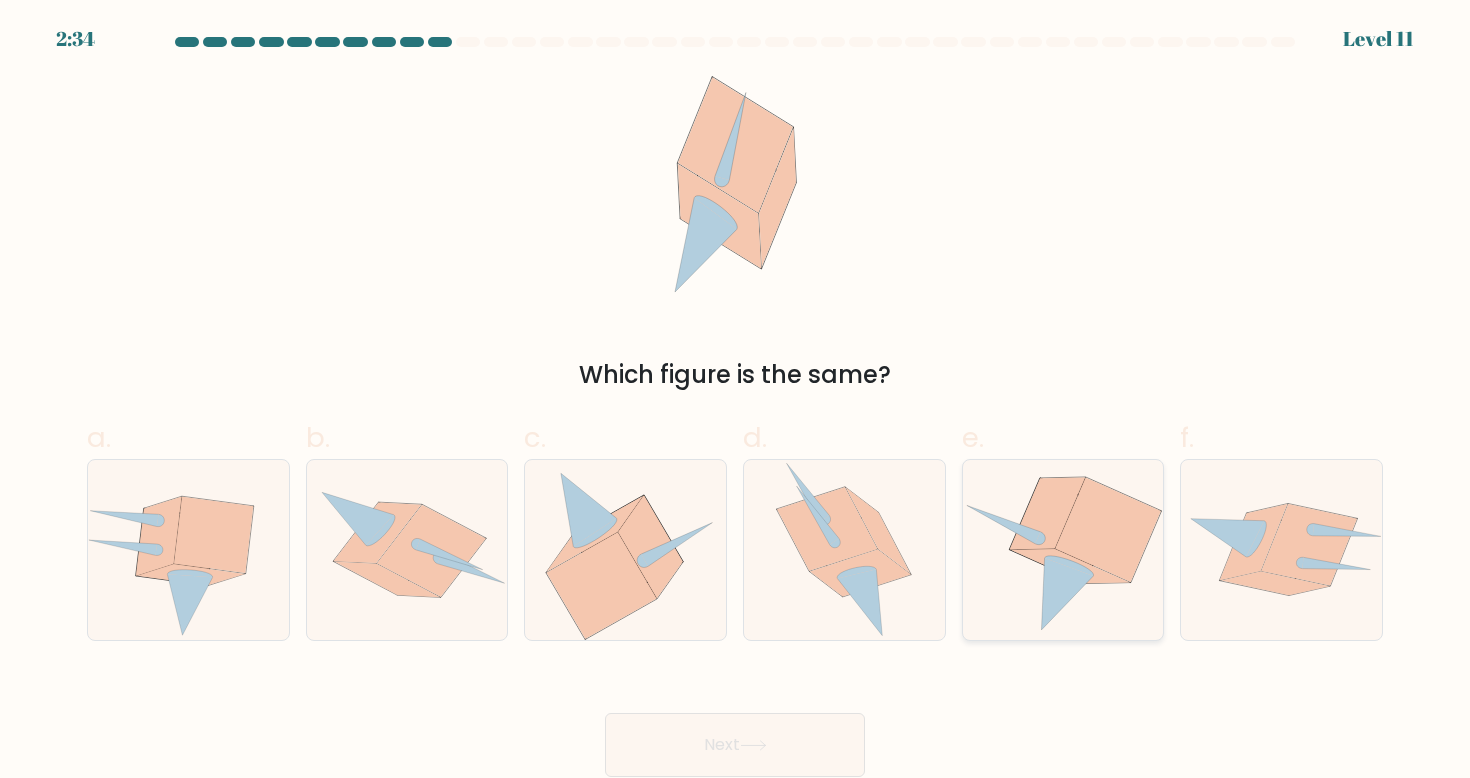 click at bounding box center (1108, 529) 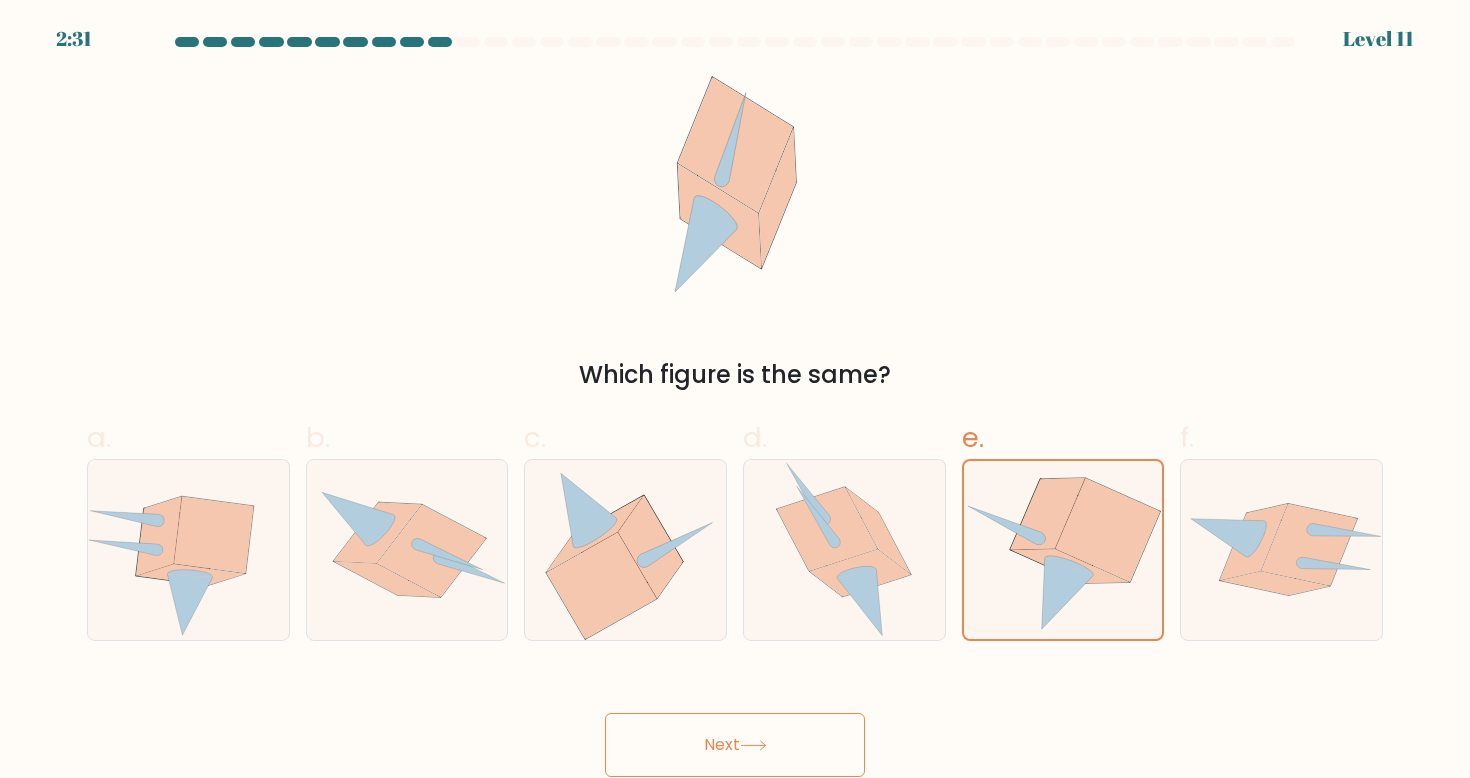 click on "Next" at bounding box center (735, 745) 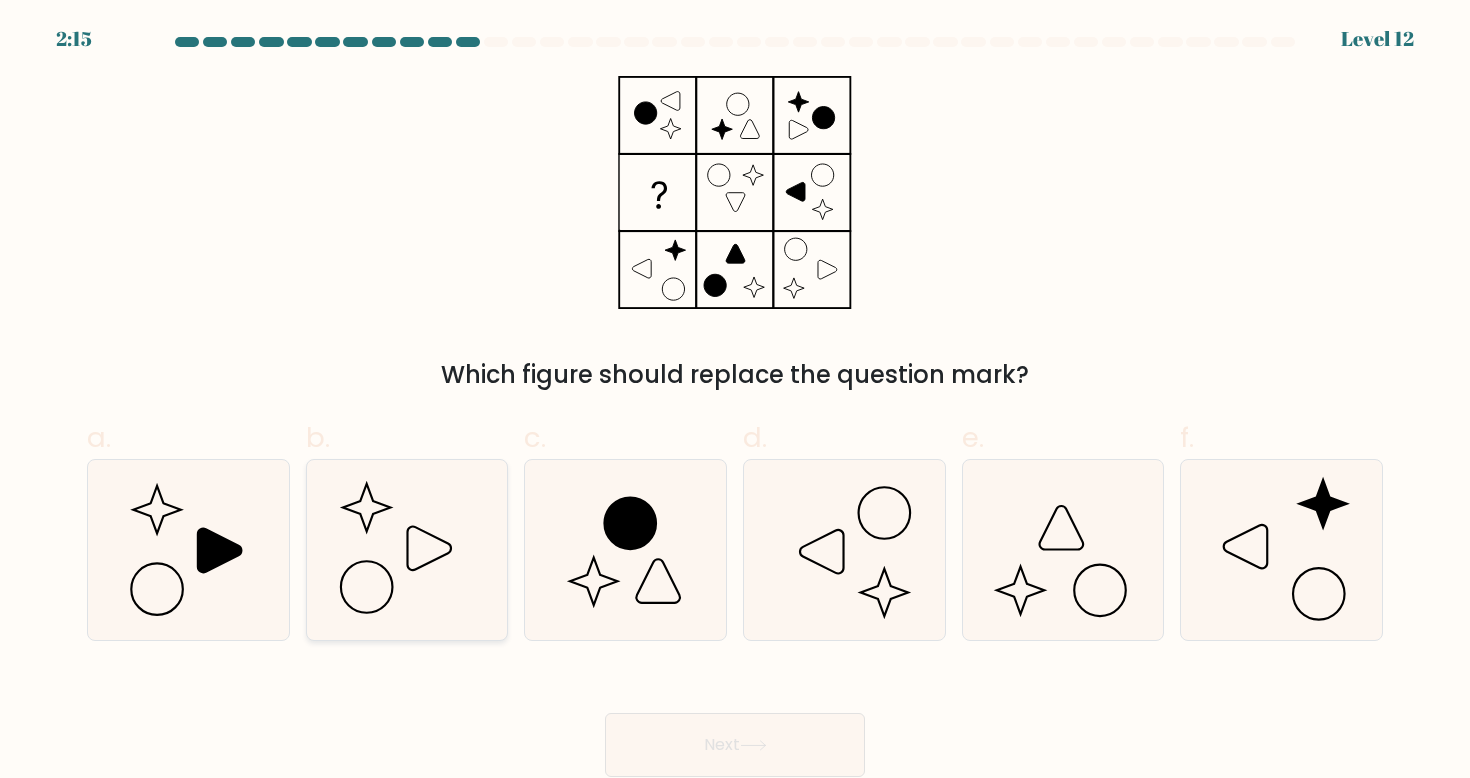click at bounding box center [407, 550] 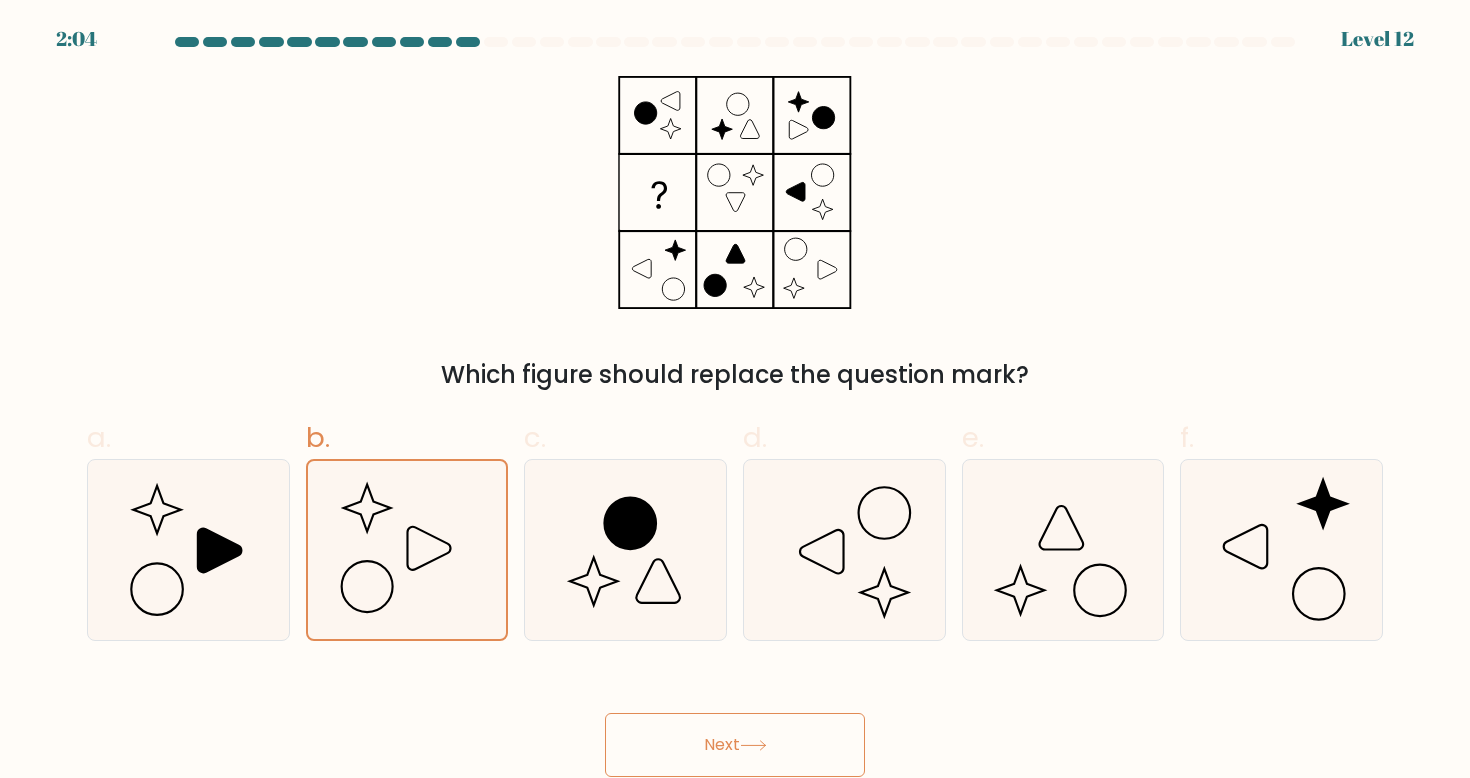 click on "Next" at bounding box center (735, 745) 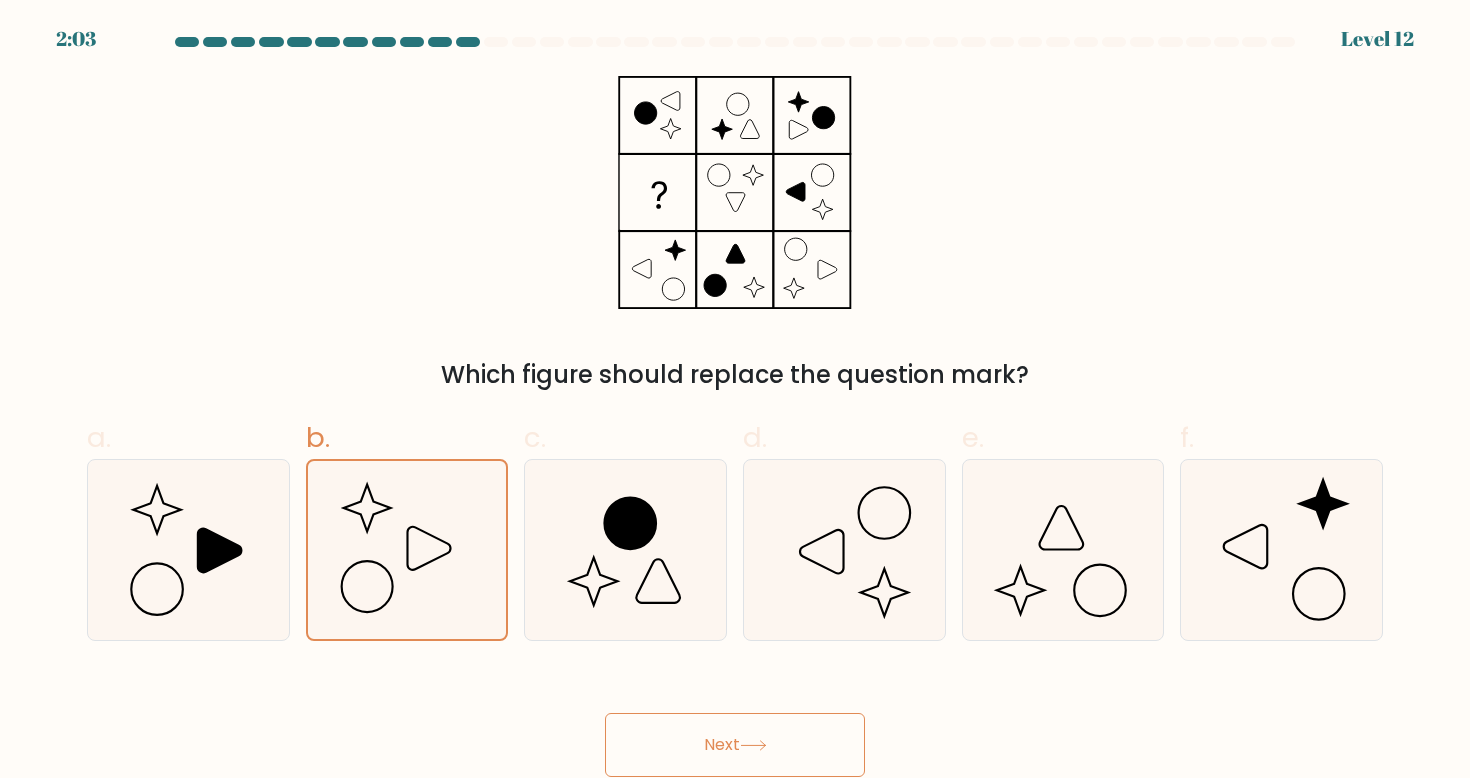 click on "Next" at bounding box center (735, 745) 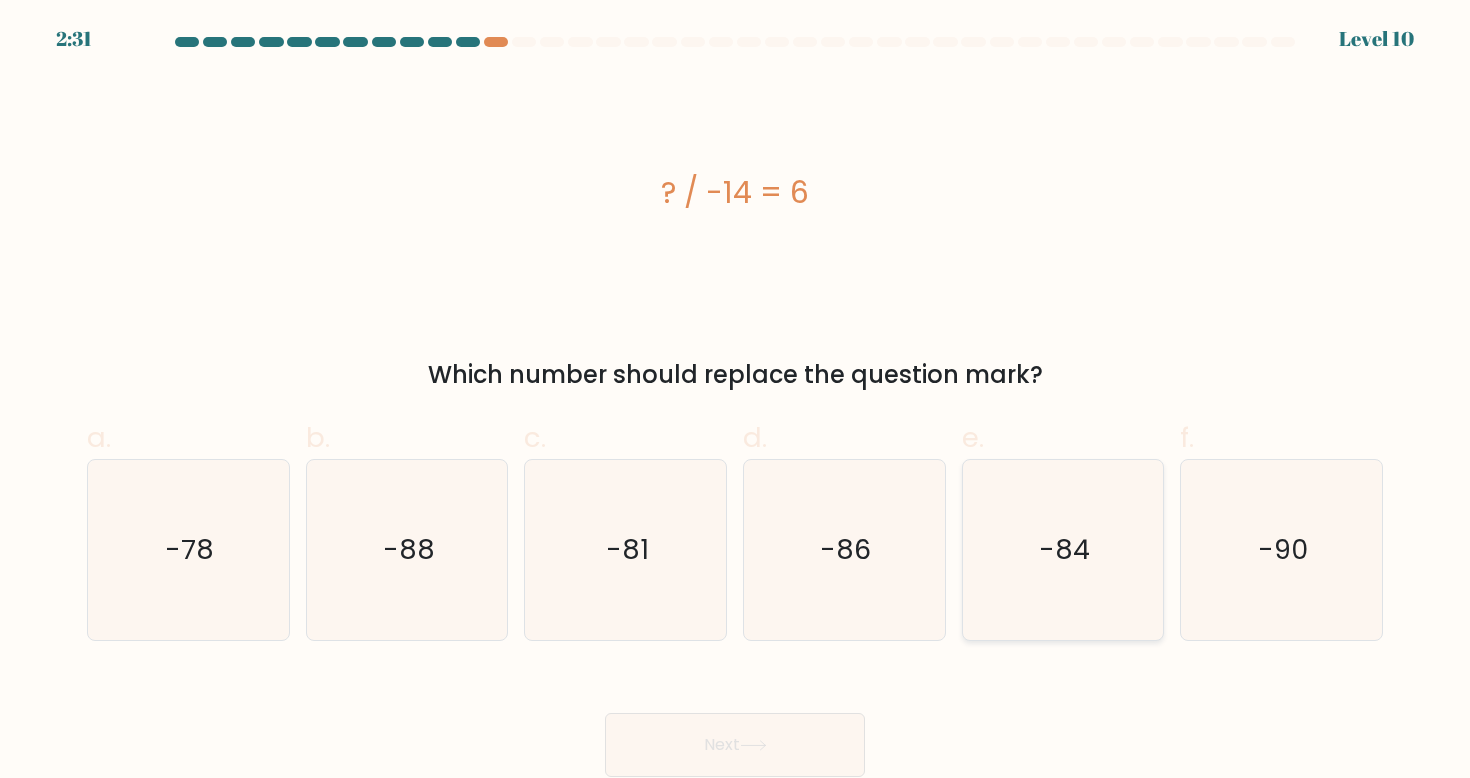click on "-84" at bounding box center (1063, 550) 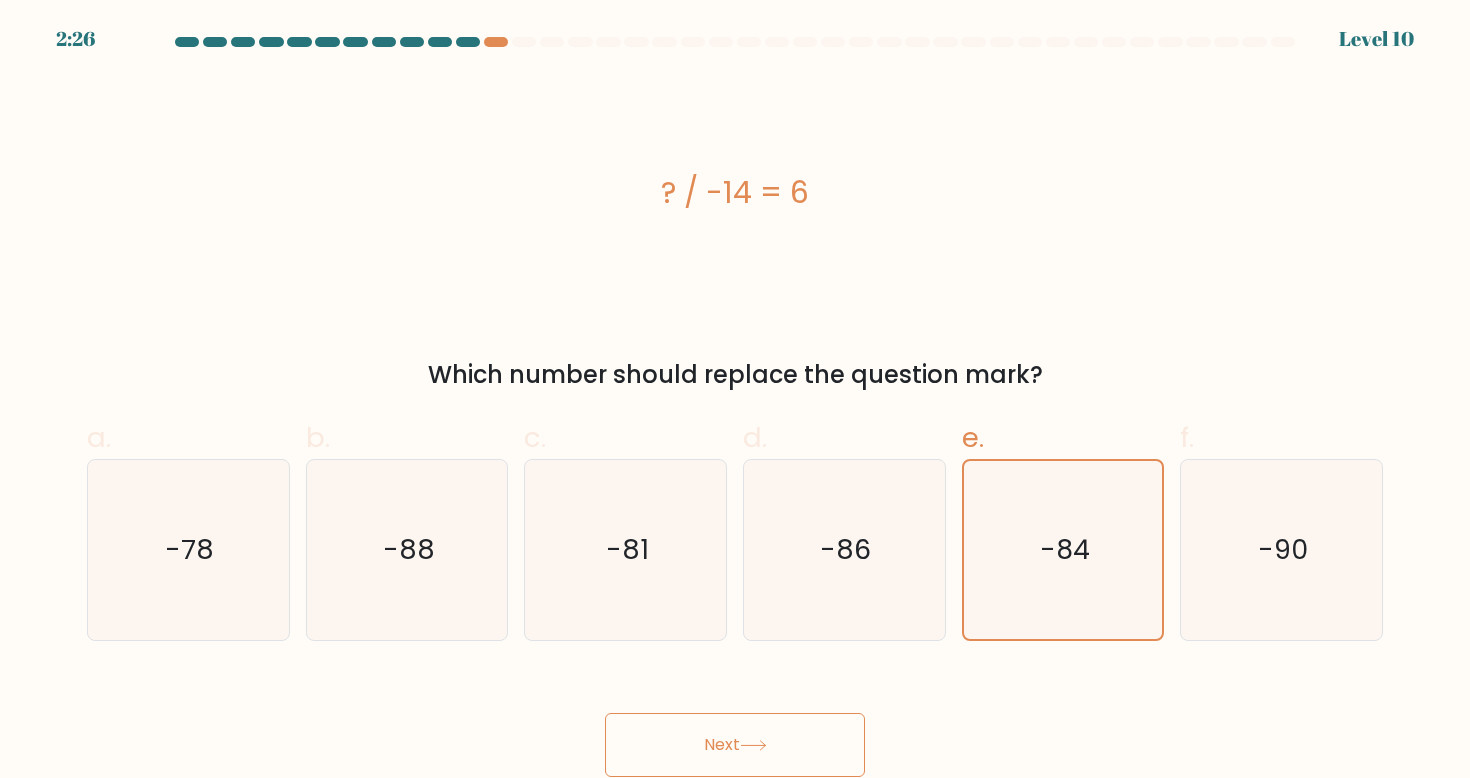 click on "Next" at bounding box center [735, 745] 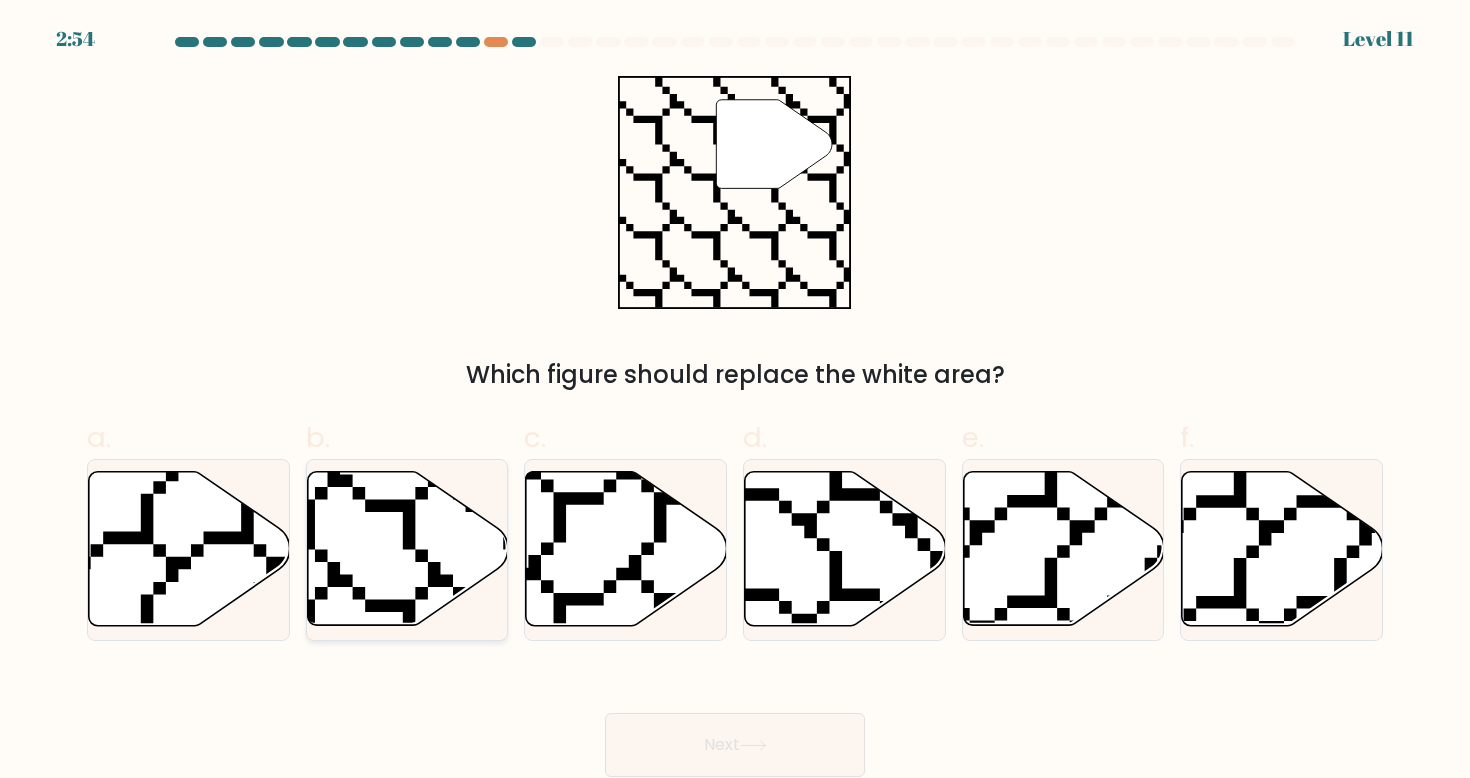 click at bounding box center [407, 549] 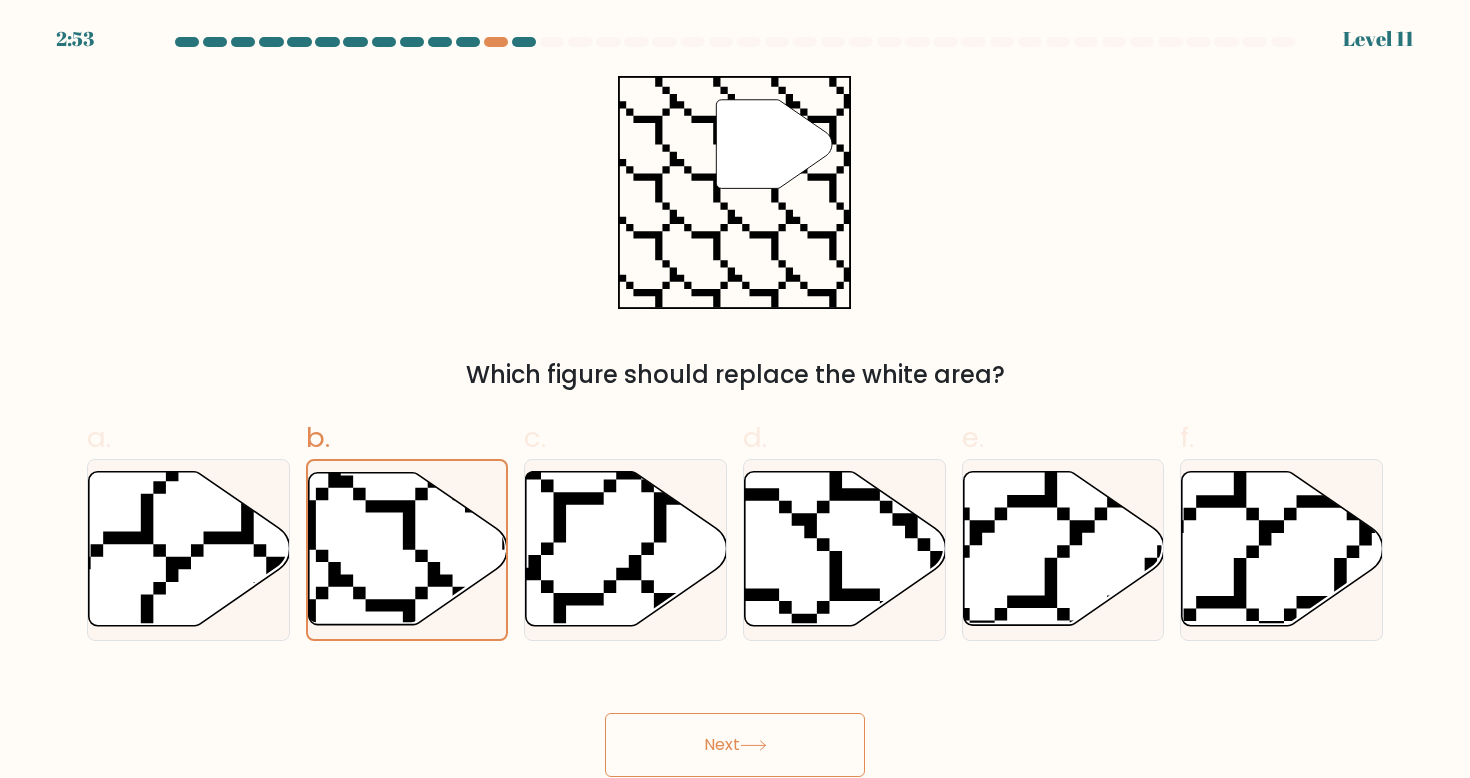 click on "Next" at bounding box center (735, 745) 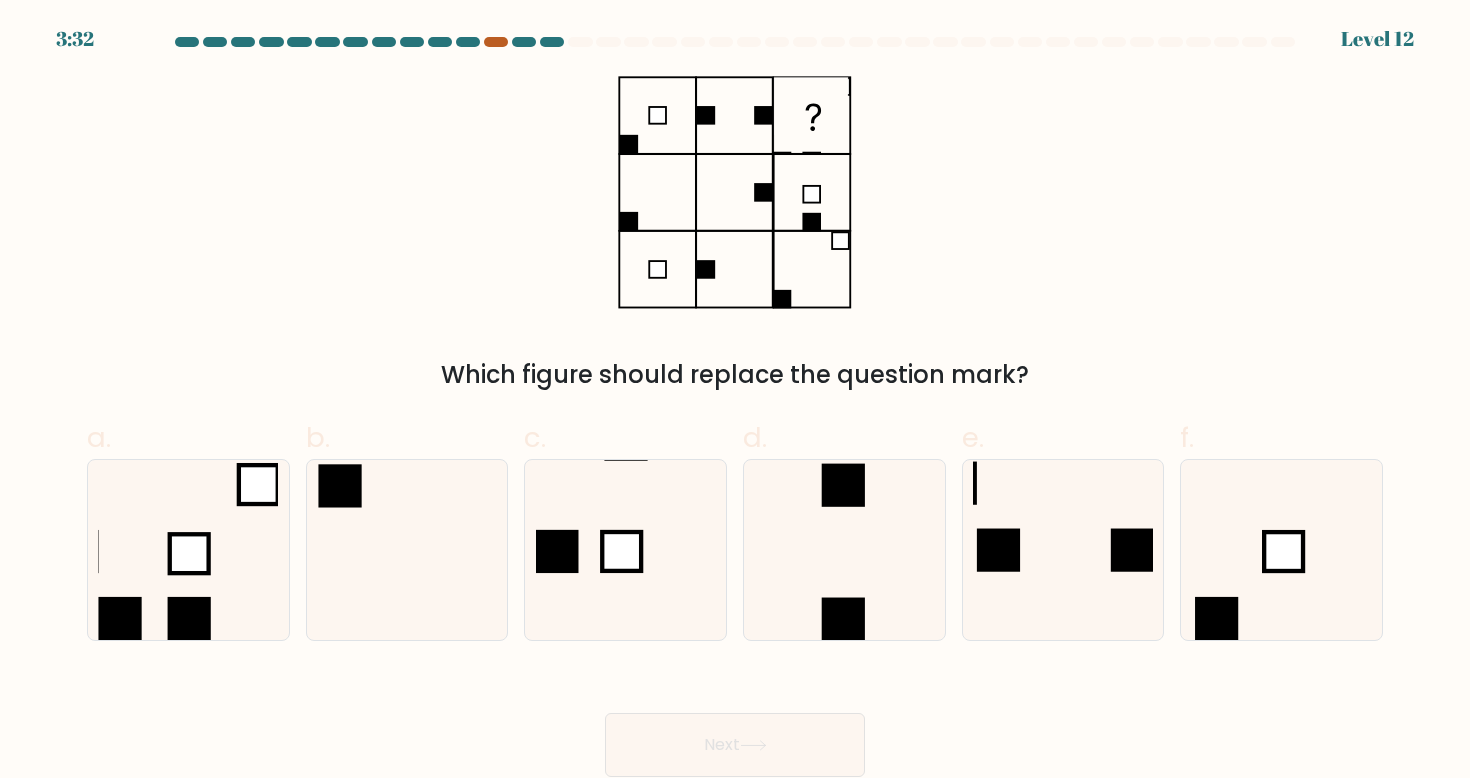 click at bounding box center (496, 42) 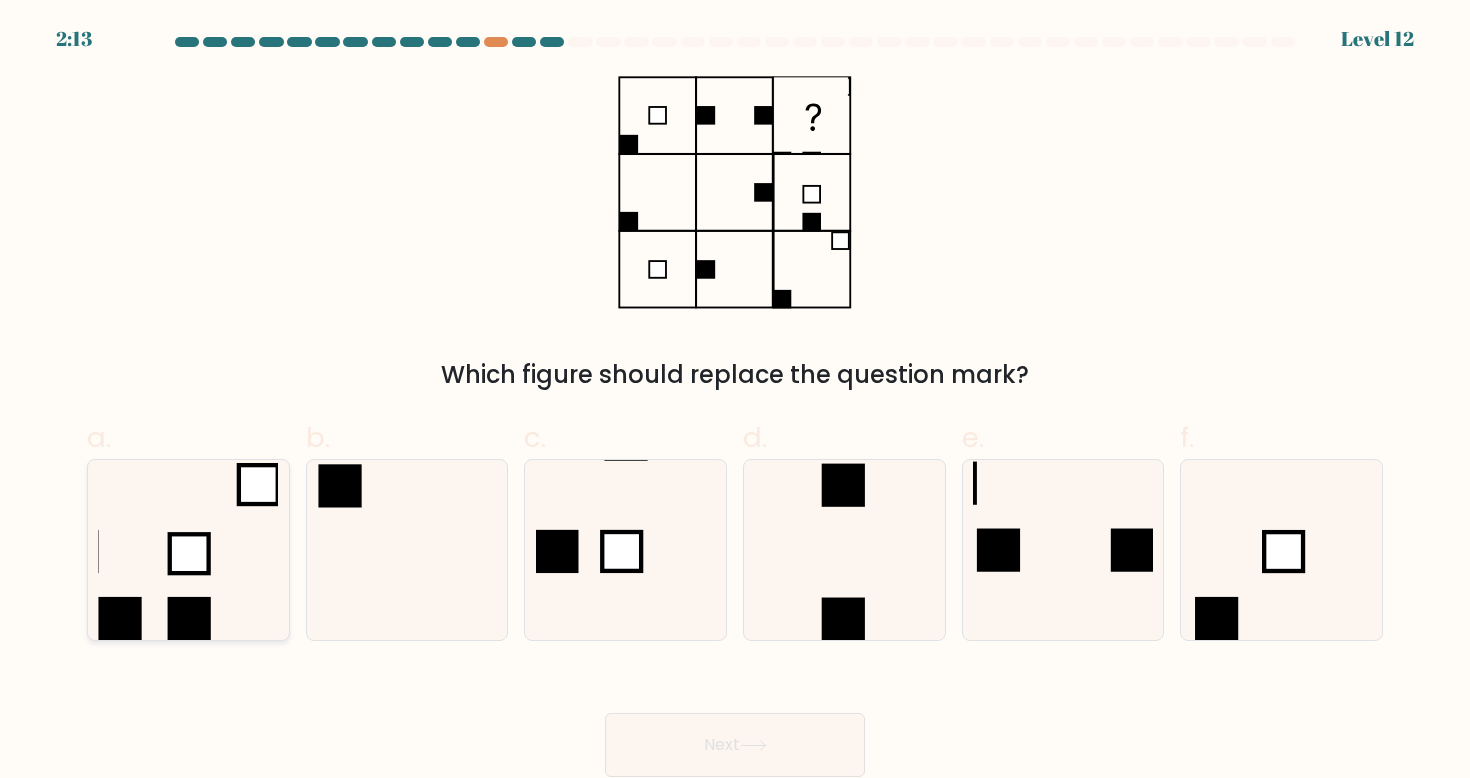 click at bounding box center (188, 550) 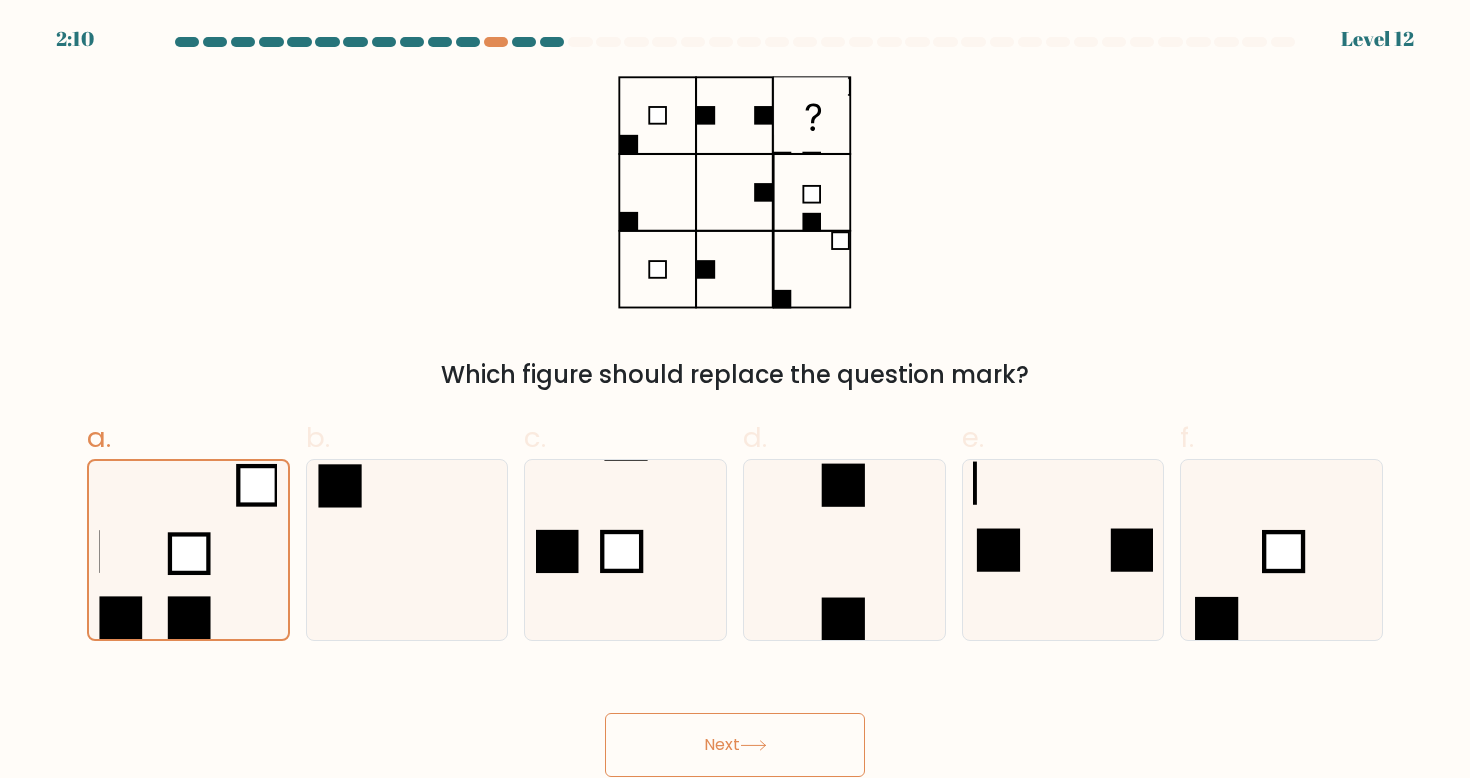click on "Next" at bounding box center [735, 745] 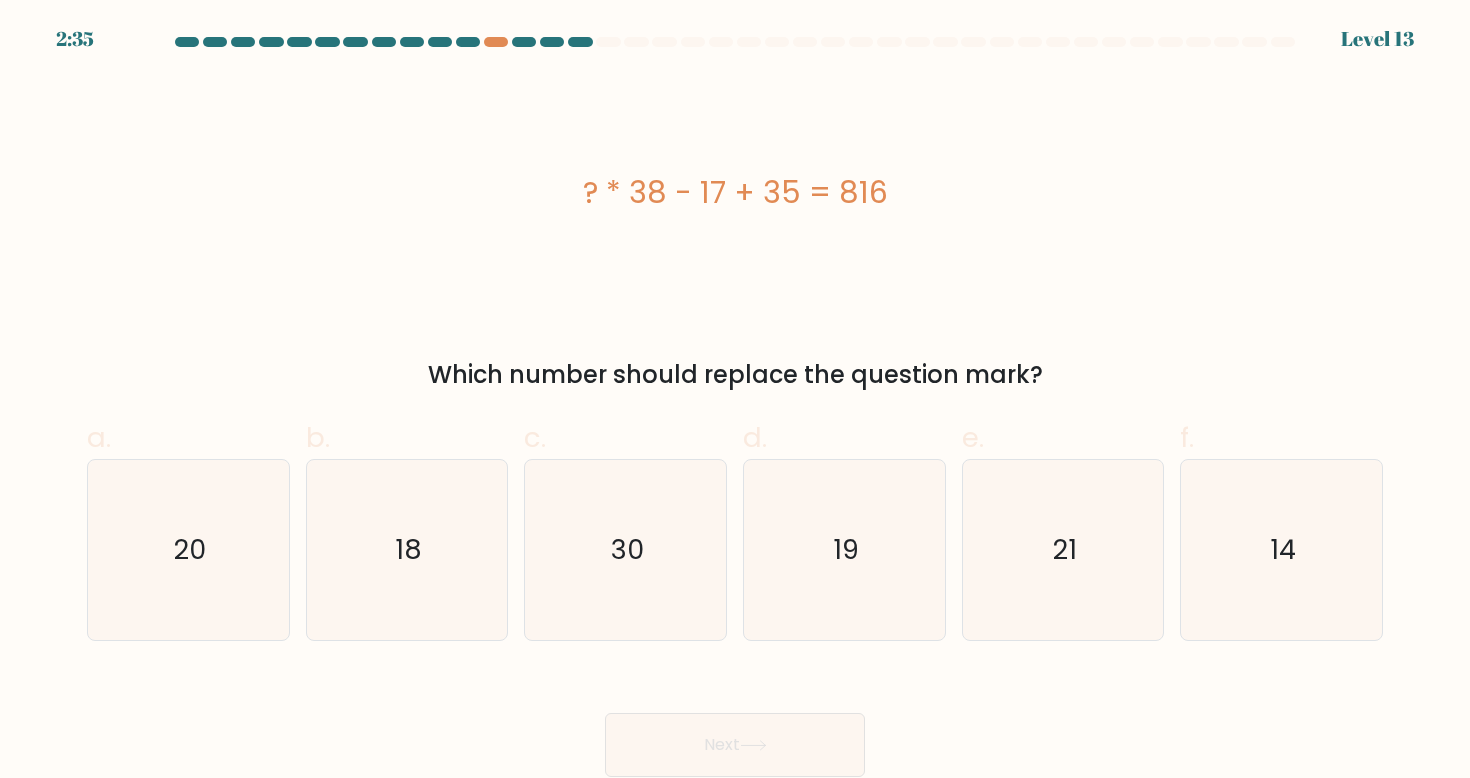 drag, startPoint x: 684, startPoint y: 196, endPoint x: 803, endPoint y: 188, distance: 119.26861 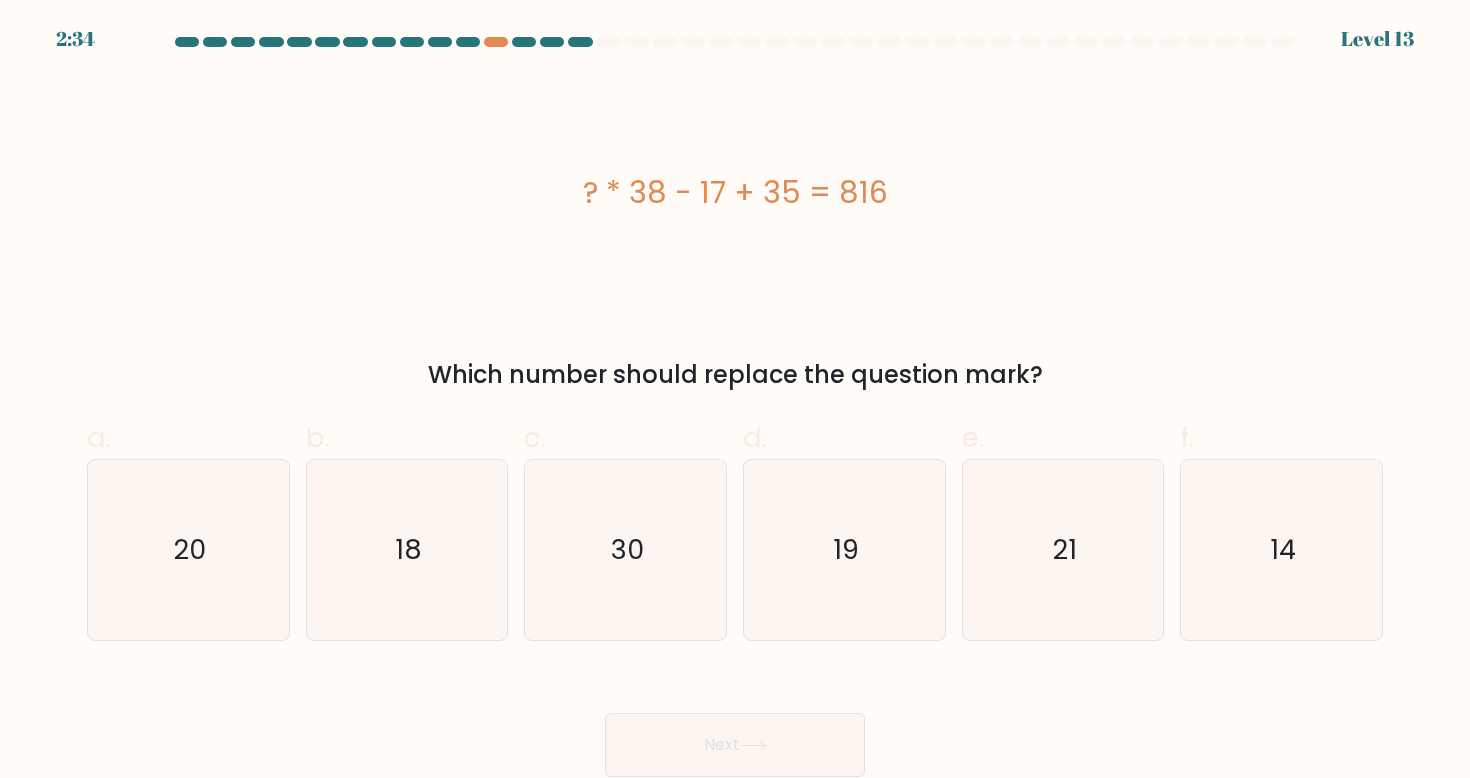 click on "? * 38 - 17 + 35 = 816" at bounding box center (735, 192) 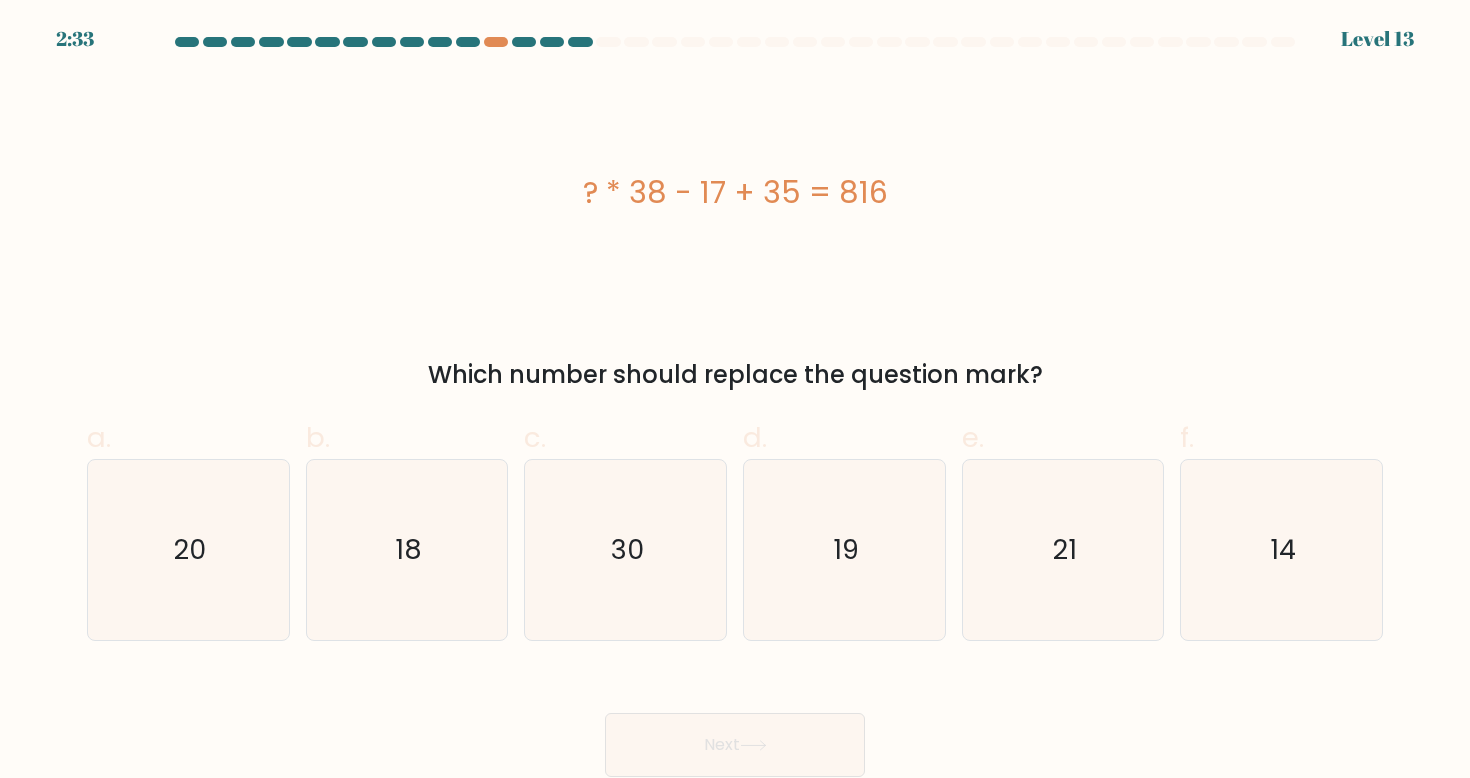 drag, startPoint x: 668, startPoint y: 196, endPoint x: 832, endPoint y: 189, distance: 164.14932 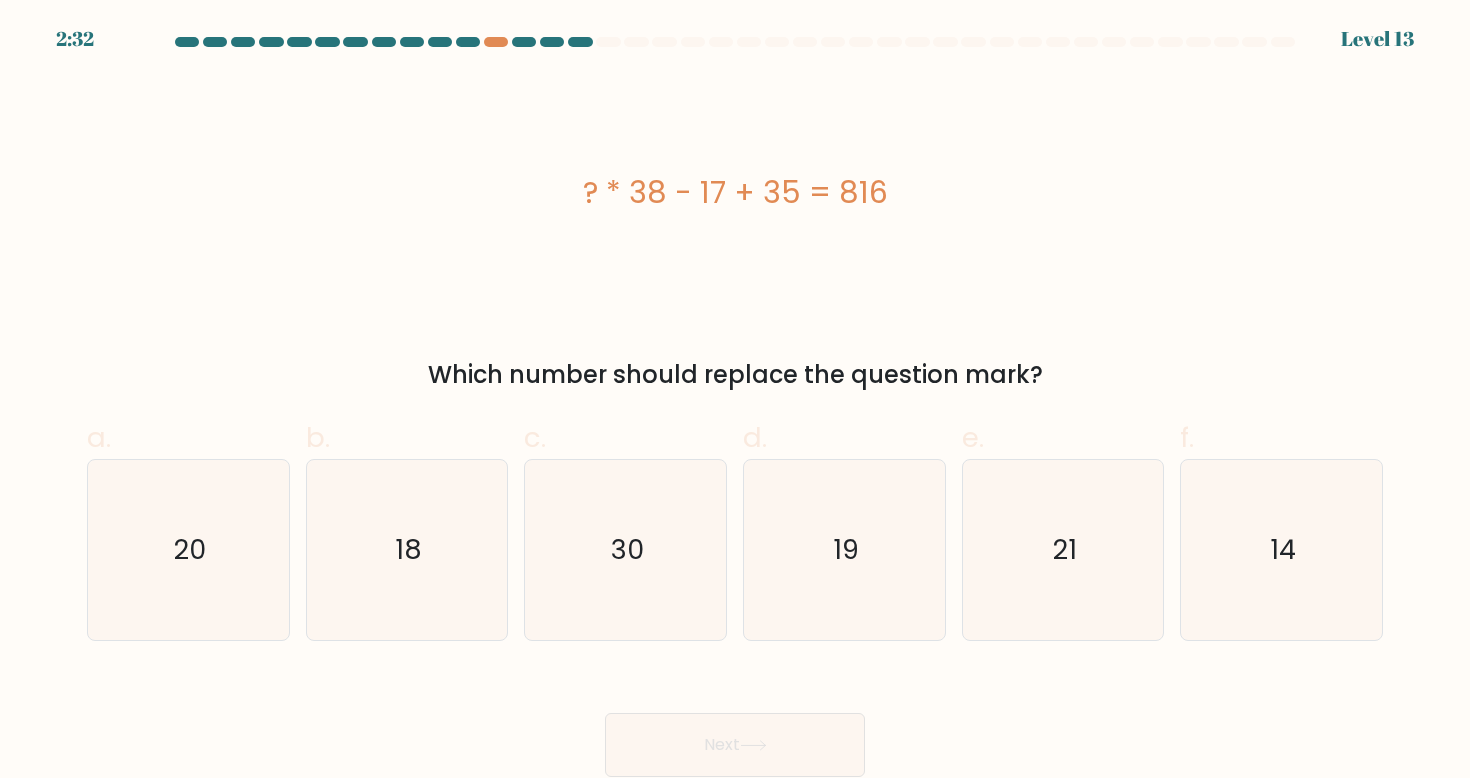 click on "? * 38 - 17 + 35 = 816" at bounding box center [735, 192] 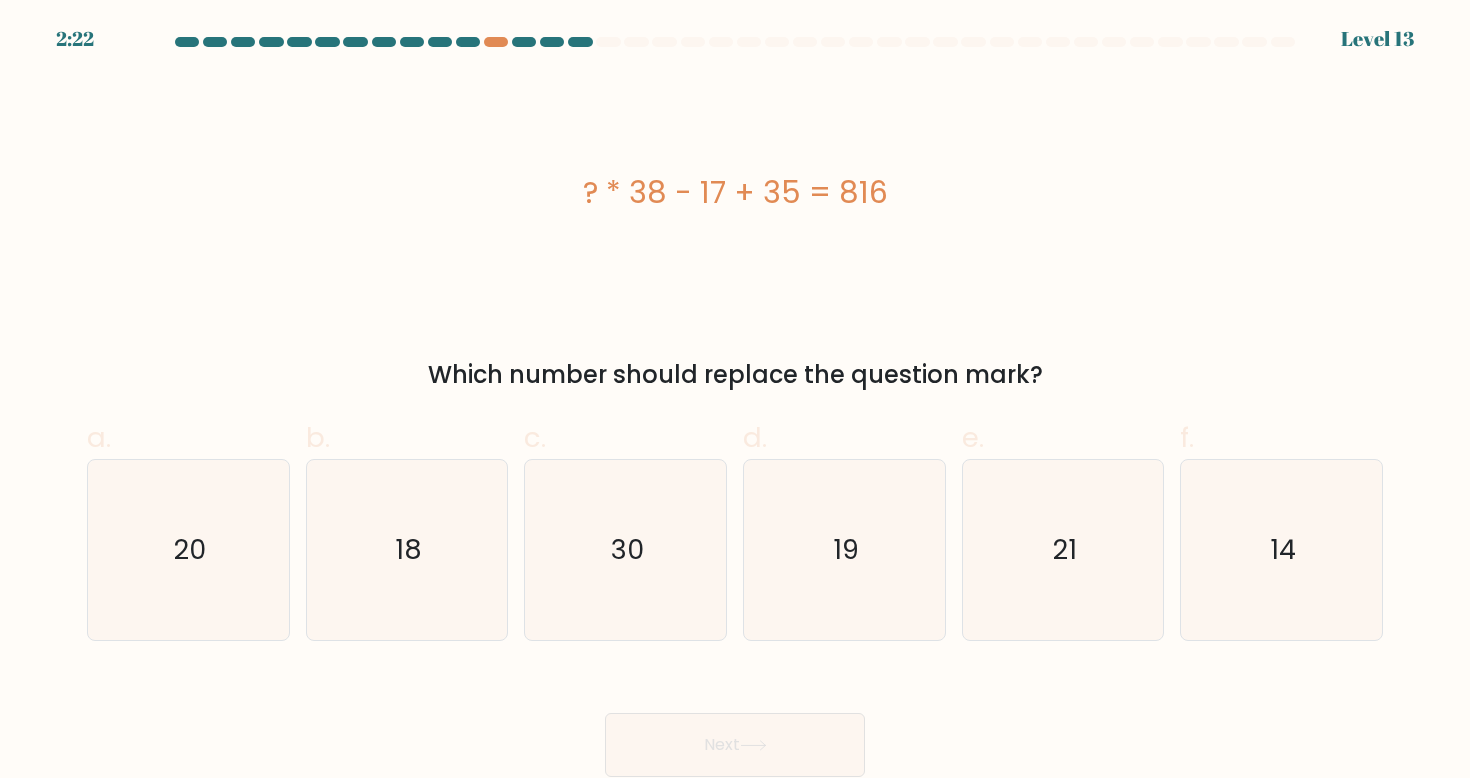 click on "? * 38 - 17 + 35 = 816" at bounding box center [735, 192] 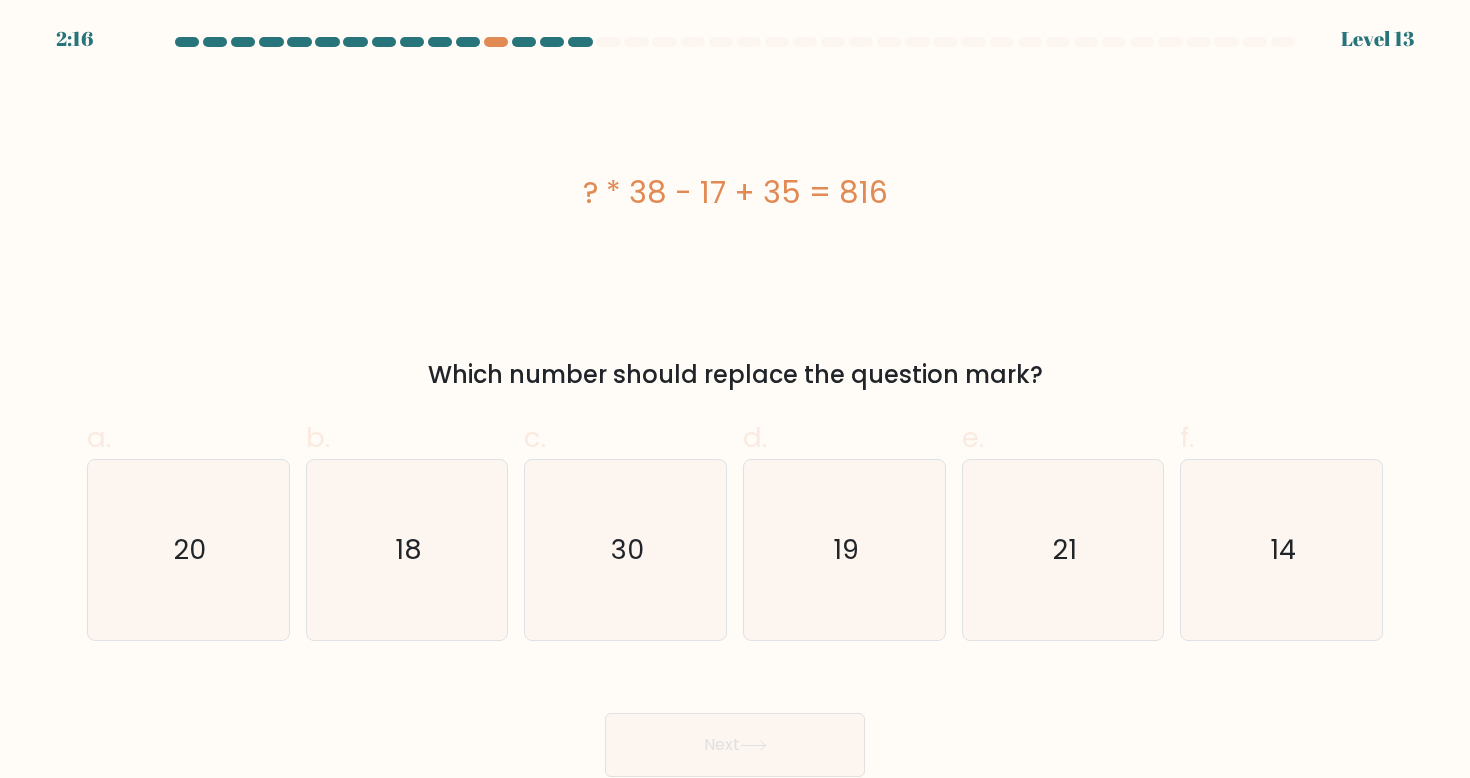 drag, startPoint x: 676, startPoint y: 194, endPoint x: 796, endPoint y: 192, distance: 120.01666 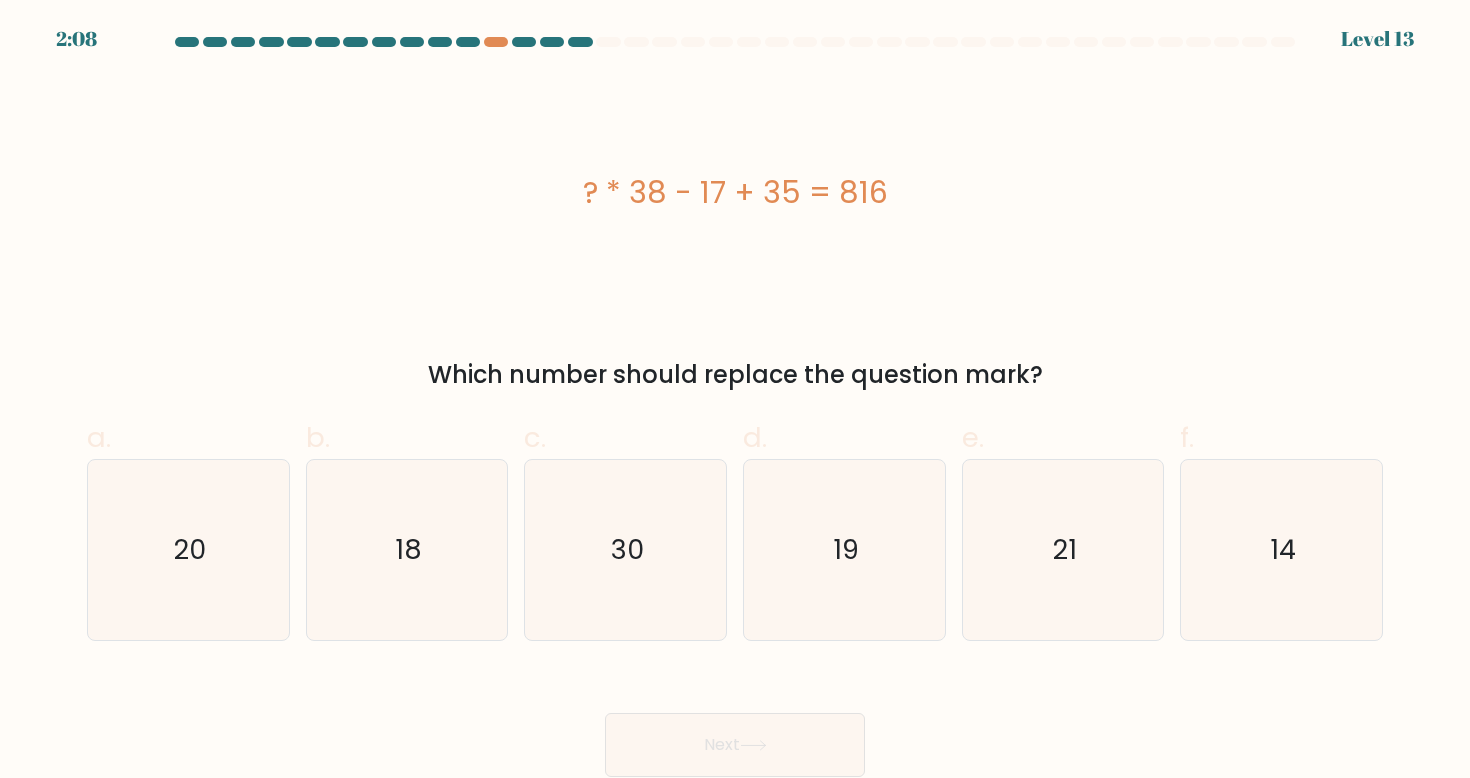 click on "? * 38 - 17 + 35 = 816" at bounding box center [735, 192] 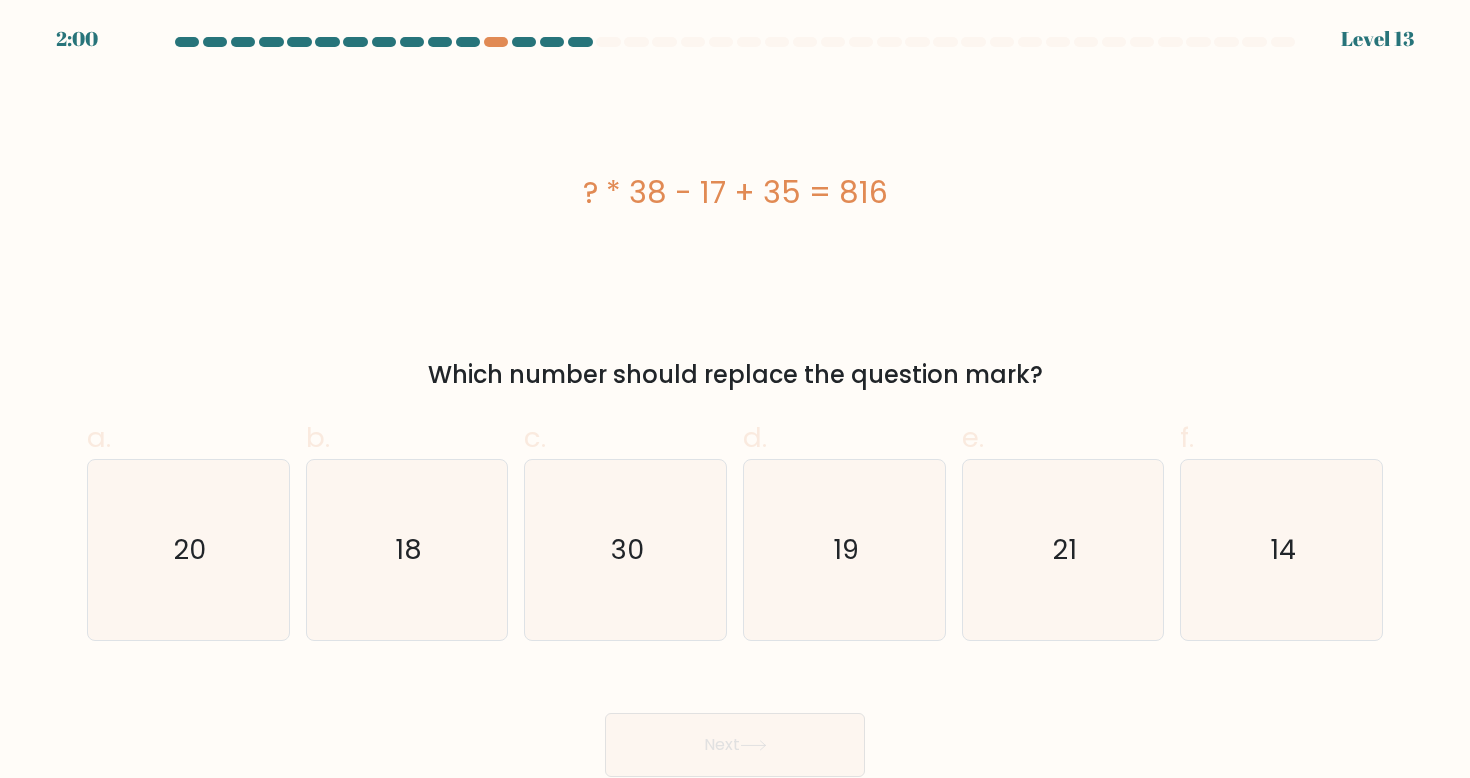 drag, startPoint x: 857, startPoint y: 186, endPoint x: 871, endPoint y: 206, distance: 24.41311 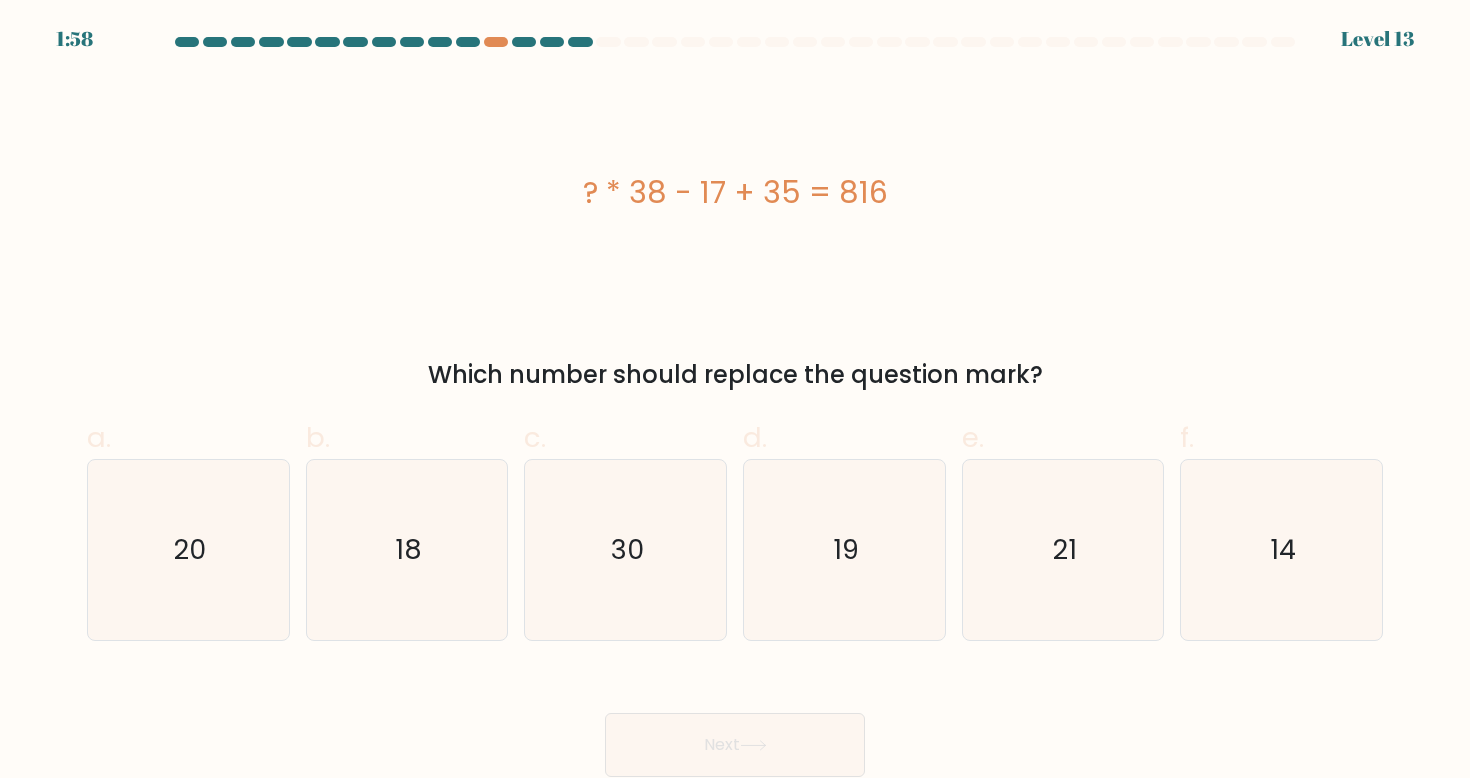drag, startPoint x: 855, startPoint y: 188, endPoint x: 872, endPoint y: 189, distance: 17.029387 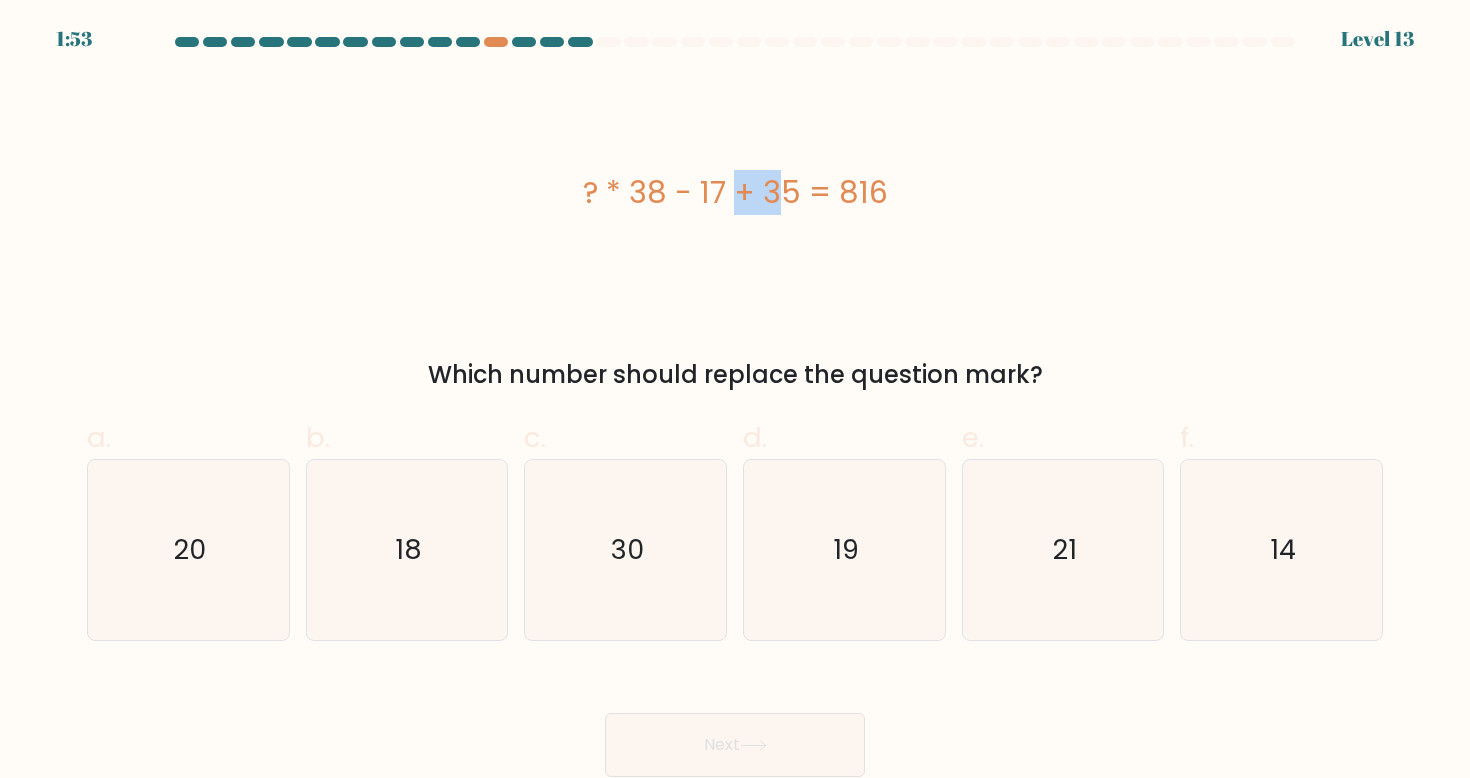 drag, startPoint x: 646, startPoint y: 192, endPoint x: 670, endPoint y: 193, distance: 24.020824 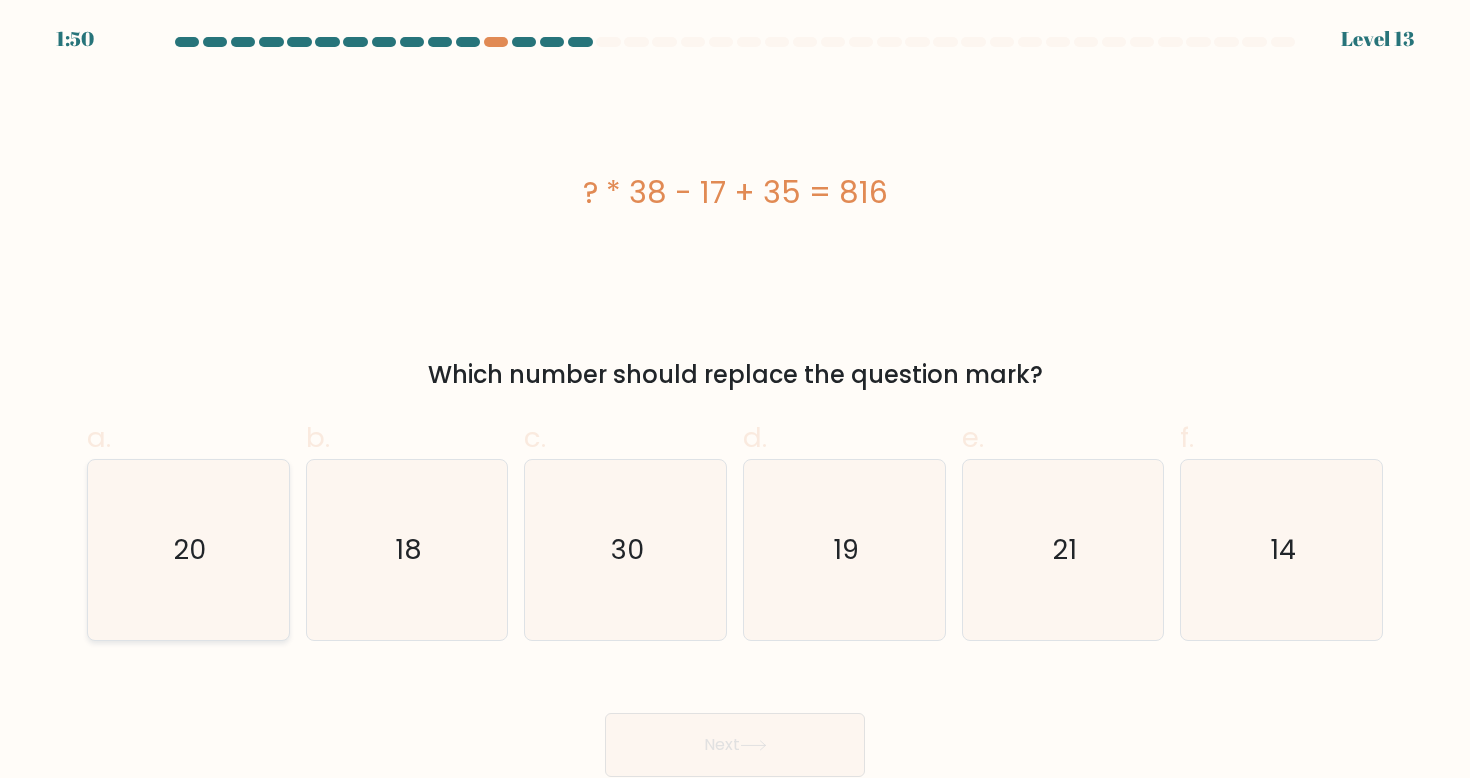 click on "20" at bounding box center [188, 550] 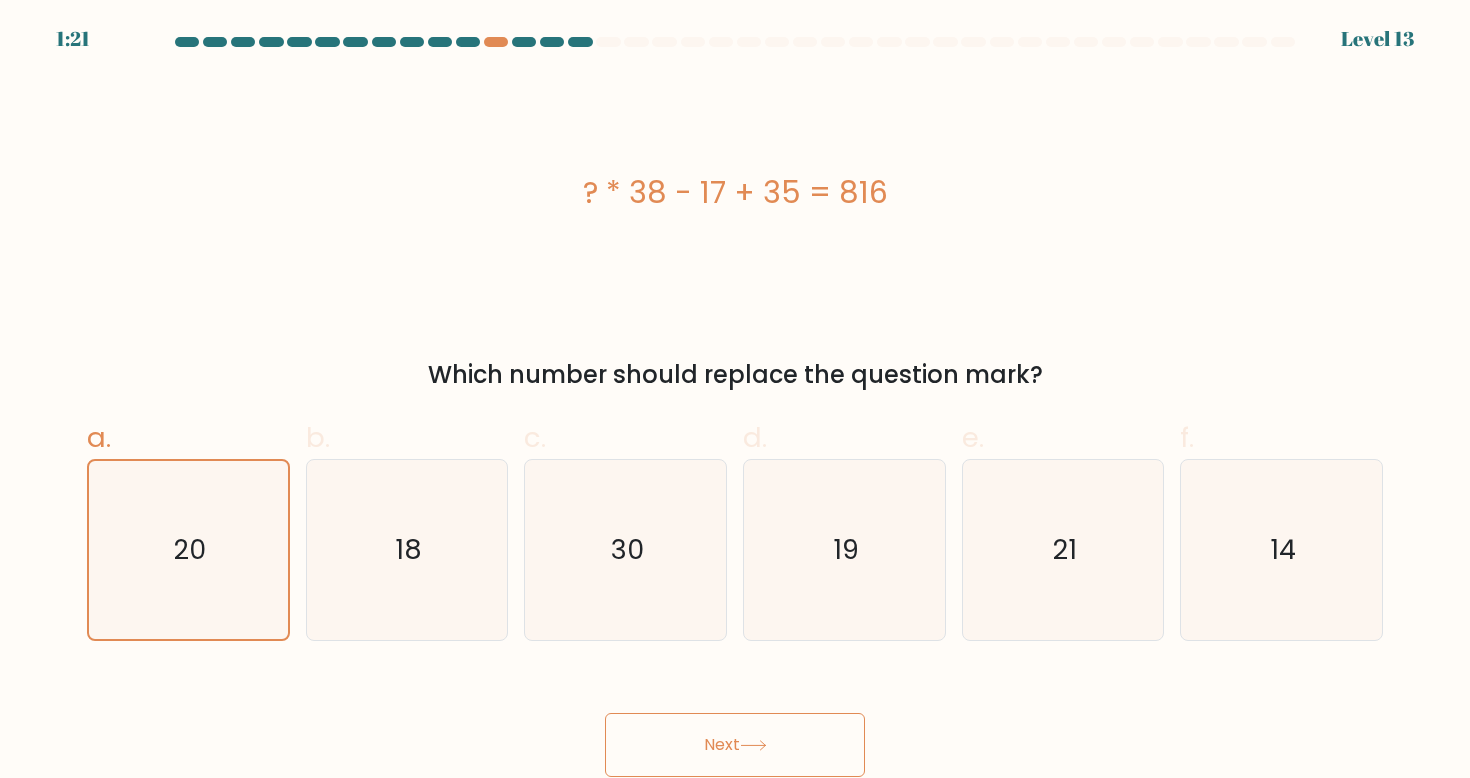 click on "Next" at bounding box center [735, 745] 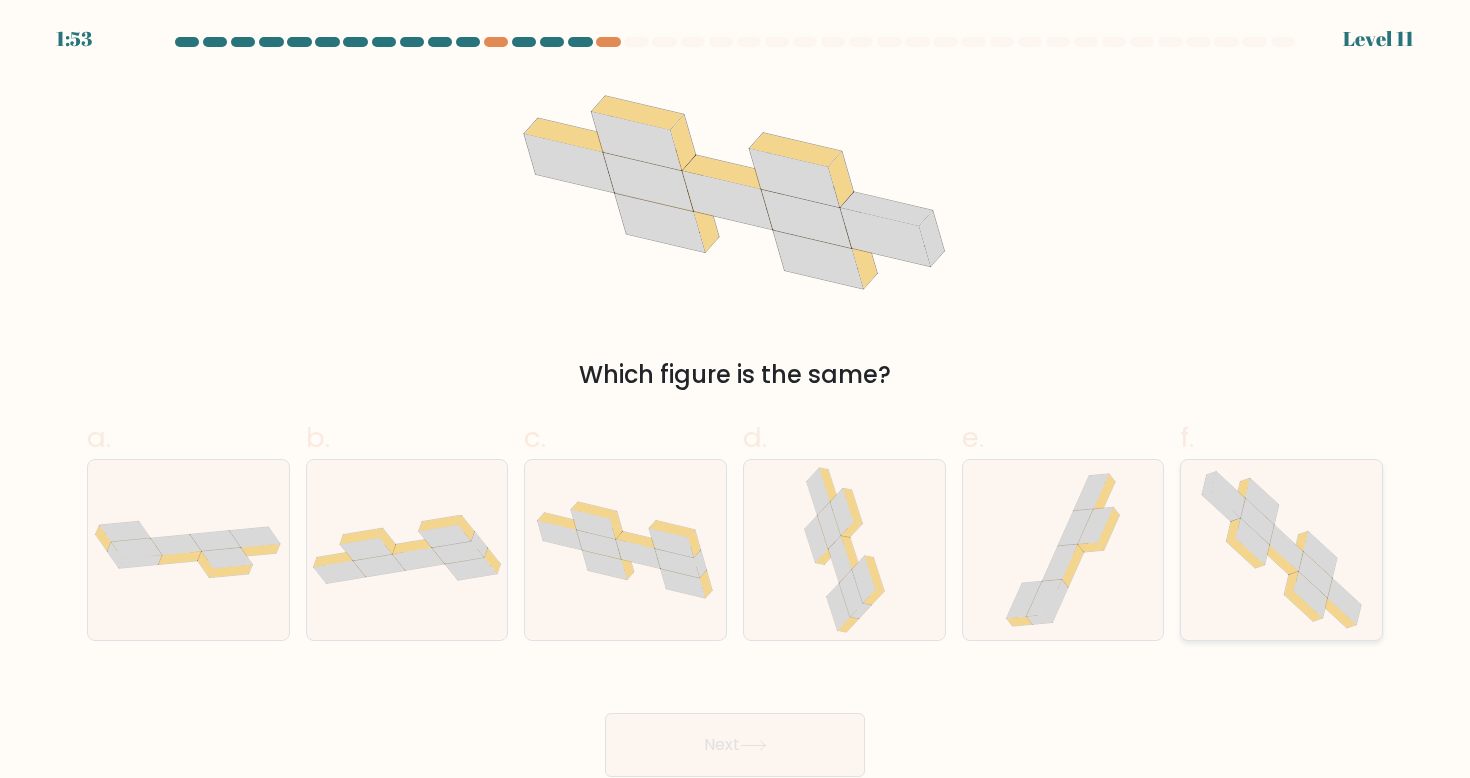 click at bounding box center [1281, 550] 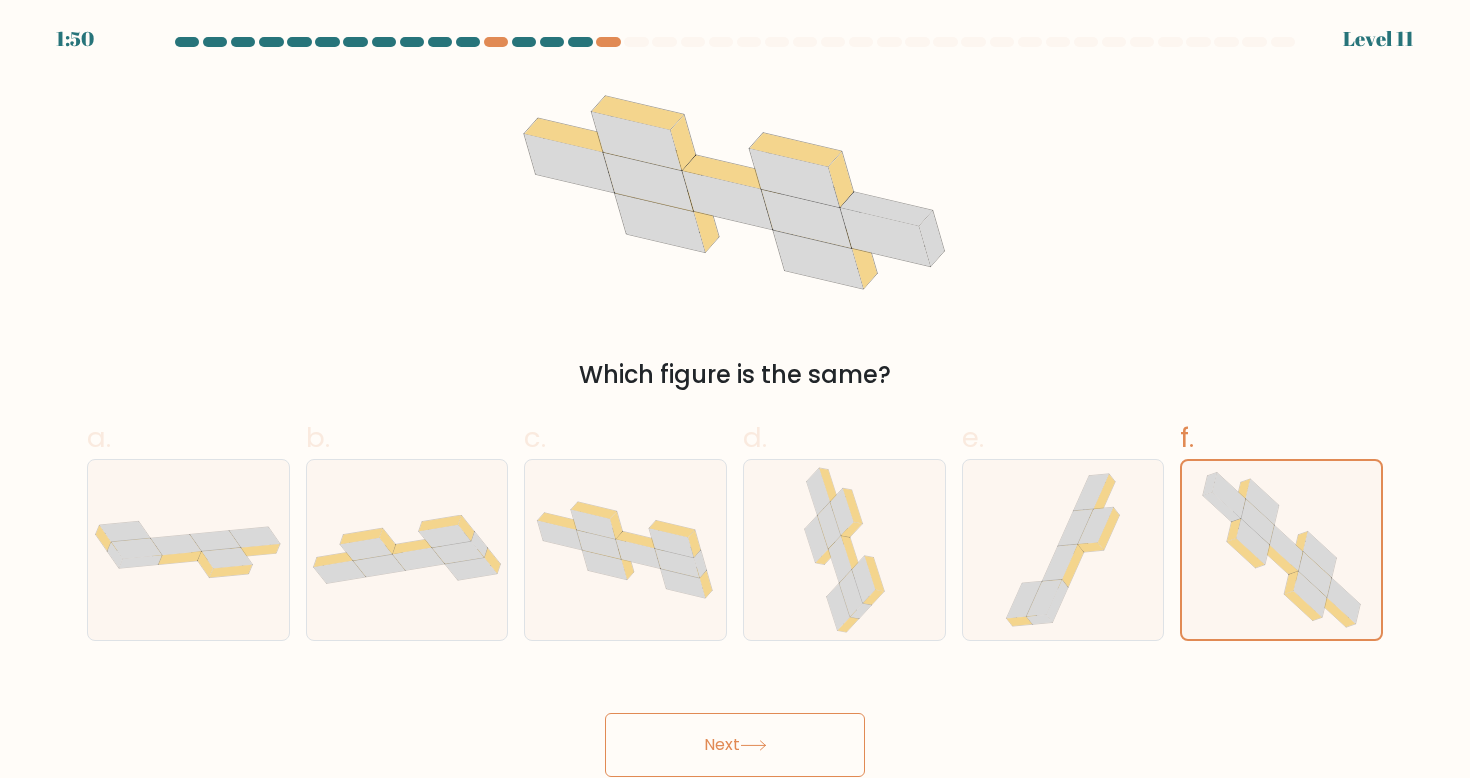 click on "Next" at bounding box center [735, 745] 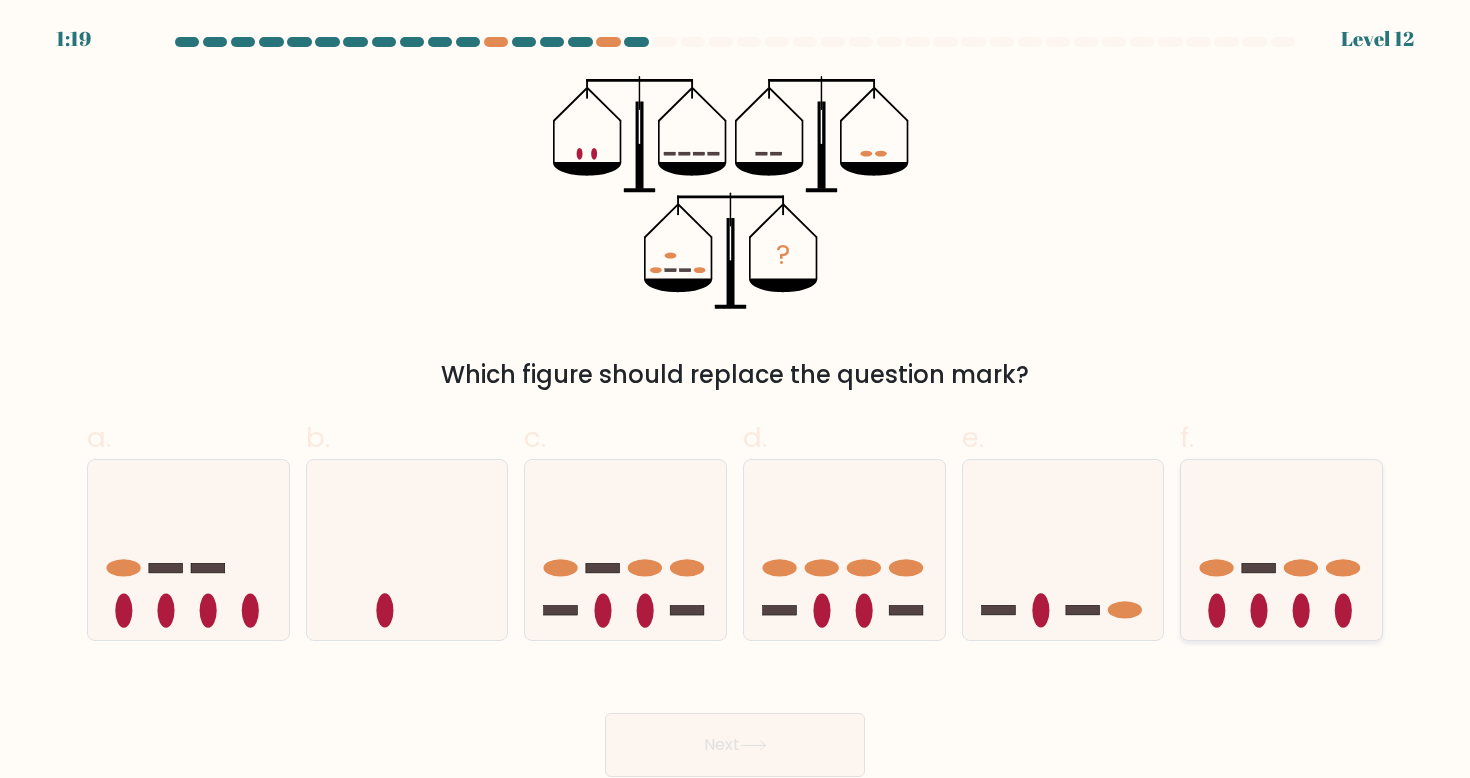 click at bounding box center (1281, 550) 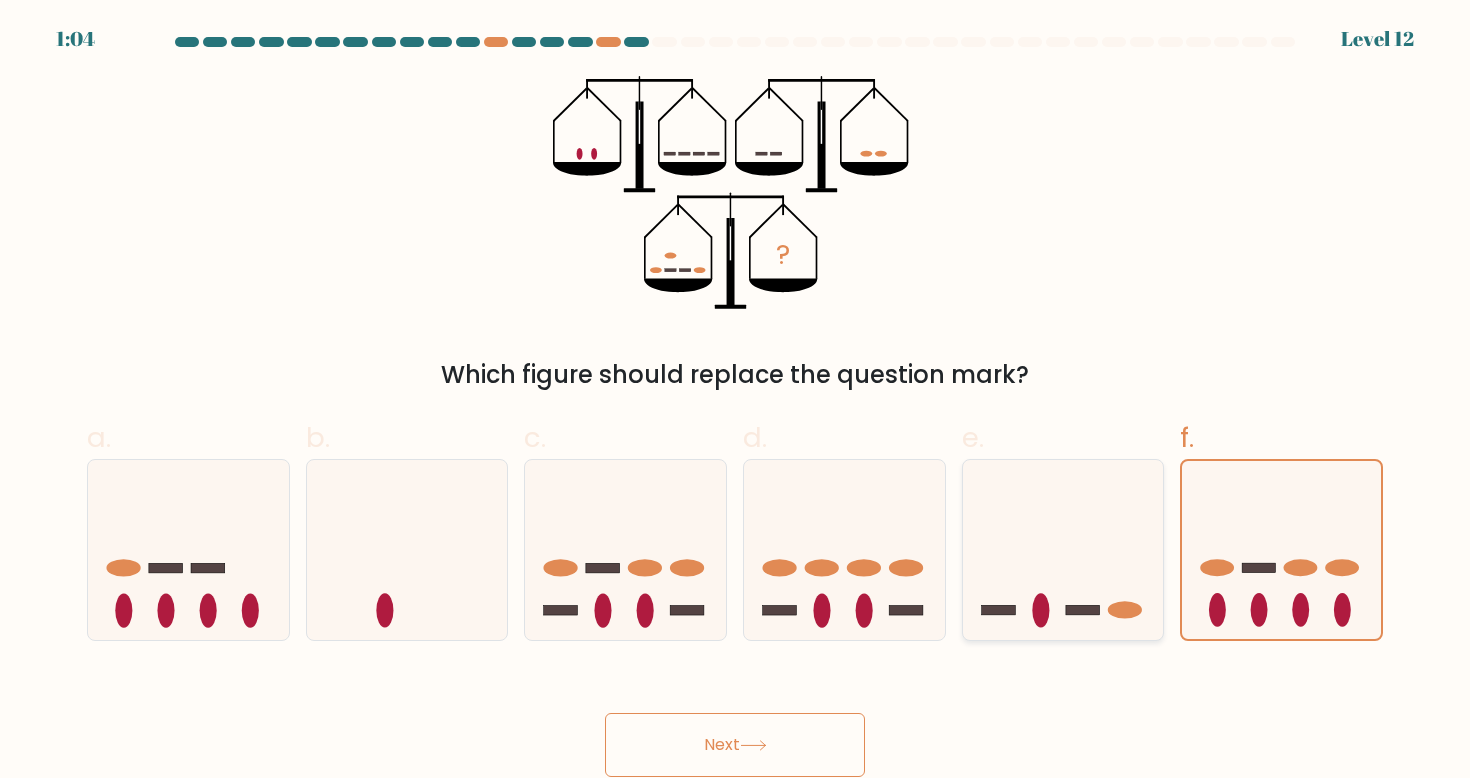 drag, startPoint x: 814, startPoint y: 719, endPoint x: 977, endPoint y: 553, distance: 232.6478 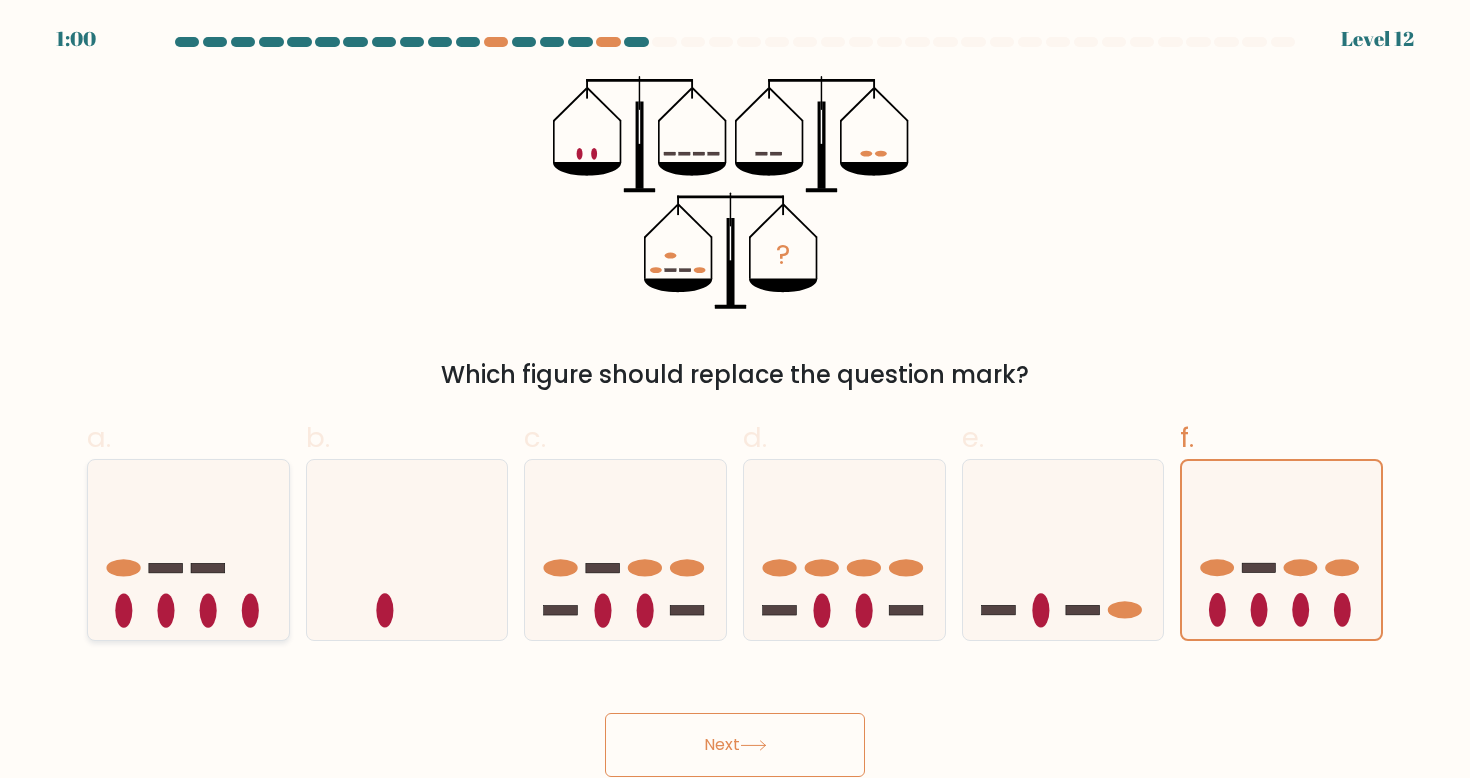 click at bounding box center [188, 550] 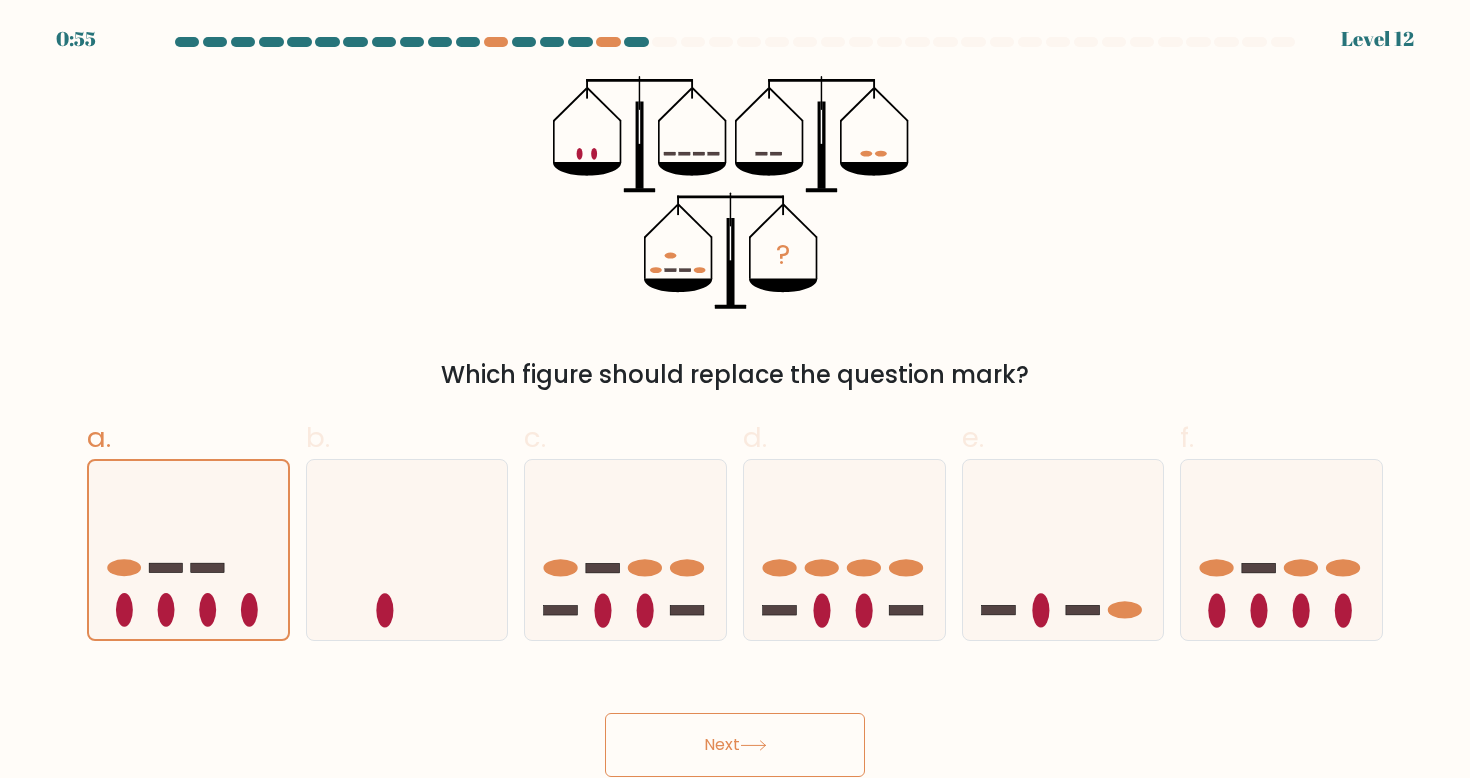 click on "Next" at bounding box center [735, 745] 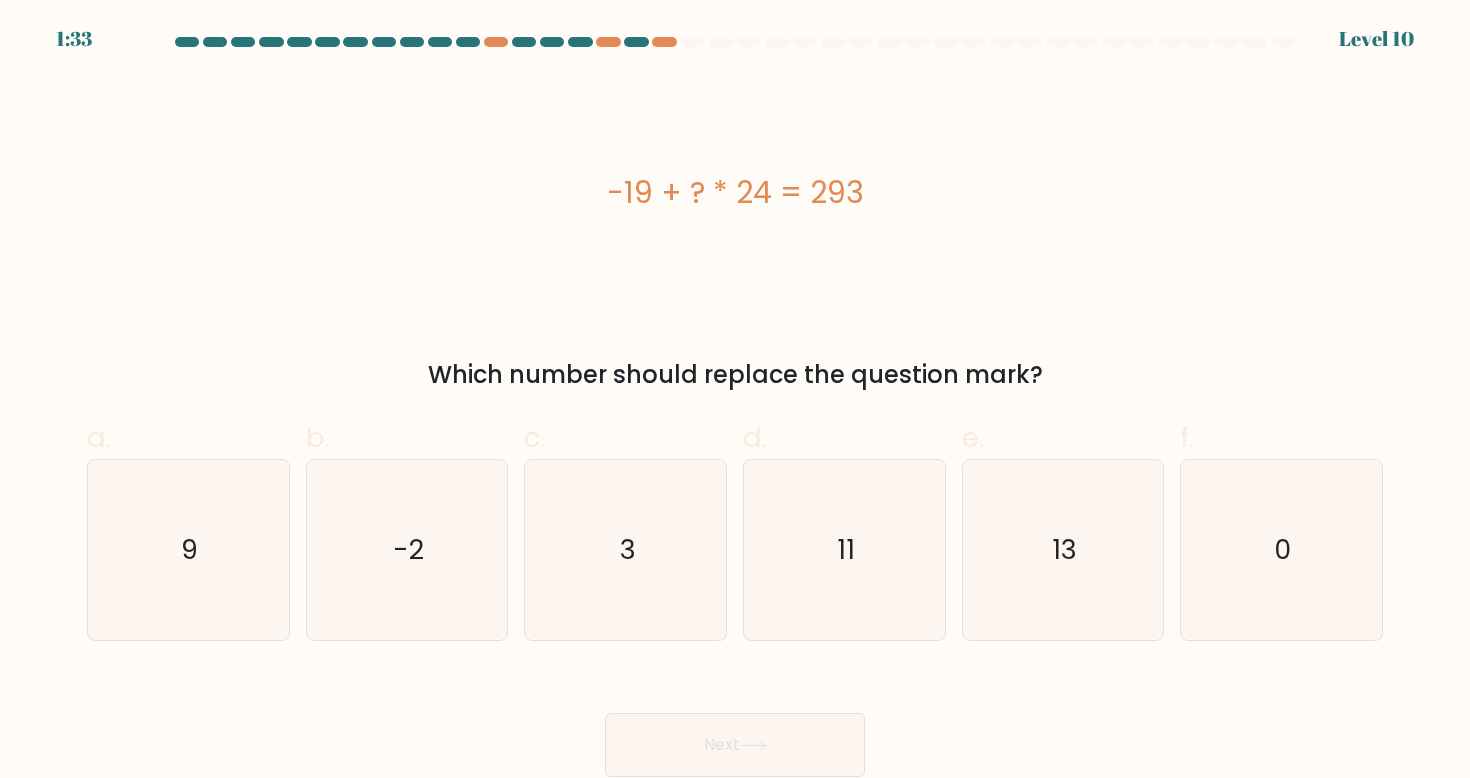 drag, startPoint x: 743, startPoint y: 195, endPoint x: 781, endPoint y: 197, distance: 38.052597 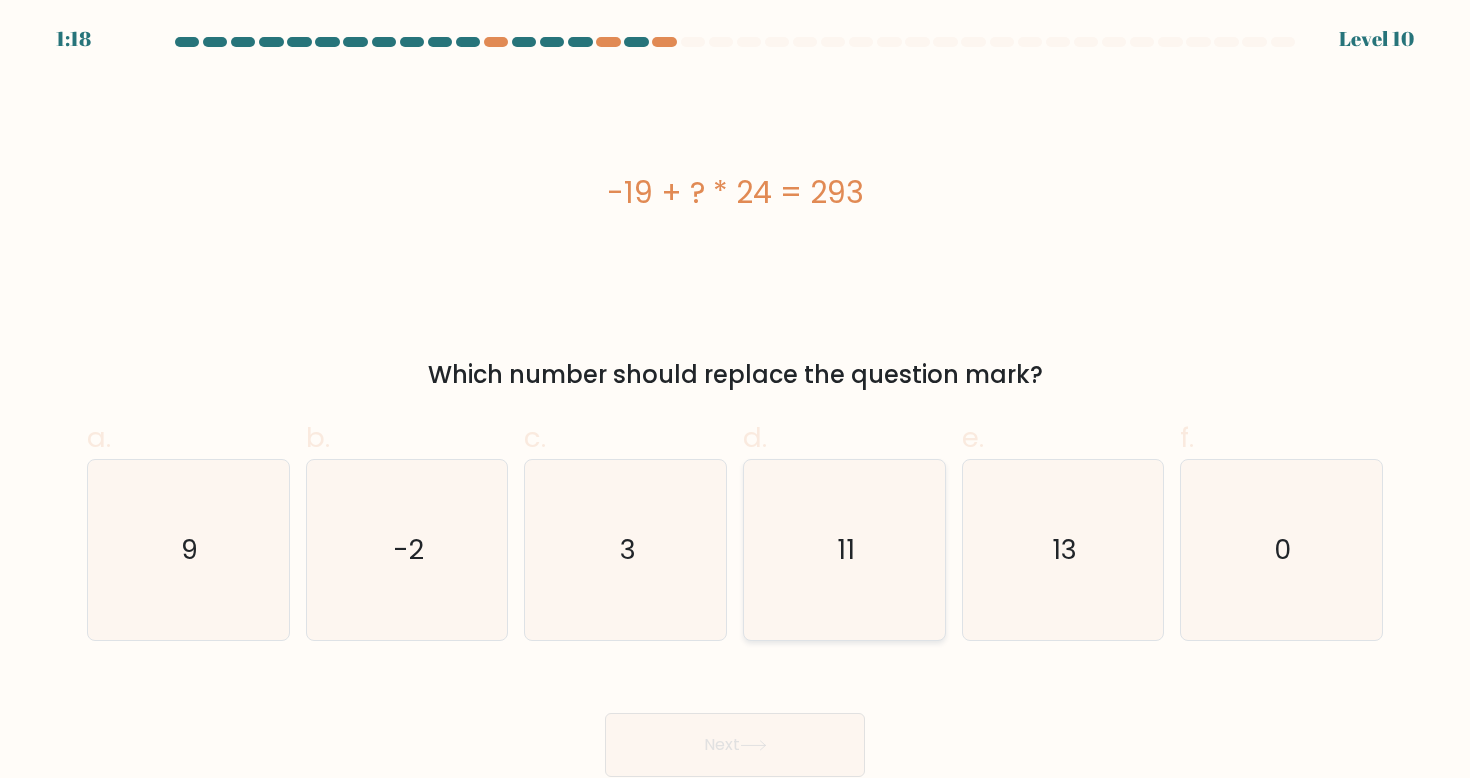 click on "11" at bounding box center (844, 550) 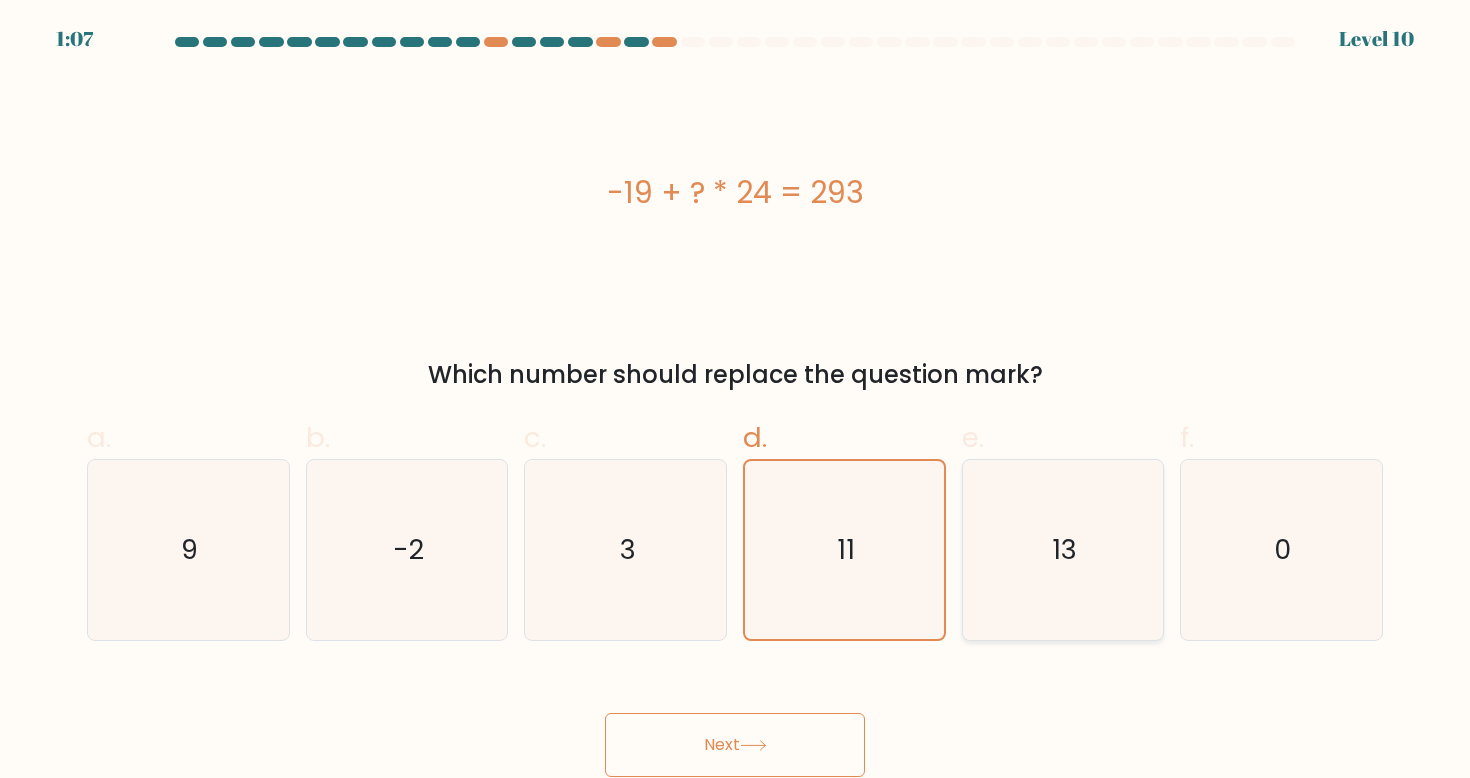 click on "13" at bounding box center [1063, 550] 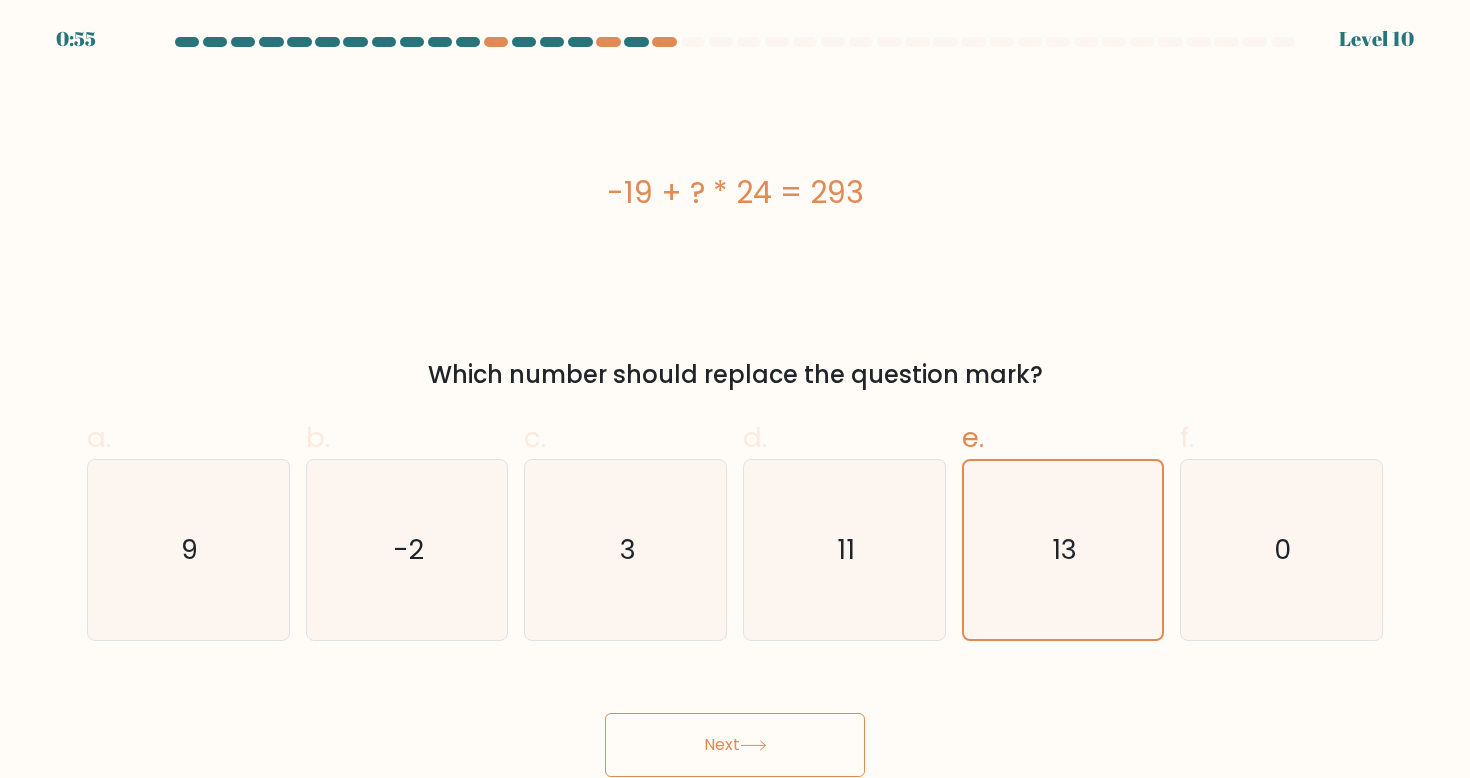 click on "Next" at bounding box center [735, 745] 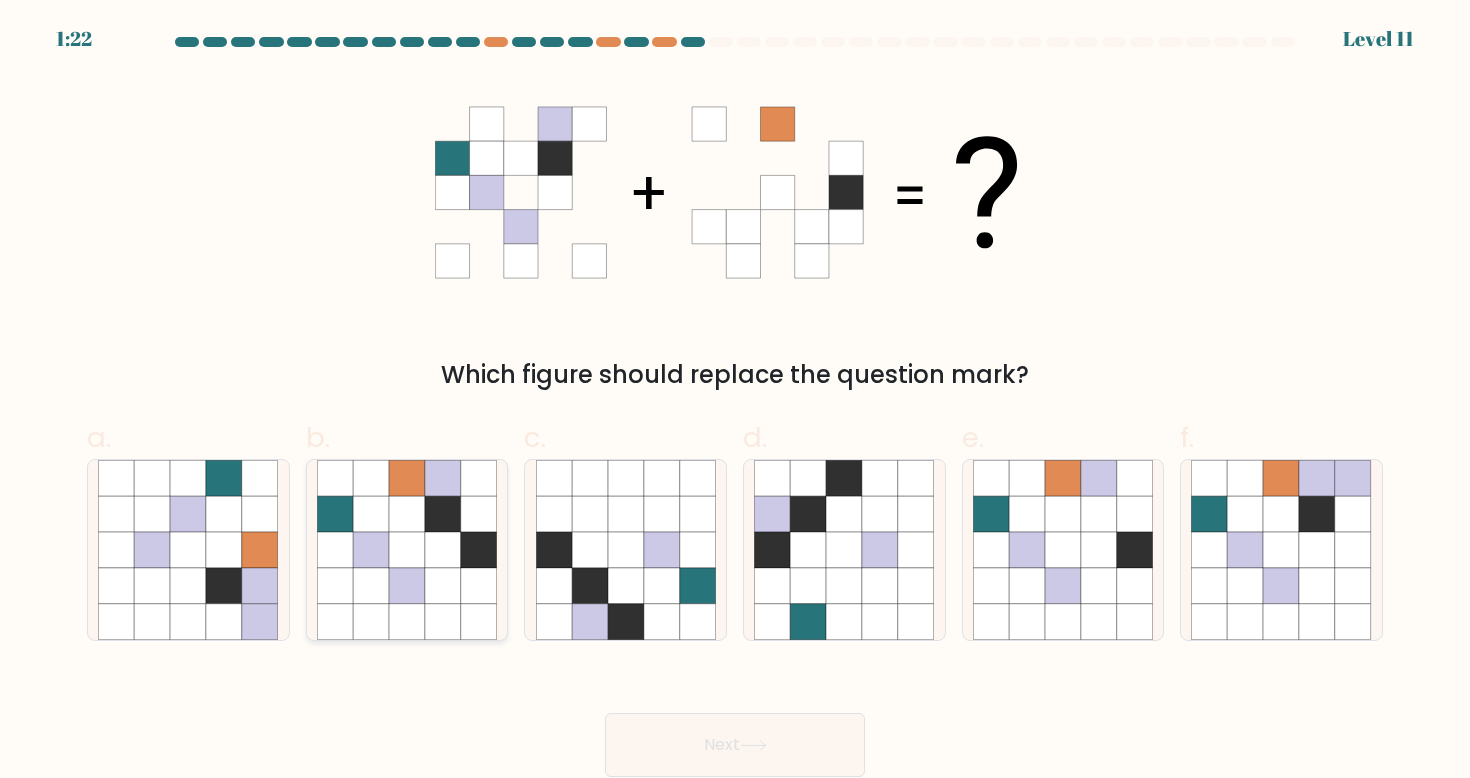 click at bounding box center (479, 514) 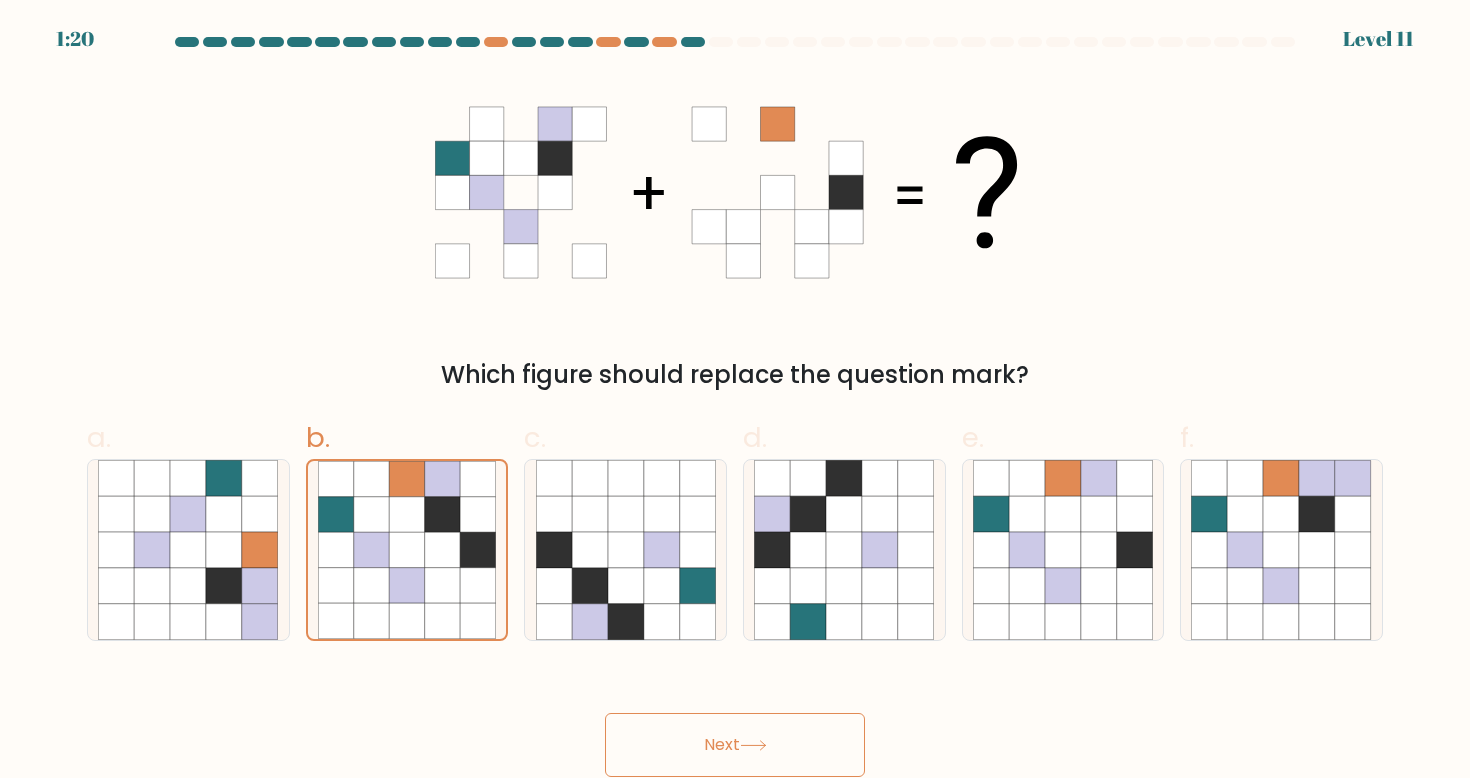 click on "Next" at bounding box center (735, 745) 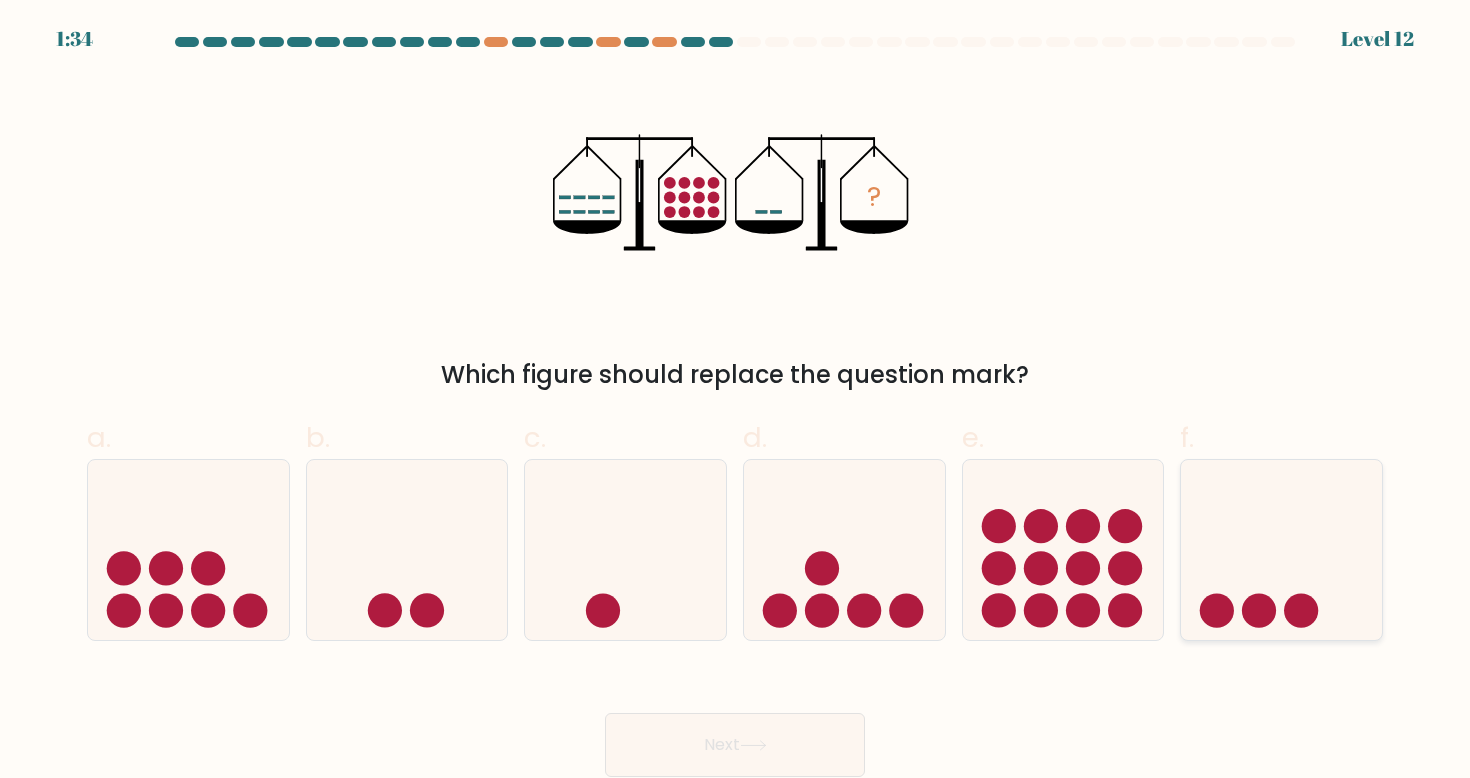click at bounding box center (1281, 550) 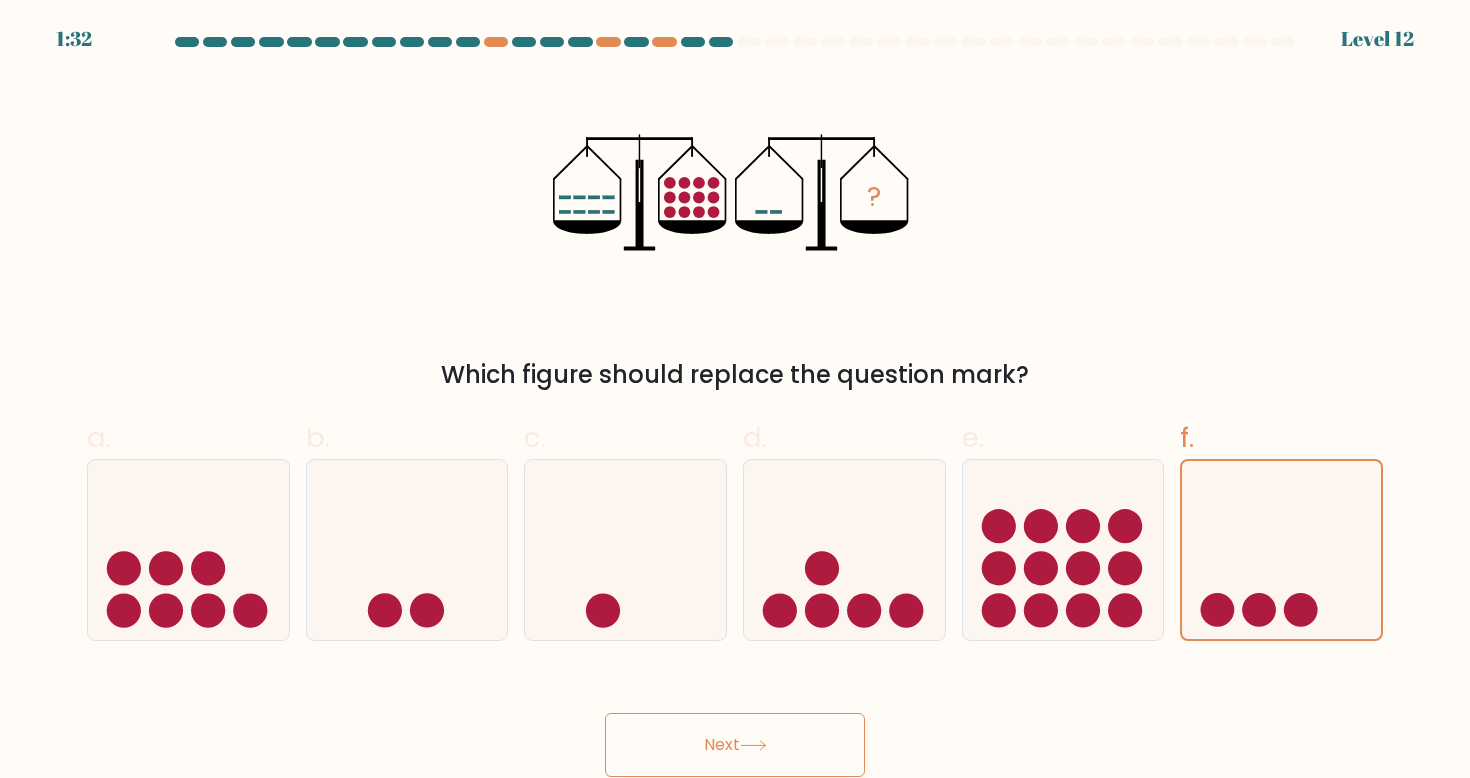 click on "Next" at bounding box center (735, 745) 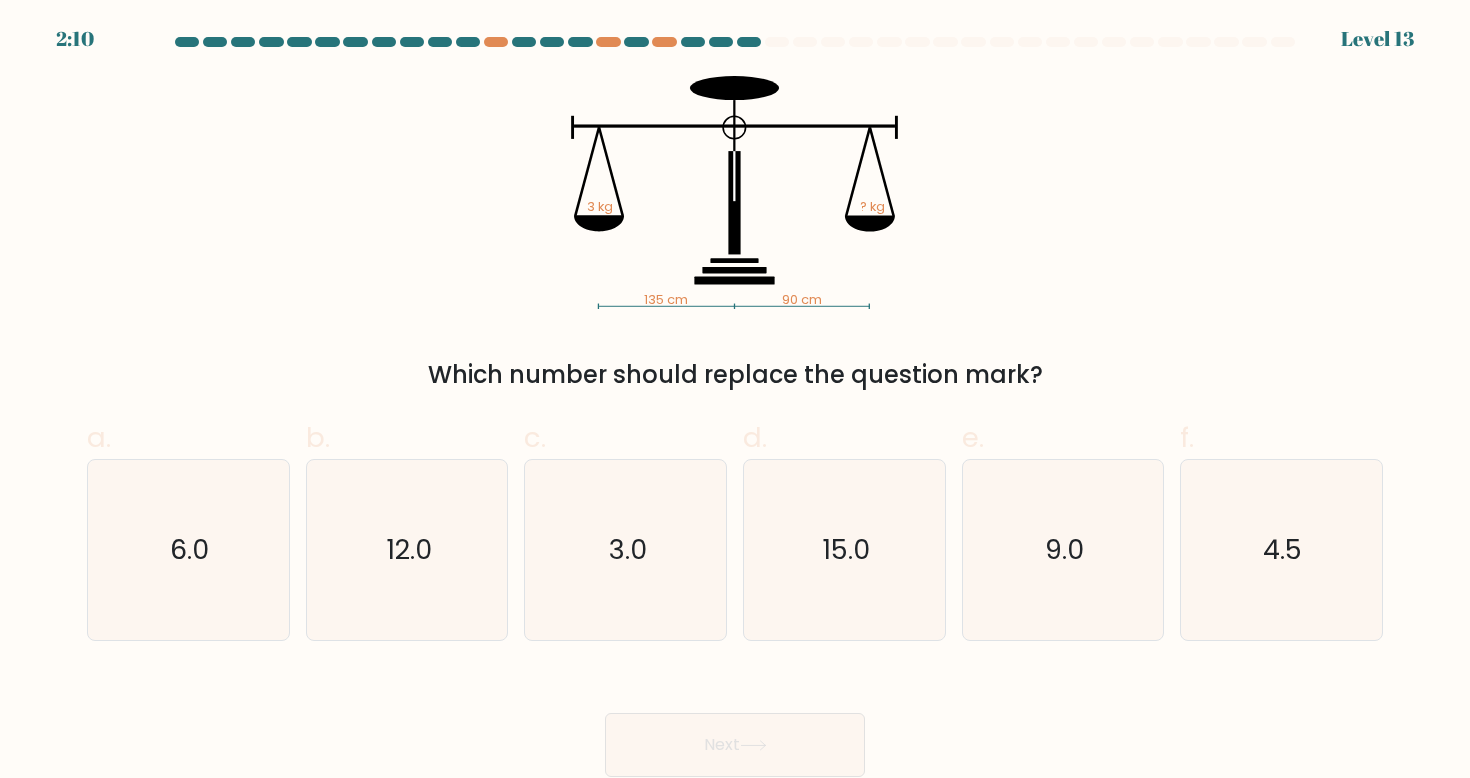 drag, startPoint x: 698, startPoint y: 384, endPoint x: 1015, endPoint y: 378, distance: 317.05676 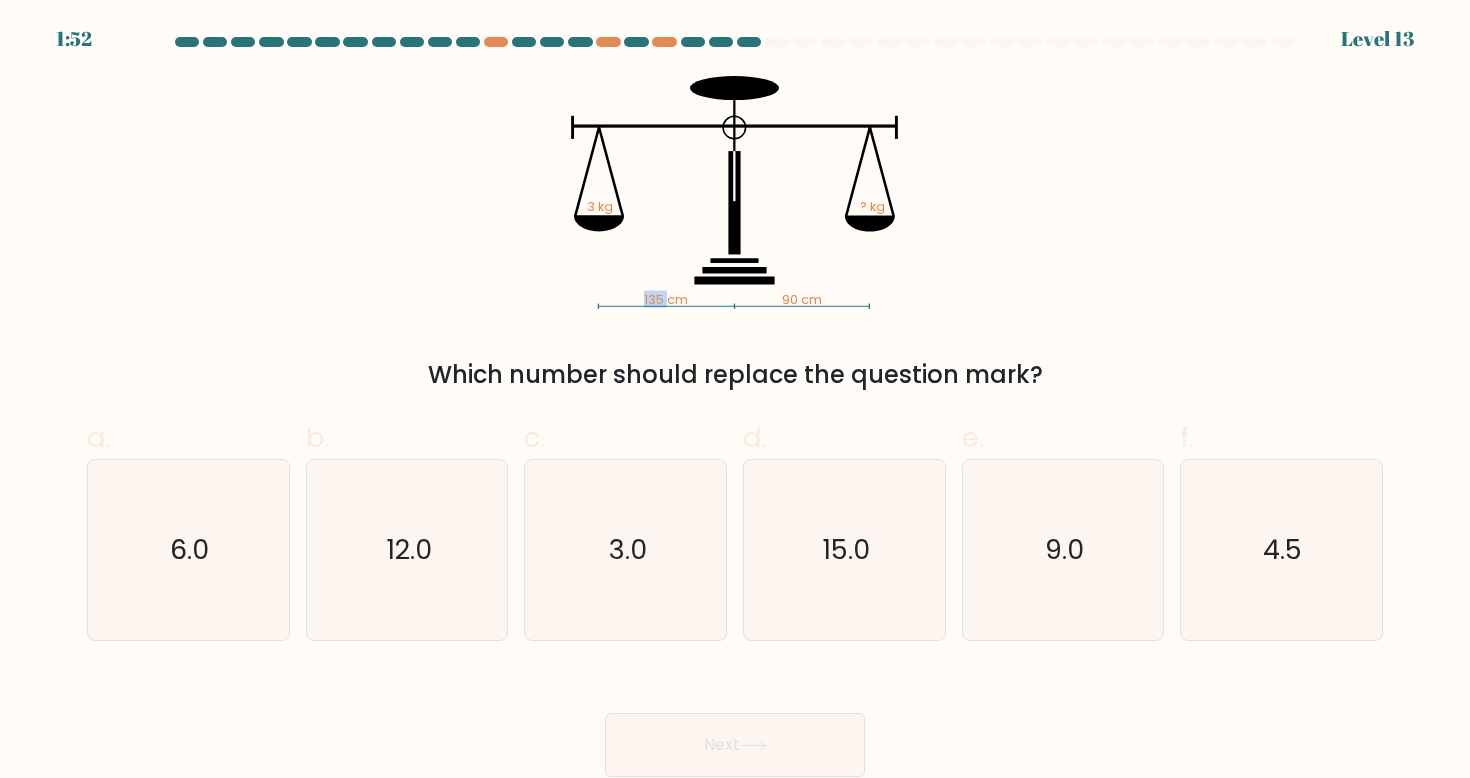 drag, startPoint x: 658, startPoint y: 302, endPoint x: 629, endPoint y: 299, distance: 29.15476 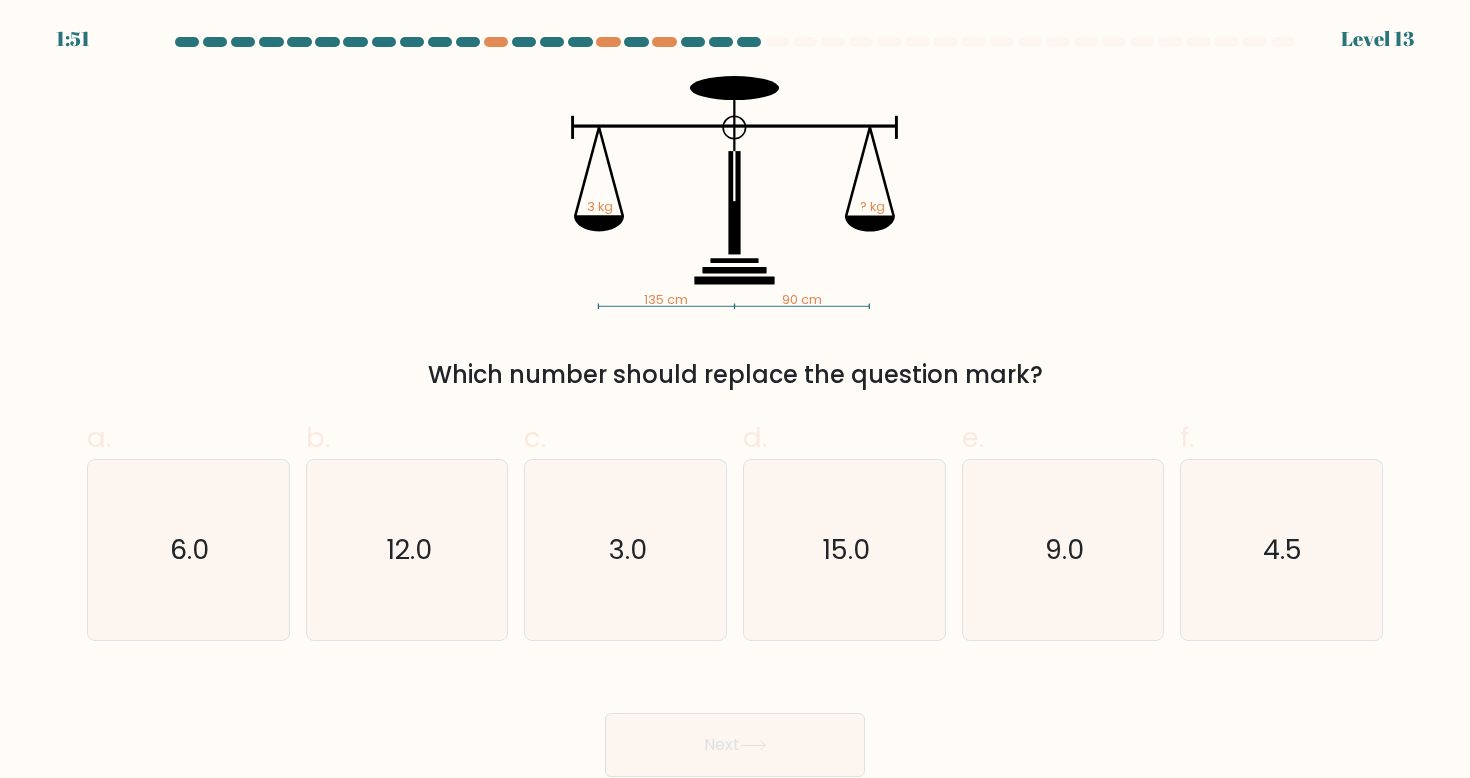 click on "135 cm   90 cm   3 kg   ? kg" at bounding box center (735, 192) 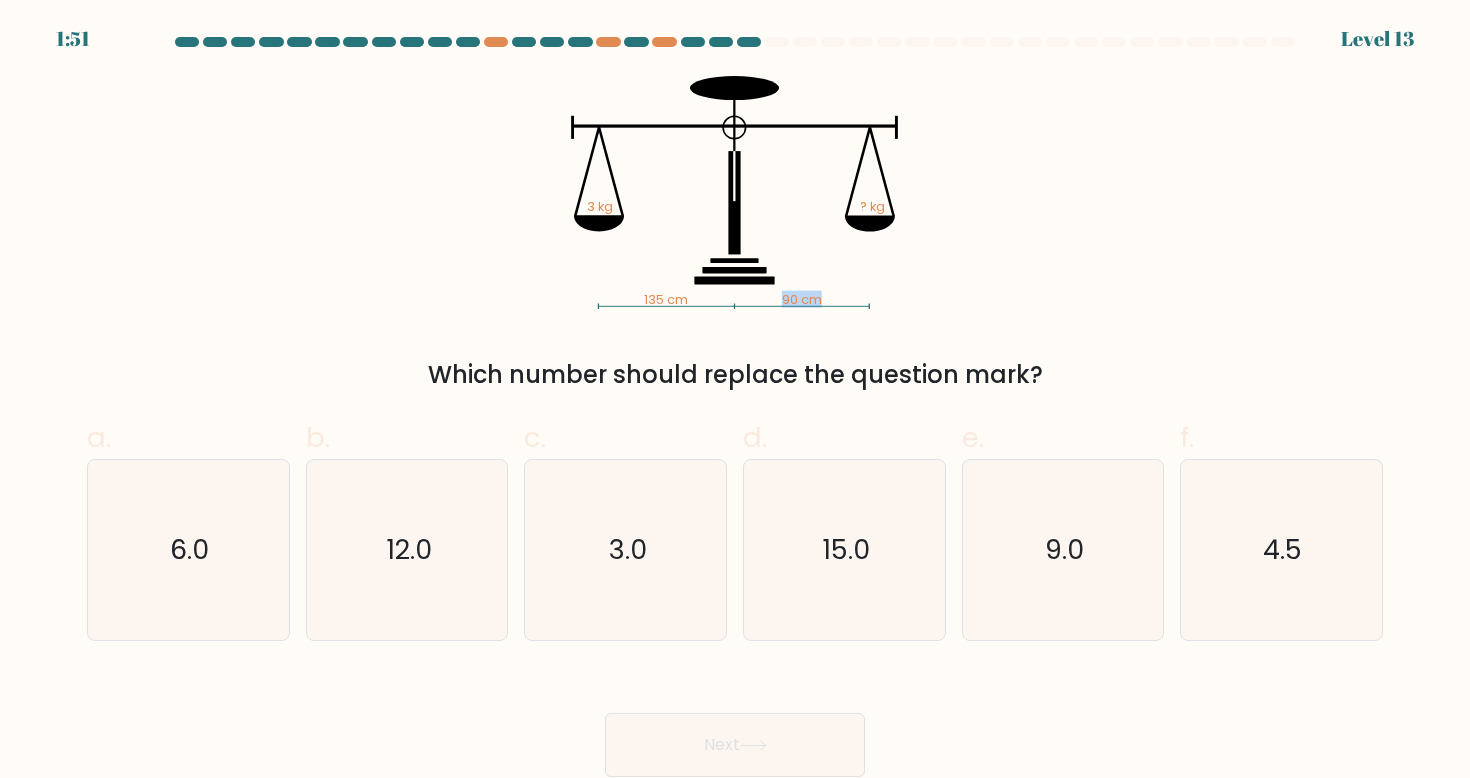 drag, startPoint x: 746, startPoint y: 297, endPoint x: 850, endPoint y: 304, distance: 104.23531 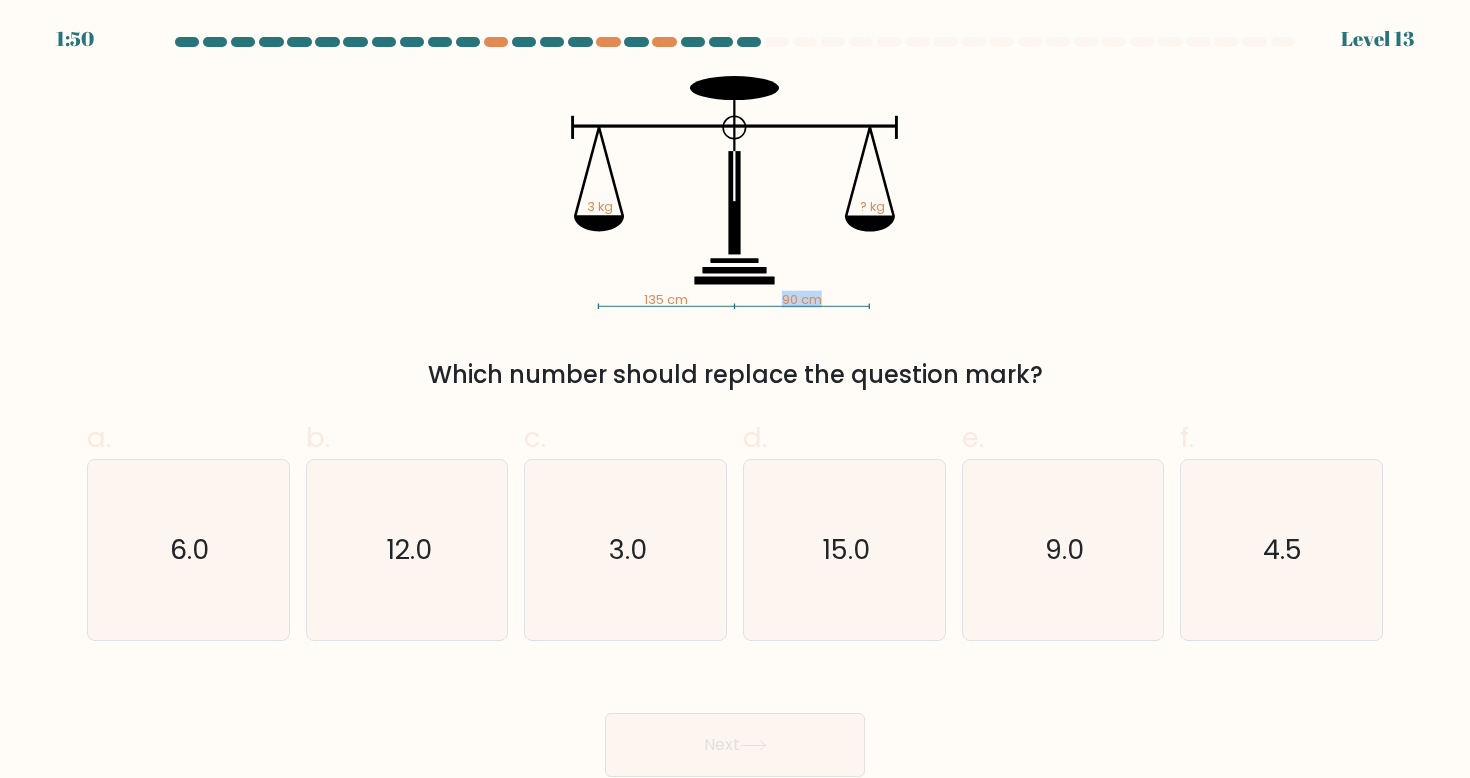 click on "135 cm   90 cm   3 kg   ? kg" at bounding box center [735, 192] 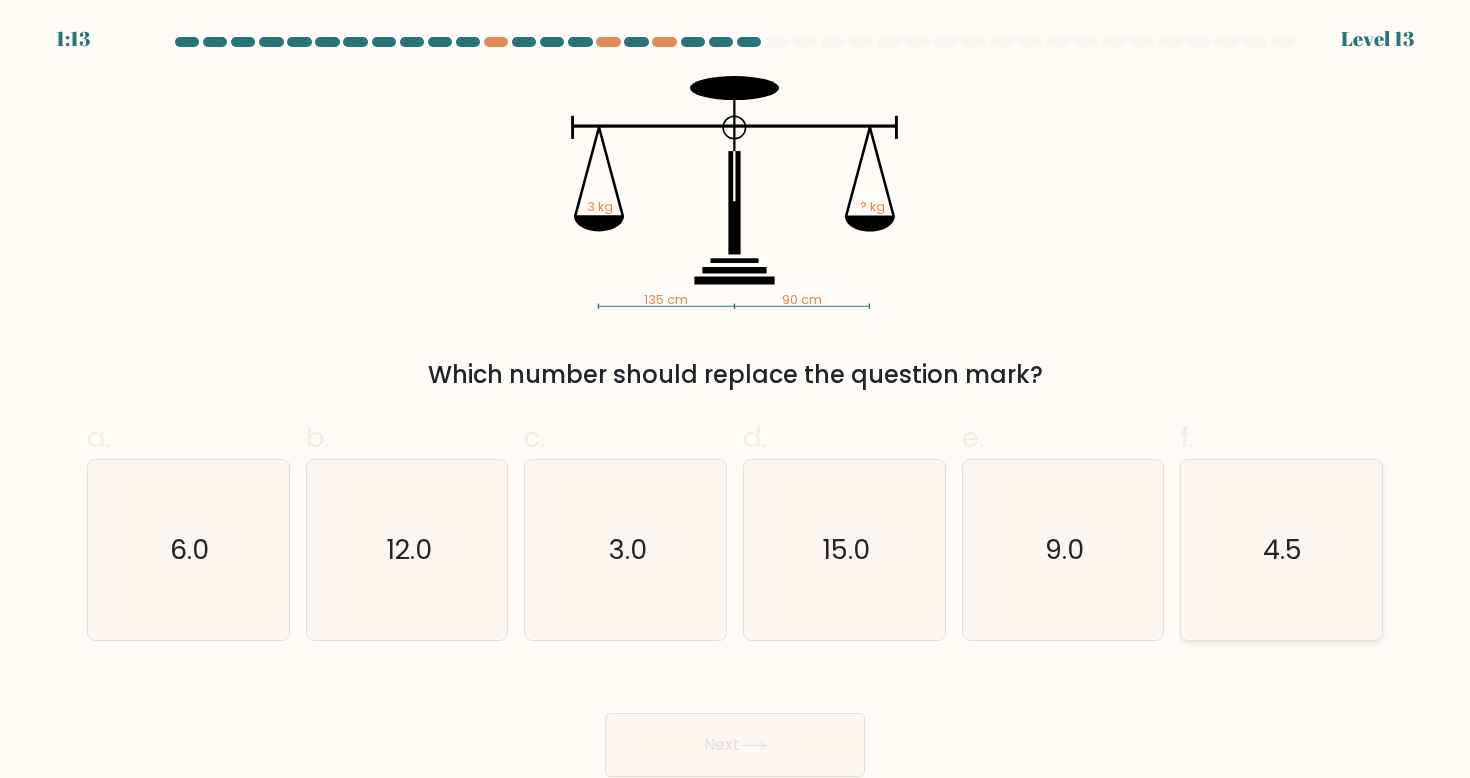 click on "4.5" at bounding box center [1283, 549] 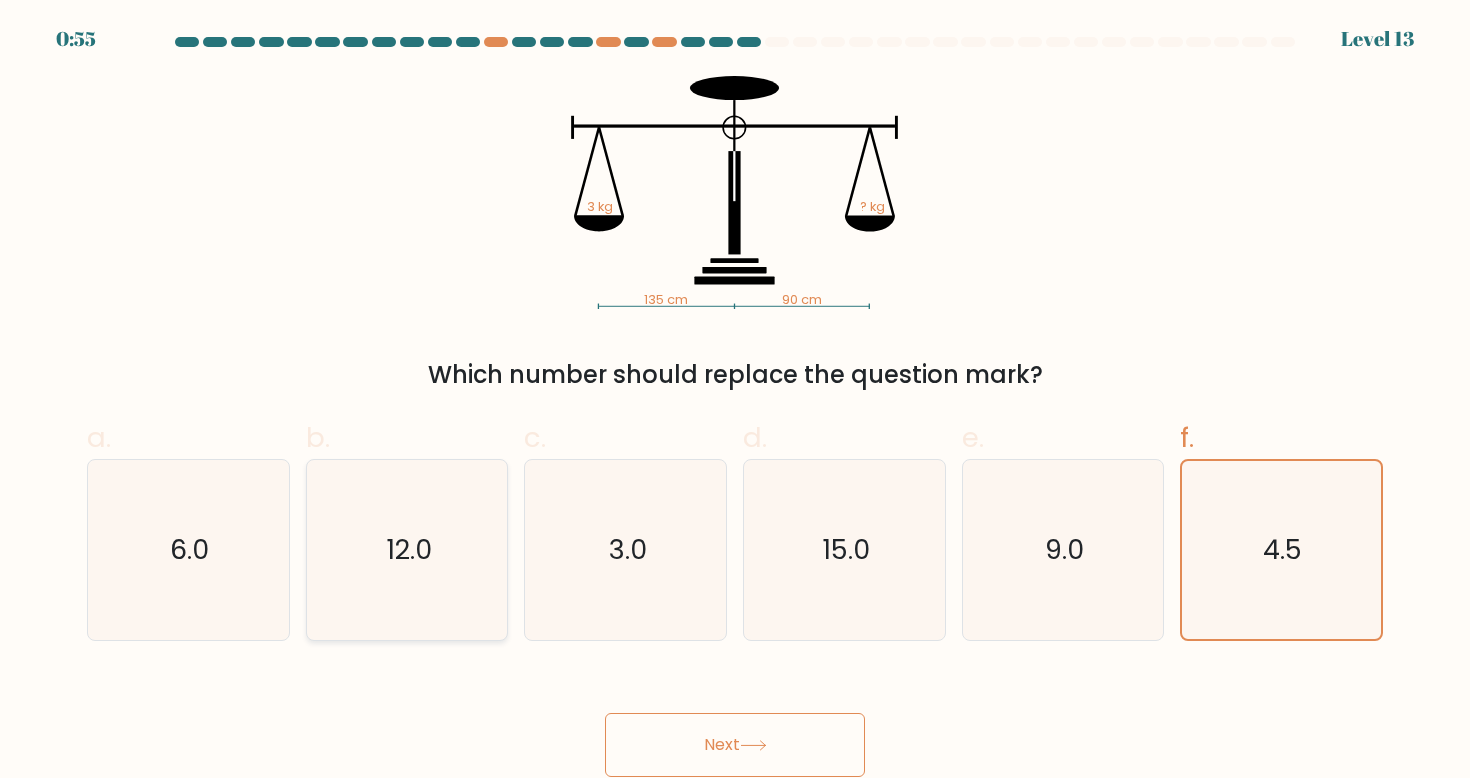 click on "12.0" at bounding box center [407, 550] 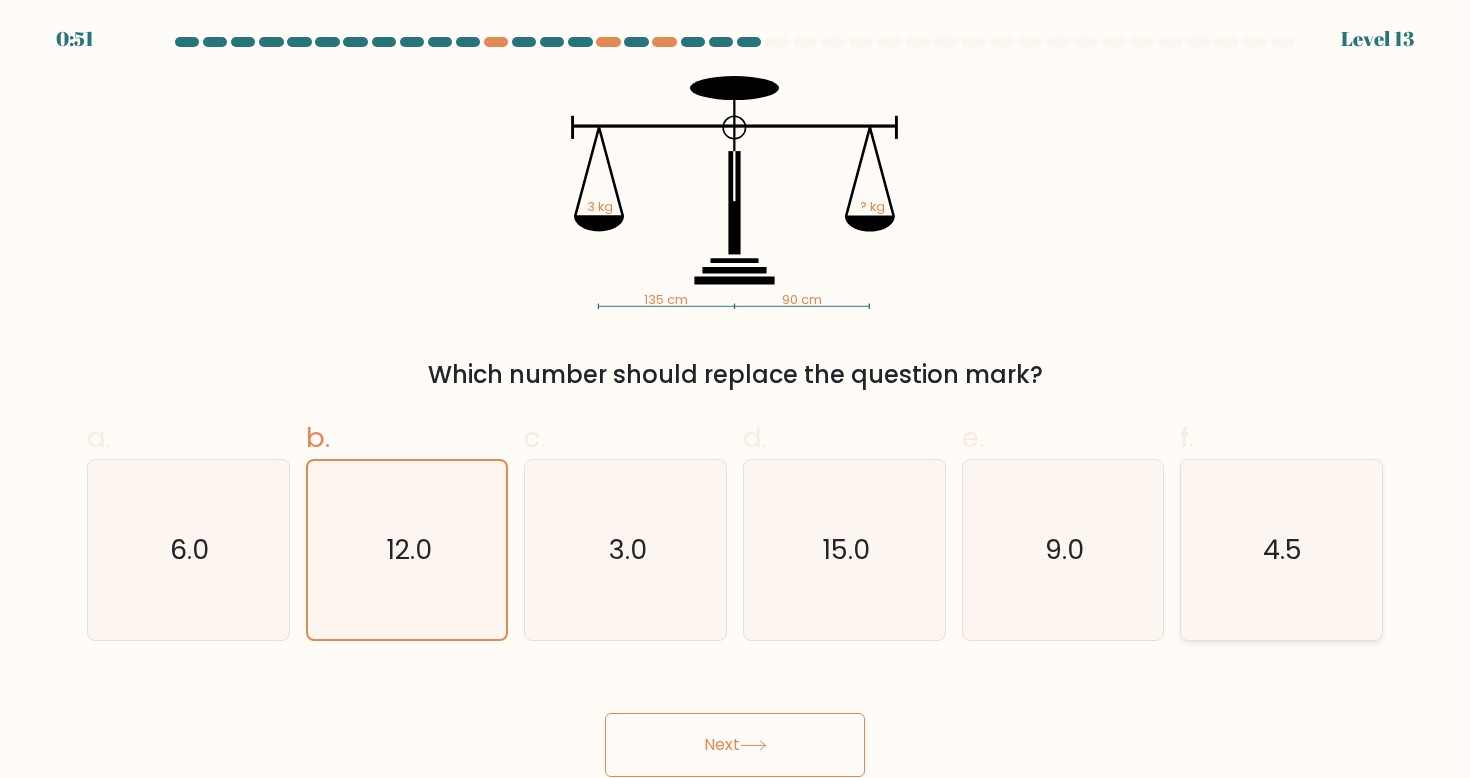 click on "4.5" at bounding box center [1283, 549] 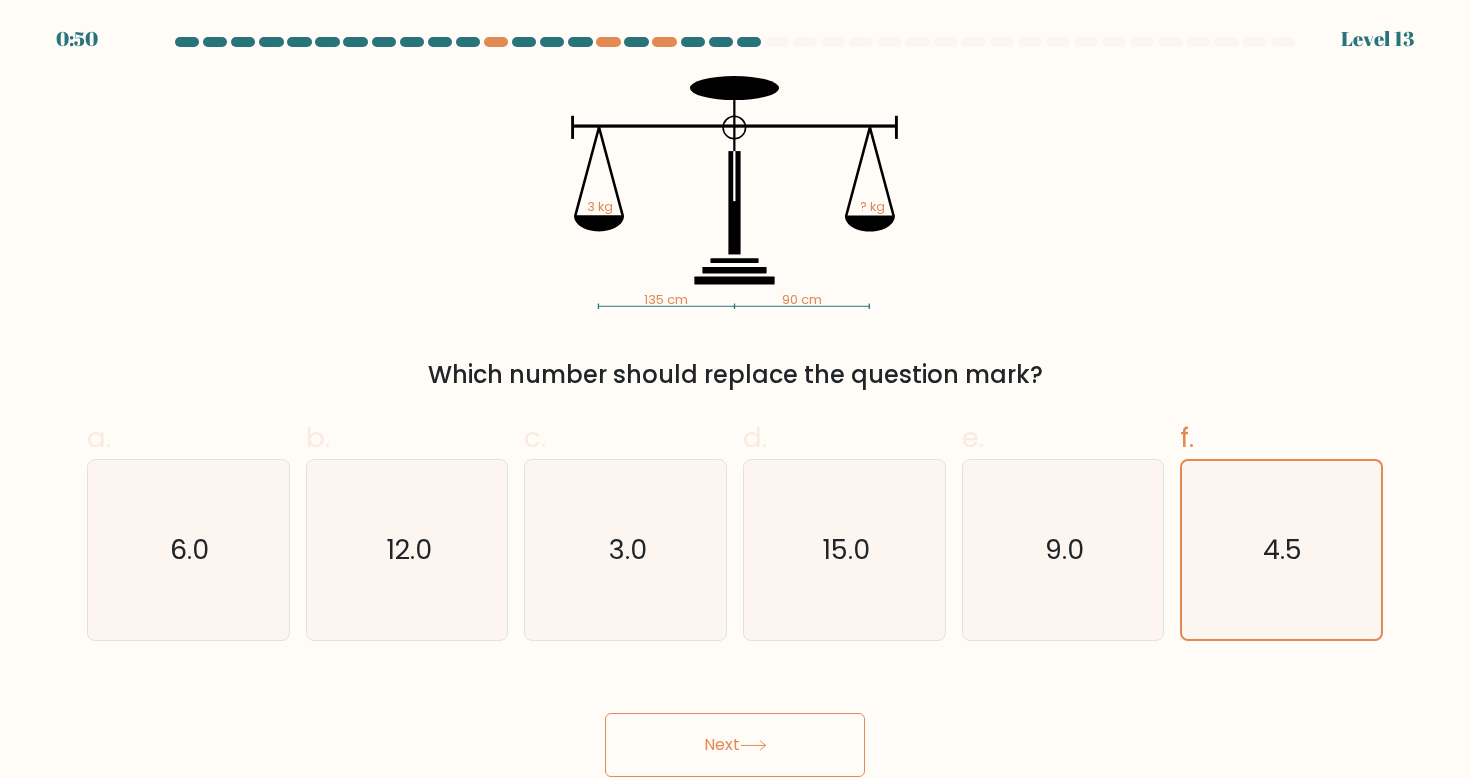 click on "Next" at bounding box center [735, 745] 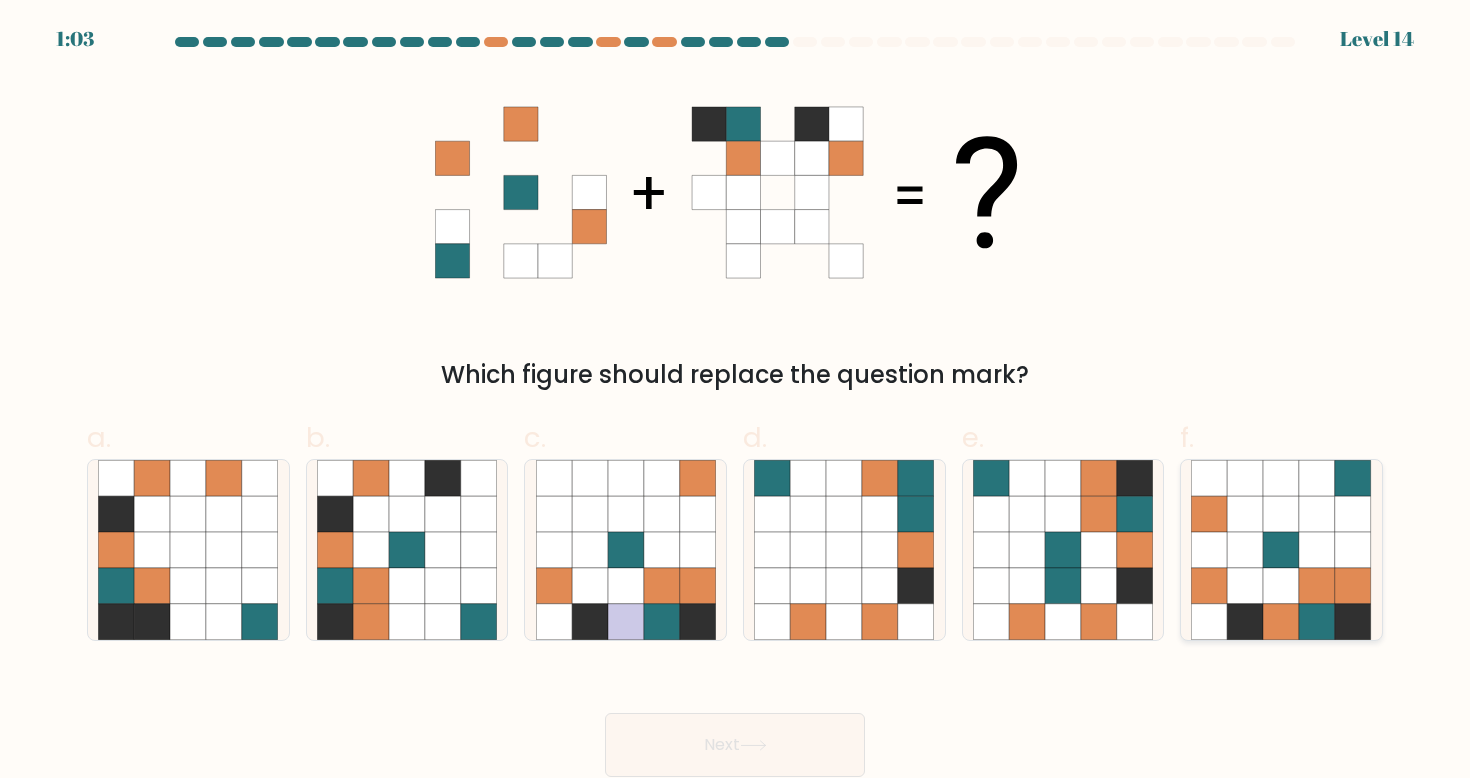 click at bounding box center (1353, 550) 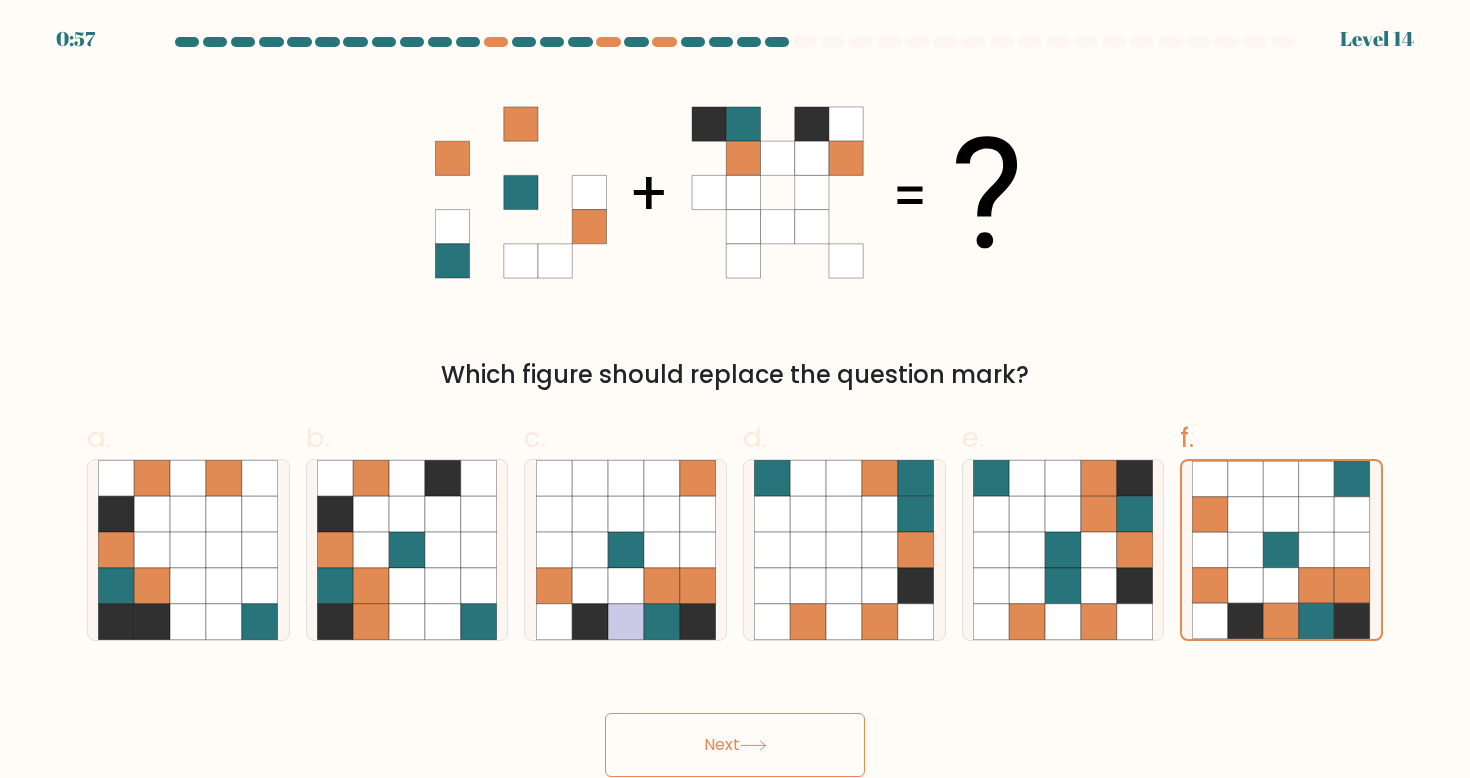 click on "Next" at bounding box center (735, 745) 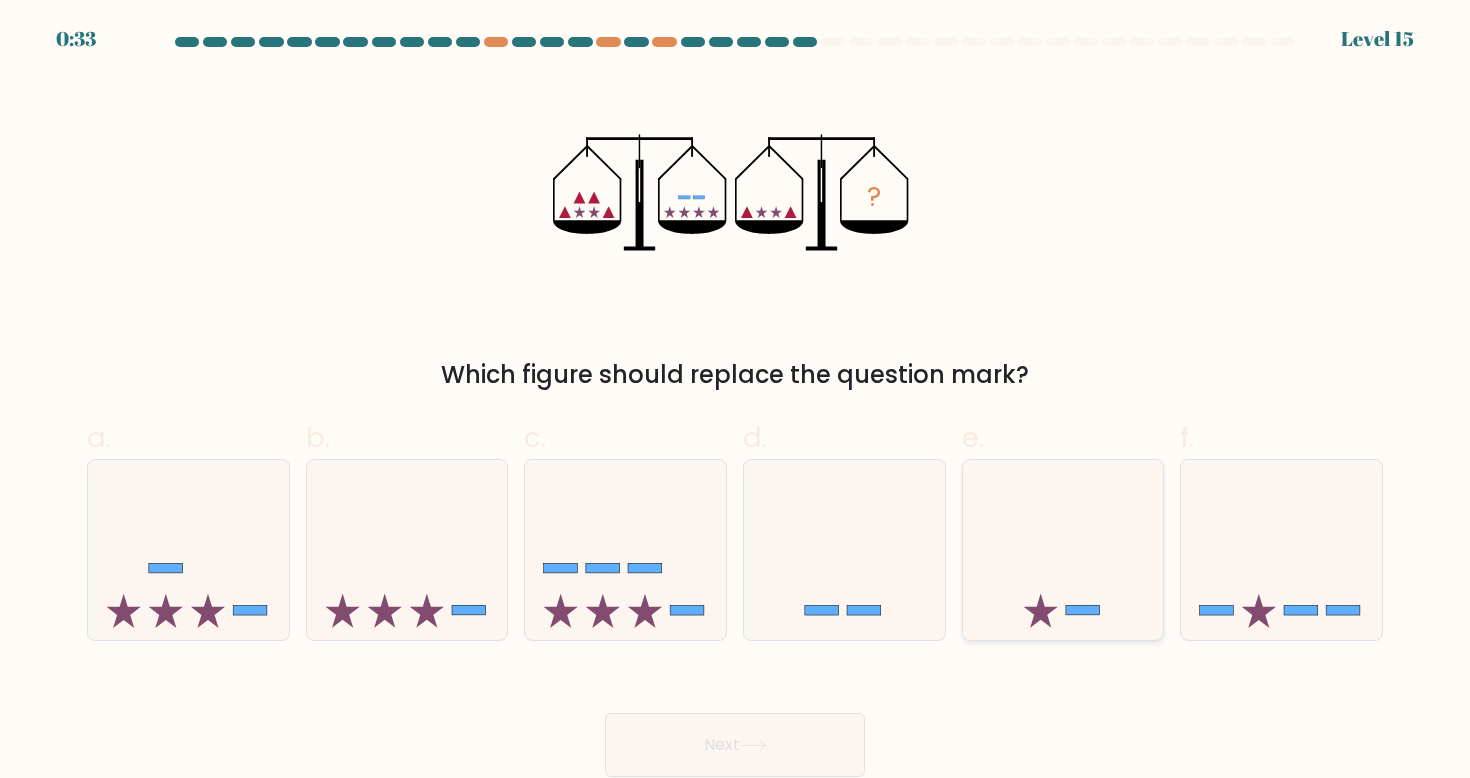 click at bounding box center [1063, 550] 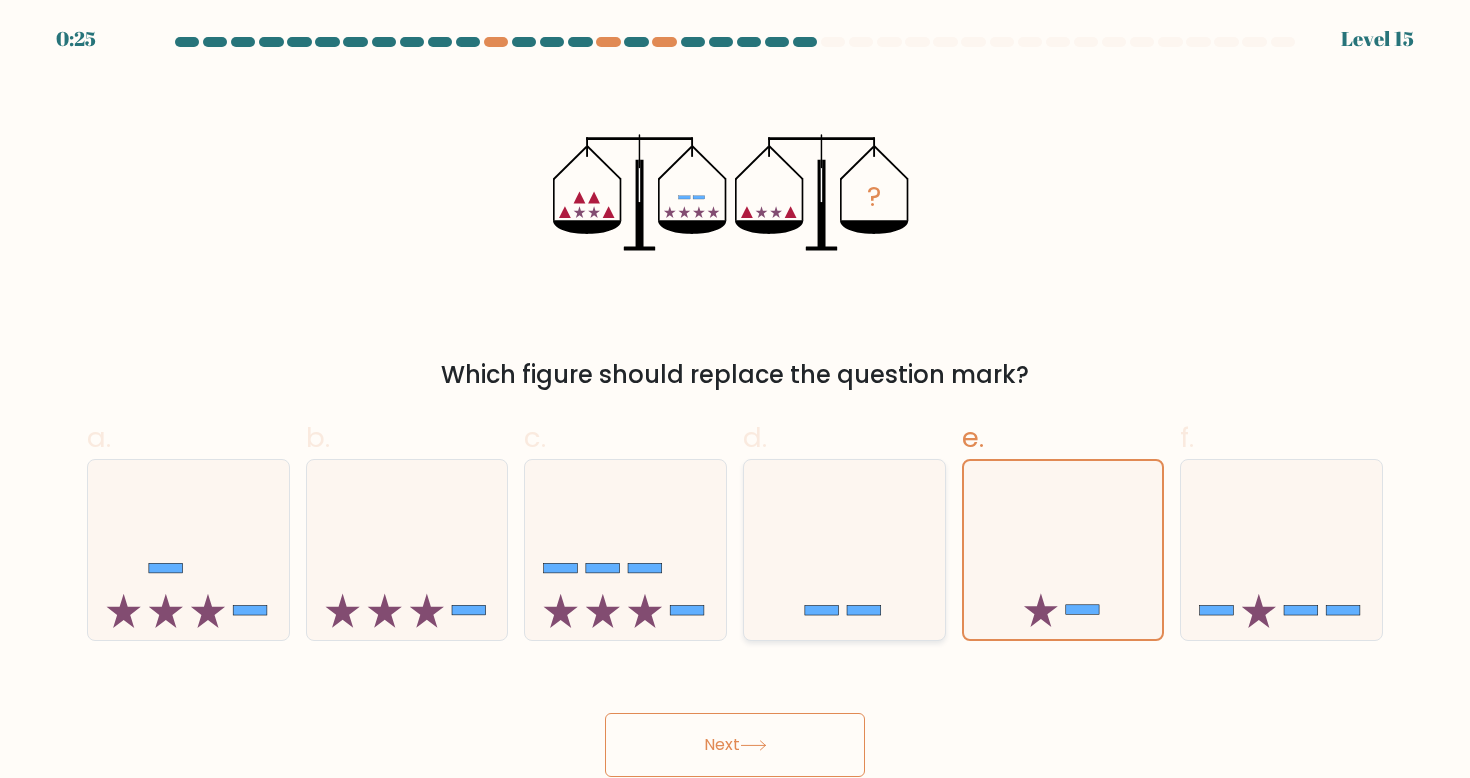 click at bounding box center (844, 550) 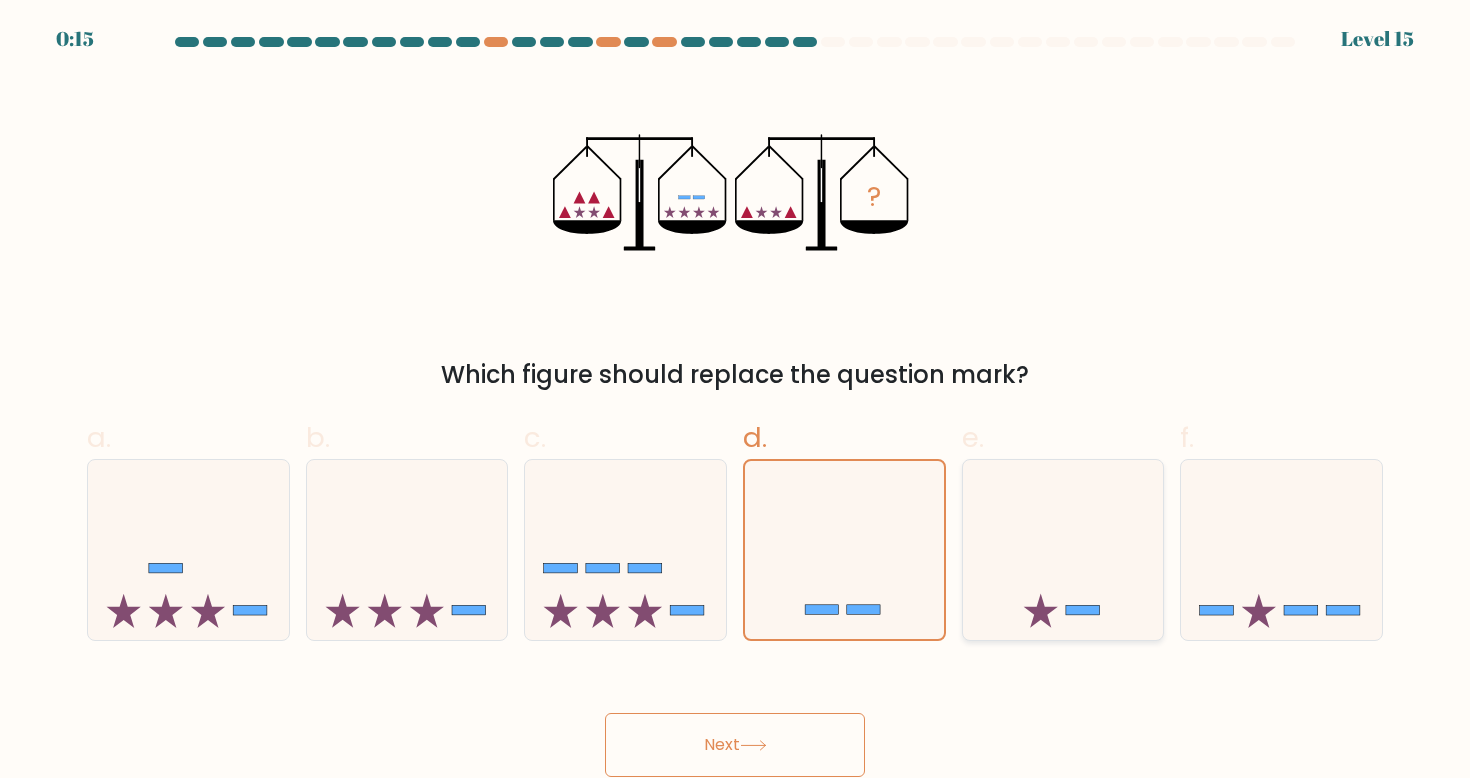 click at bounding box center [1063, 550] 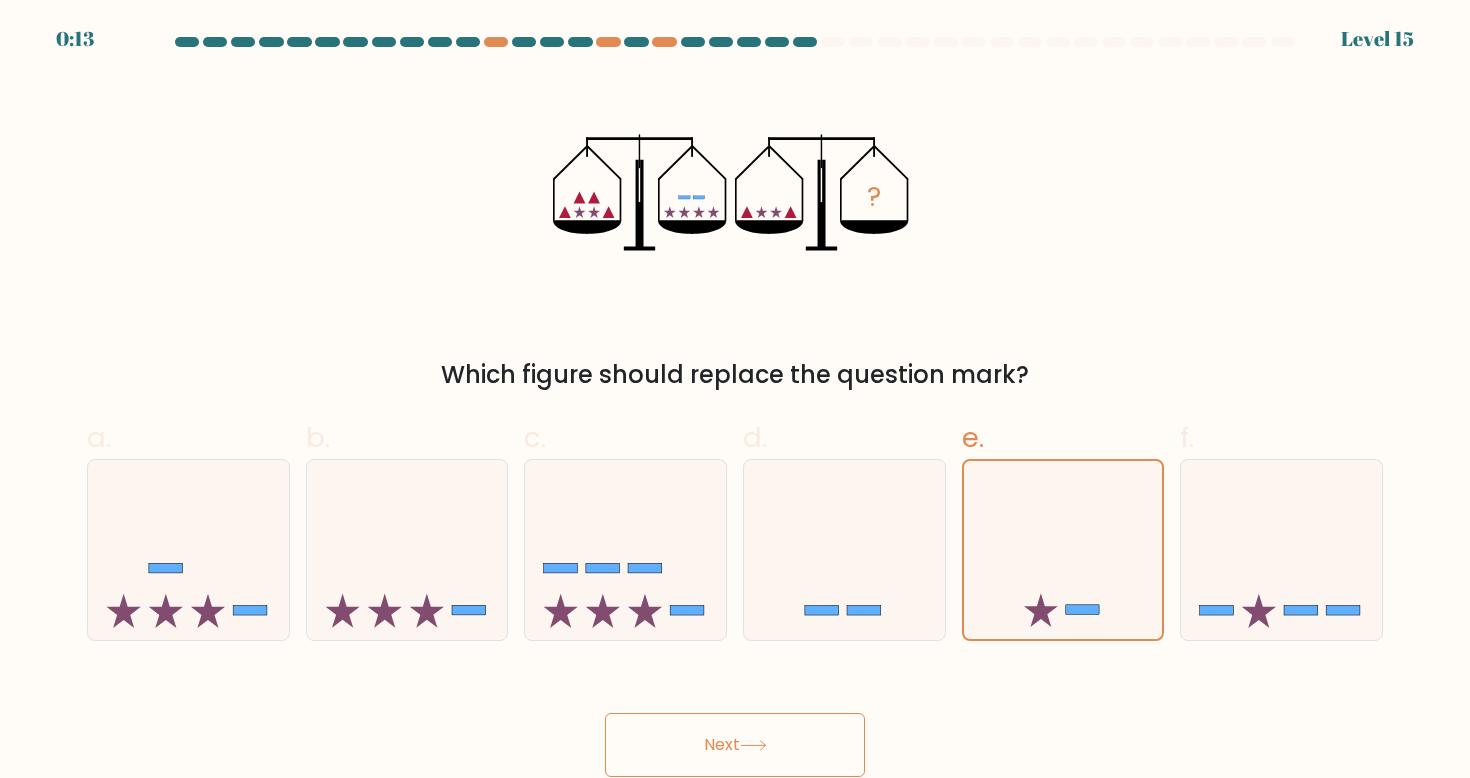 click on "Next" at bounding box center (735, 745) 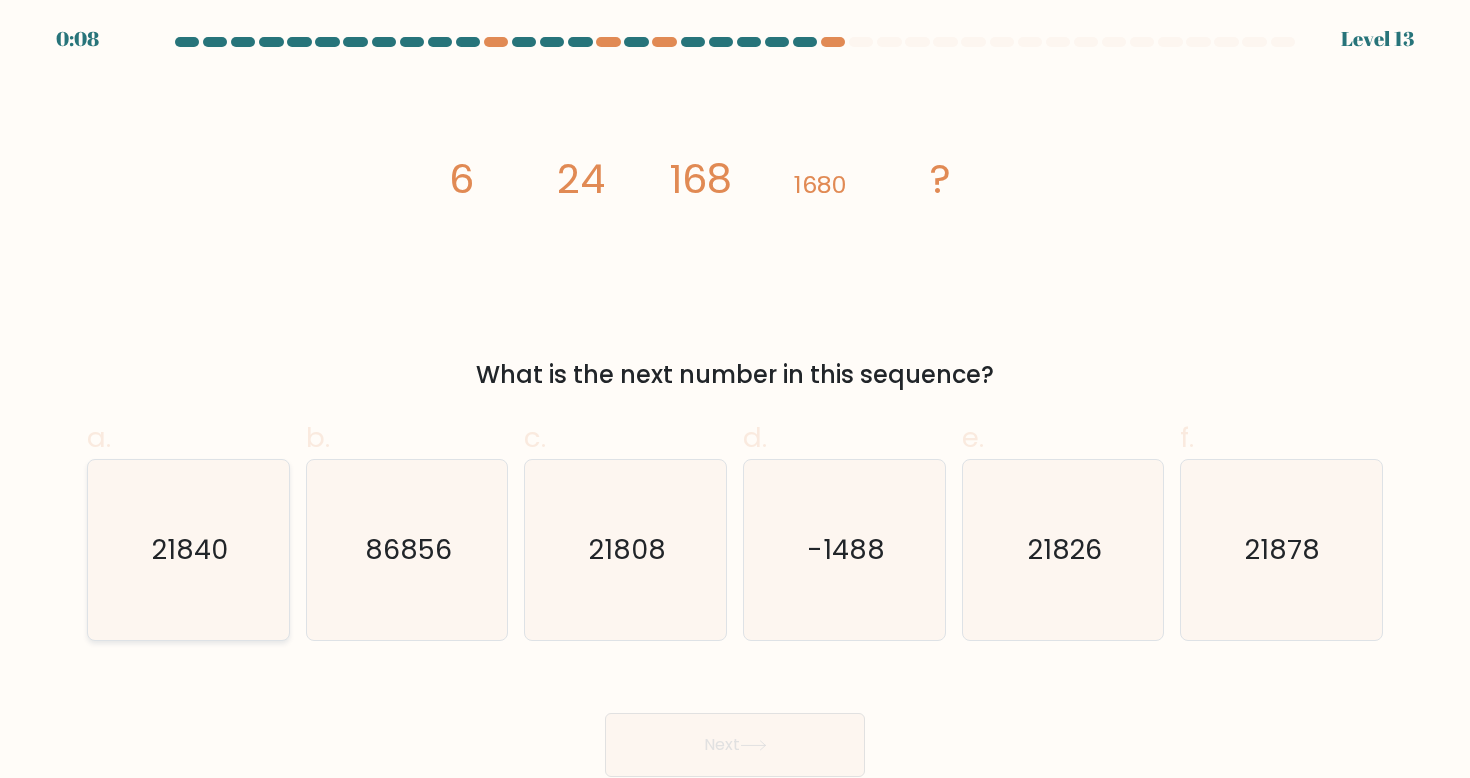 click on "21840" at bounding box center [188, 550] 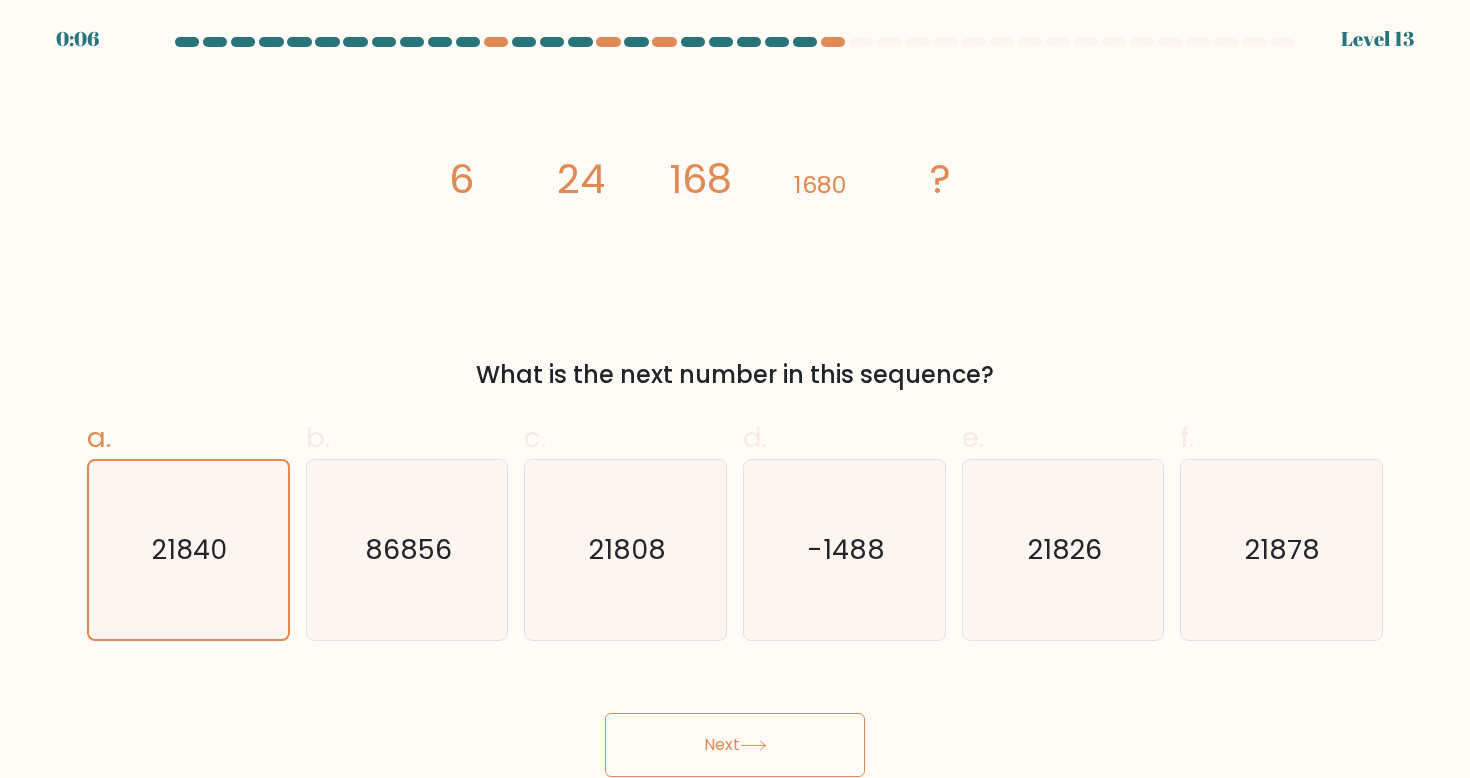 click on "Next" at bounding box center [735, 745] 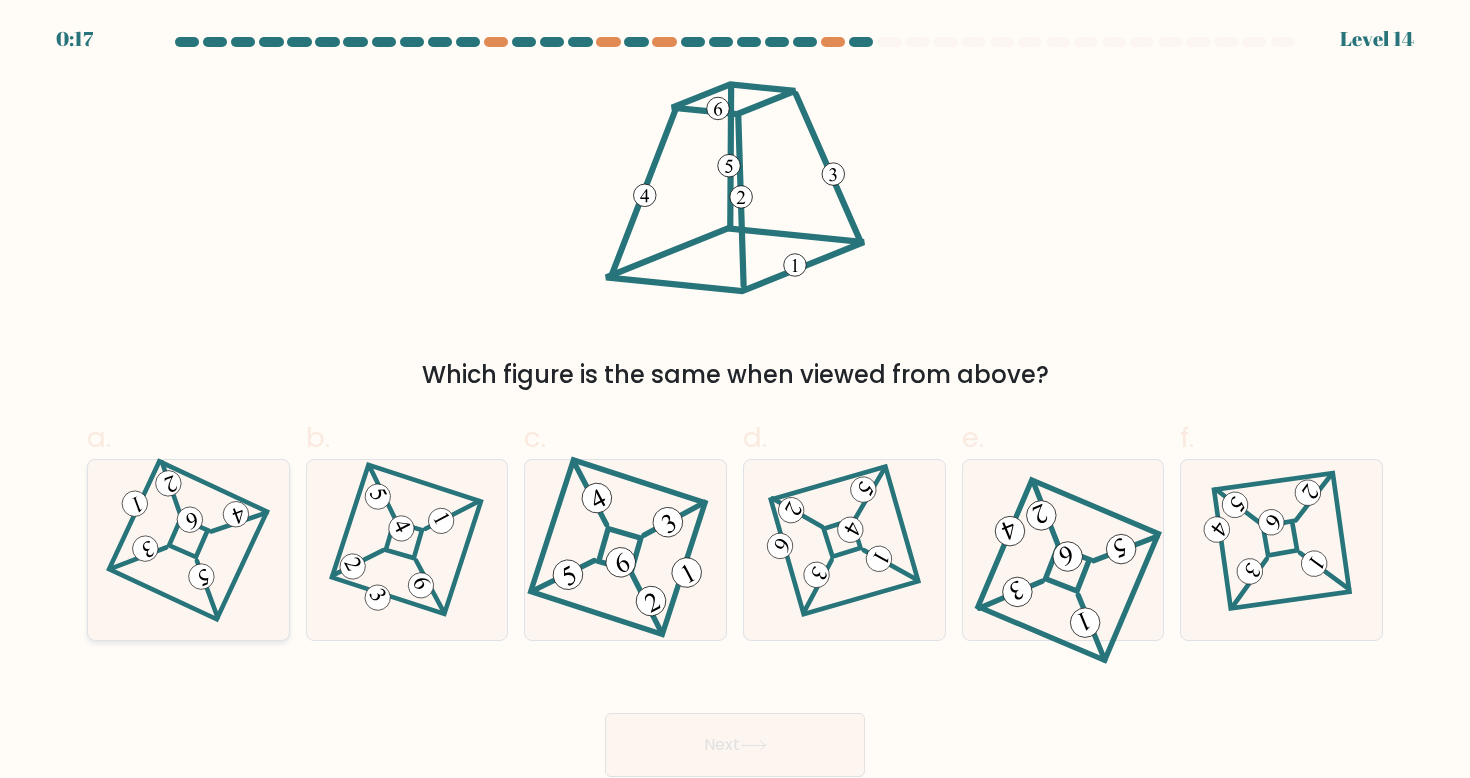 click at bounding box center (188, 550) 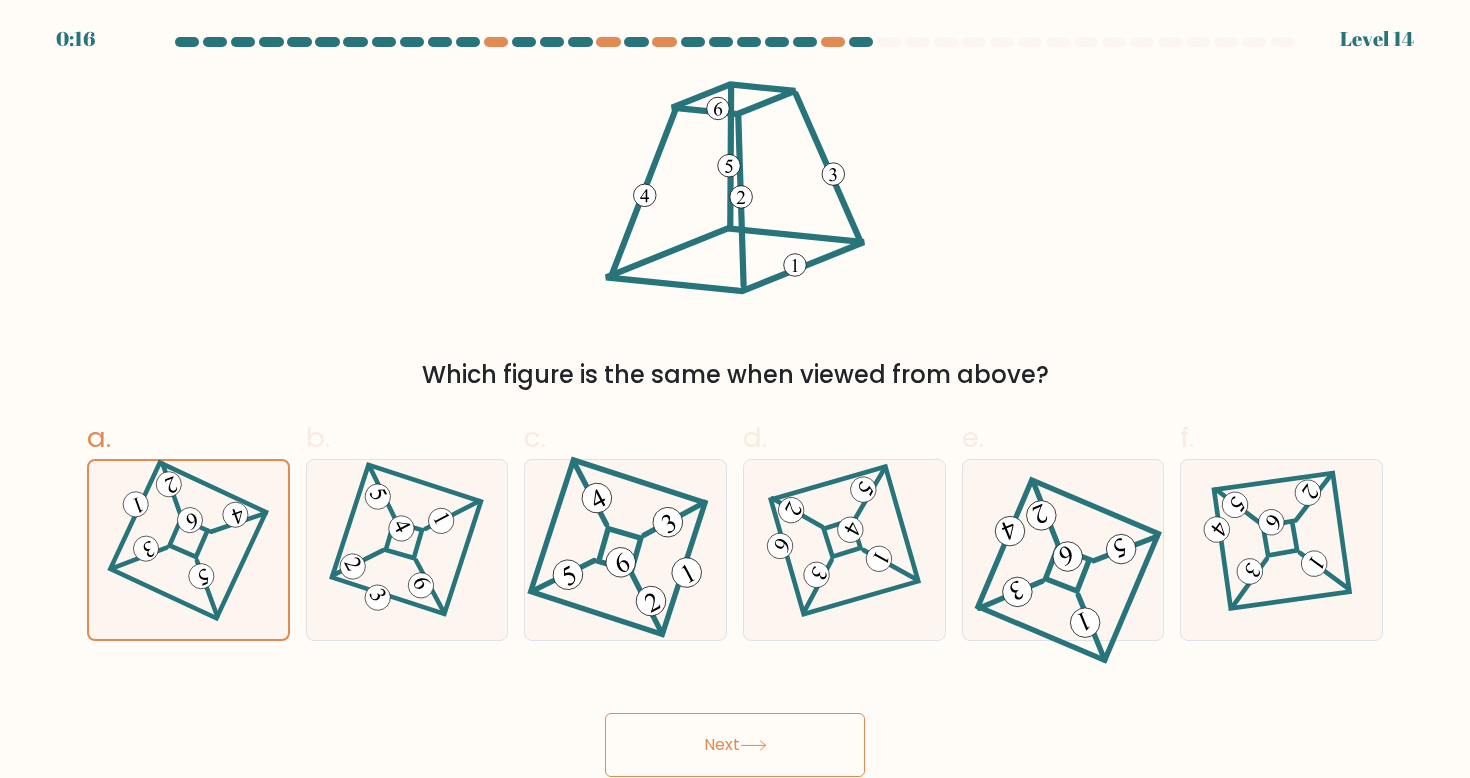 click on "Next" at bounding box center (735, 745) 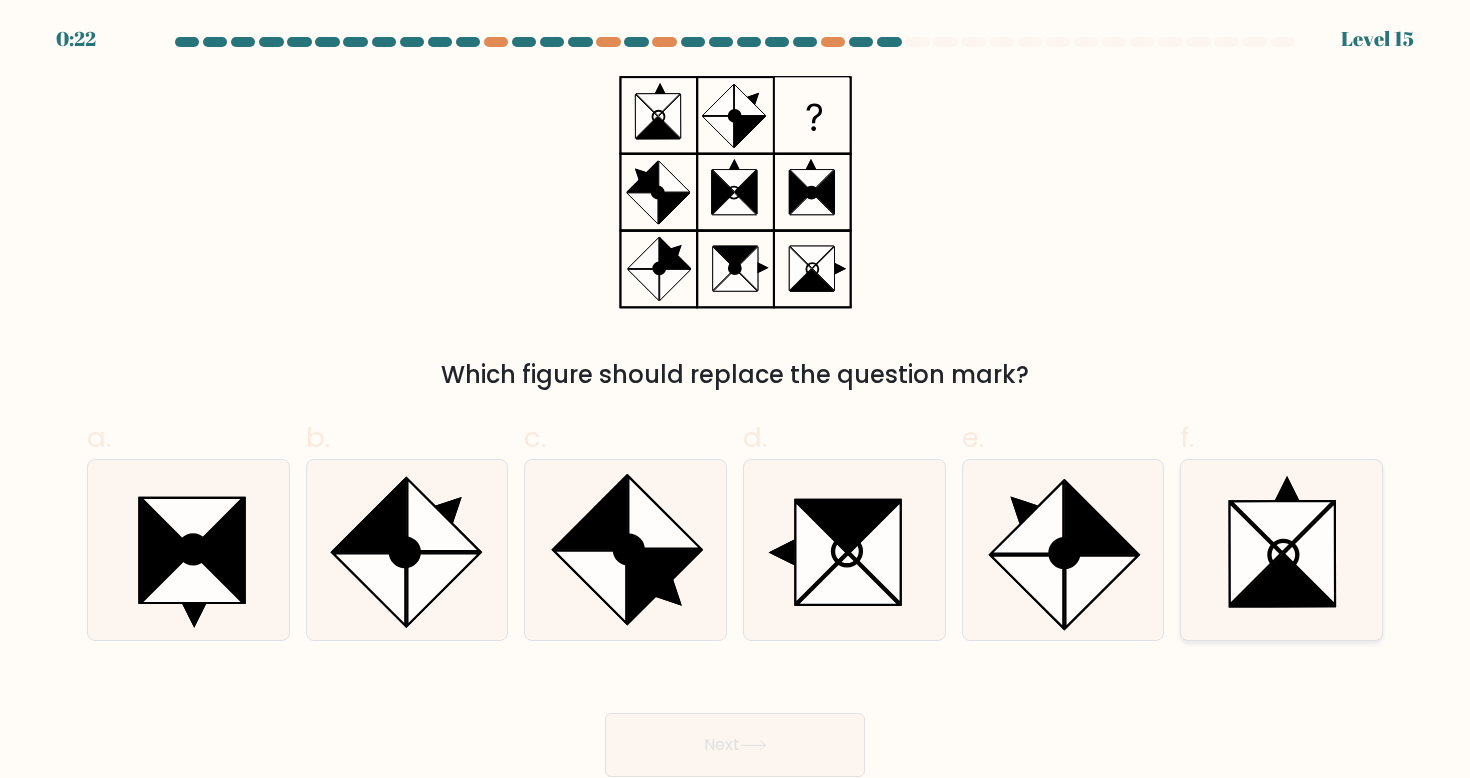 click at bounding box center [1283, 580] 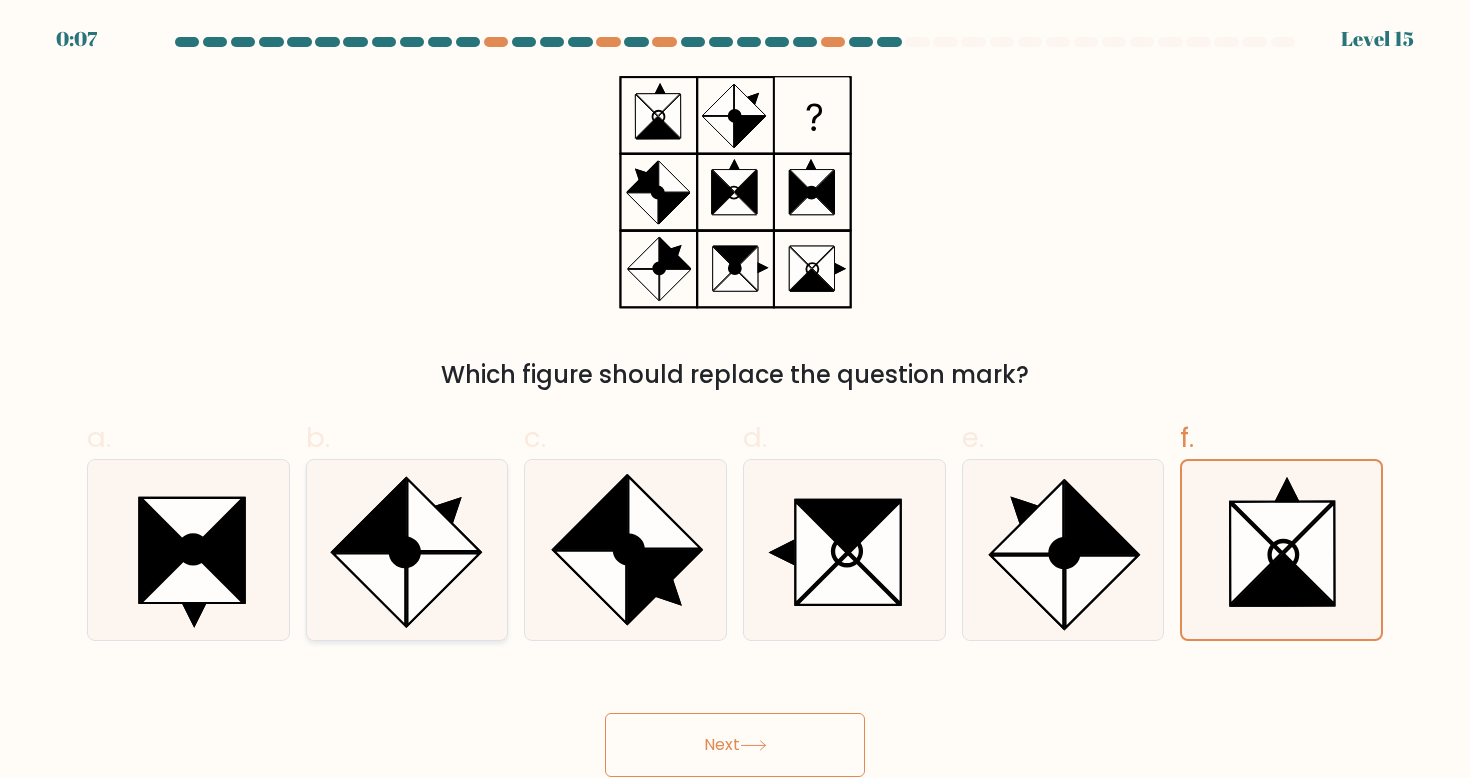 click at bounding box center [443, 589] 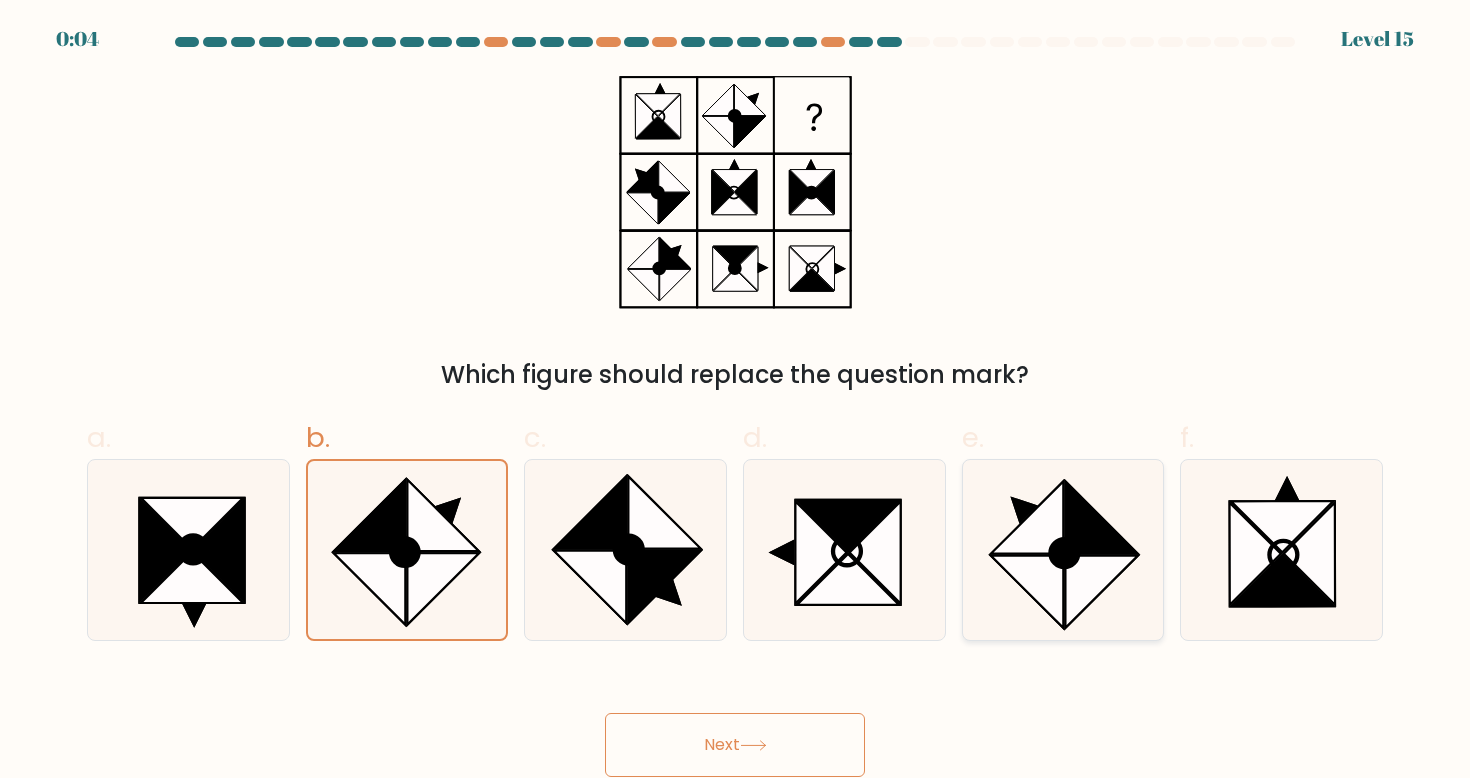 click at bounding box center [1064, 553] 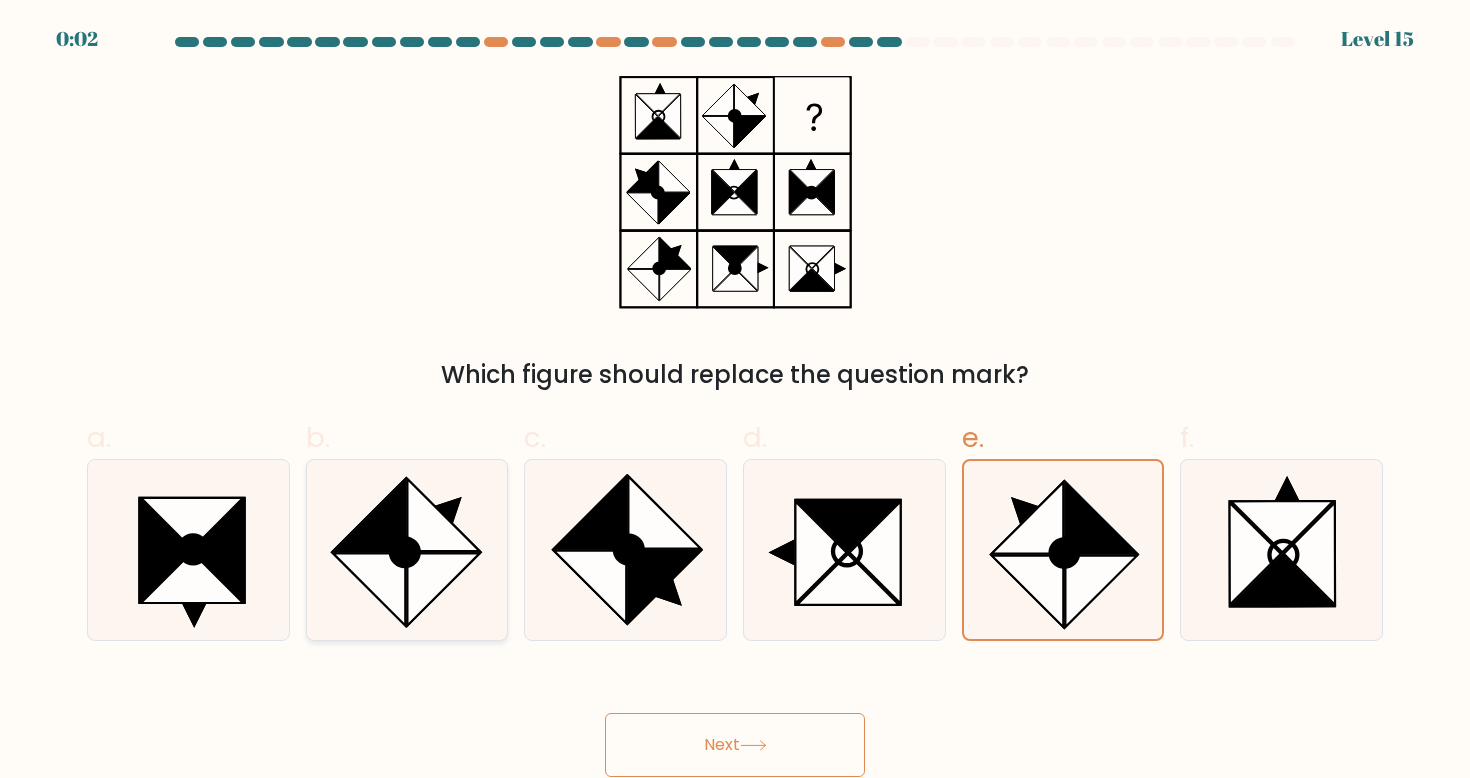 click at bounding box center [407, 550] 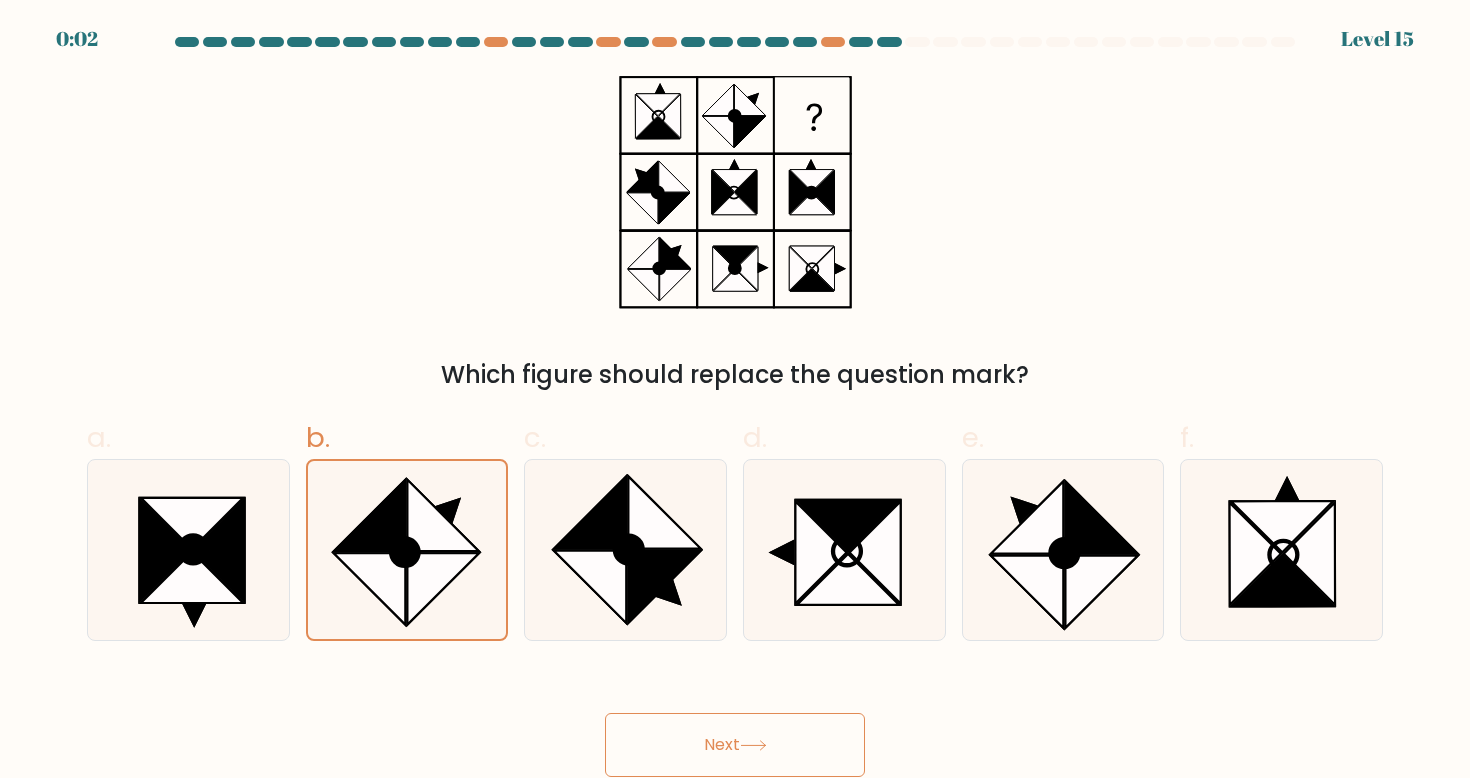 click on "Next" at bounding box center (735, 745) 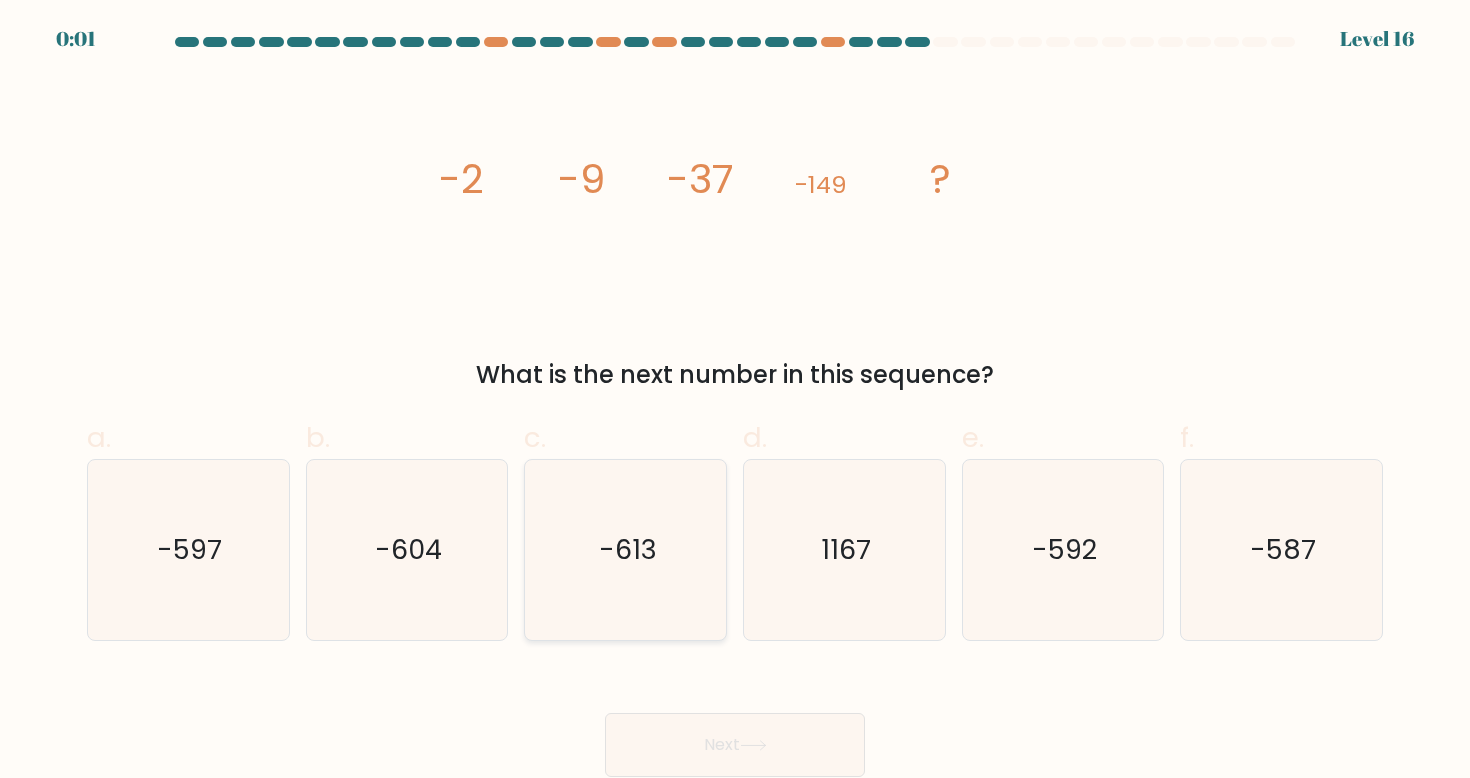 click on "-613" at bounding box center (627, 549) 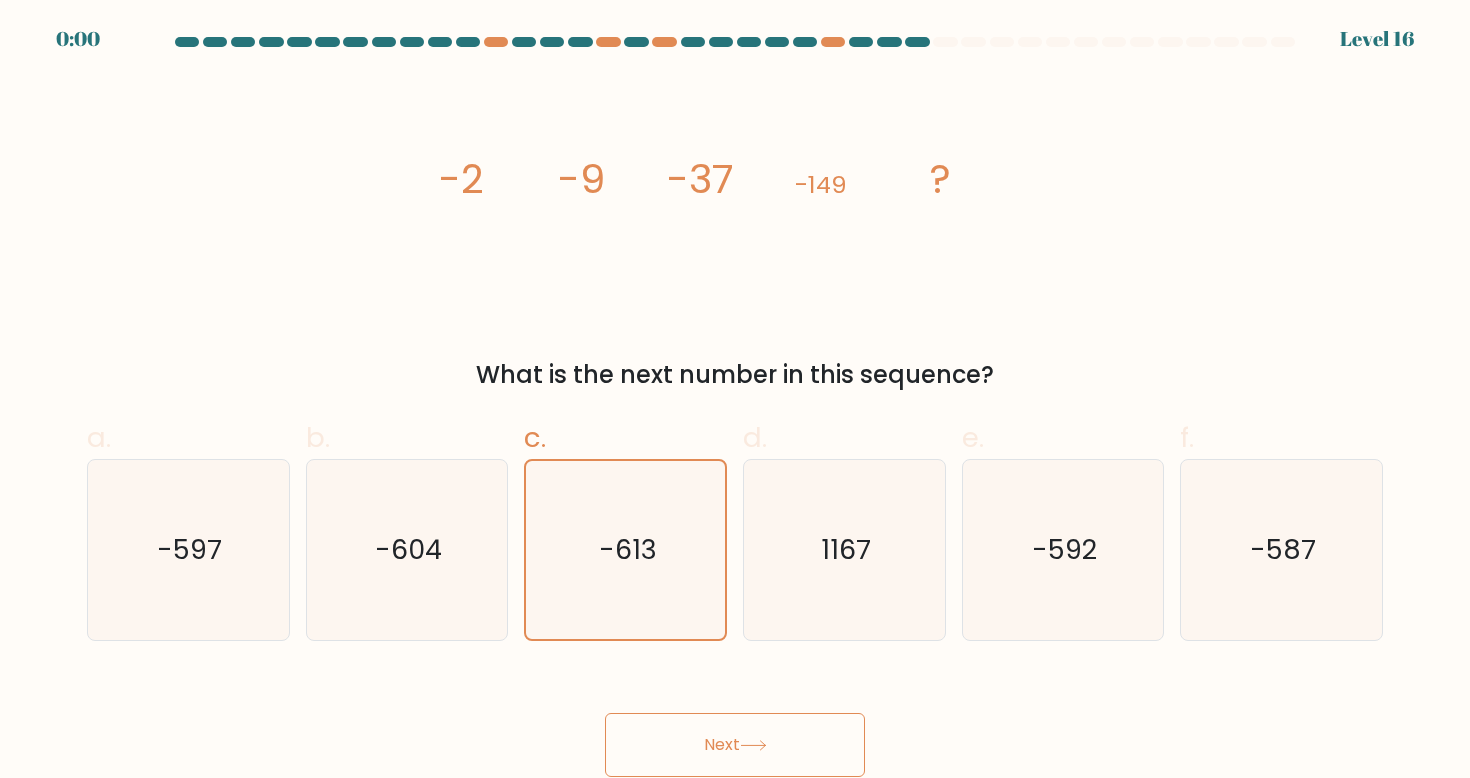 click on "Next" at bounding box center [735, 745] 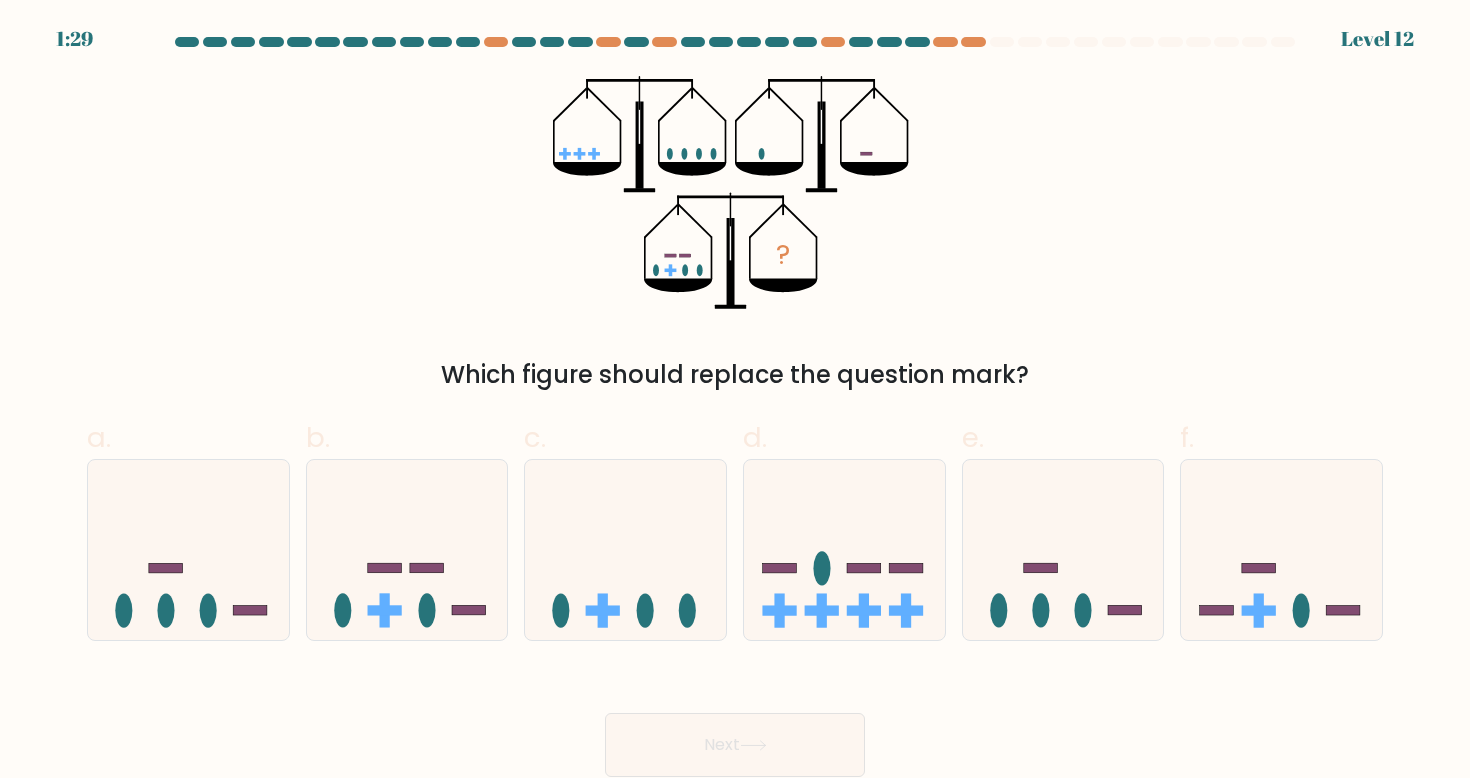 scroll, scrollTop: 0, scrollLeft: 0, axis: both 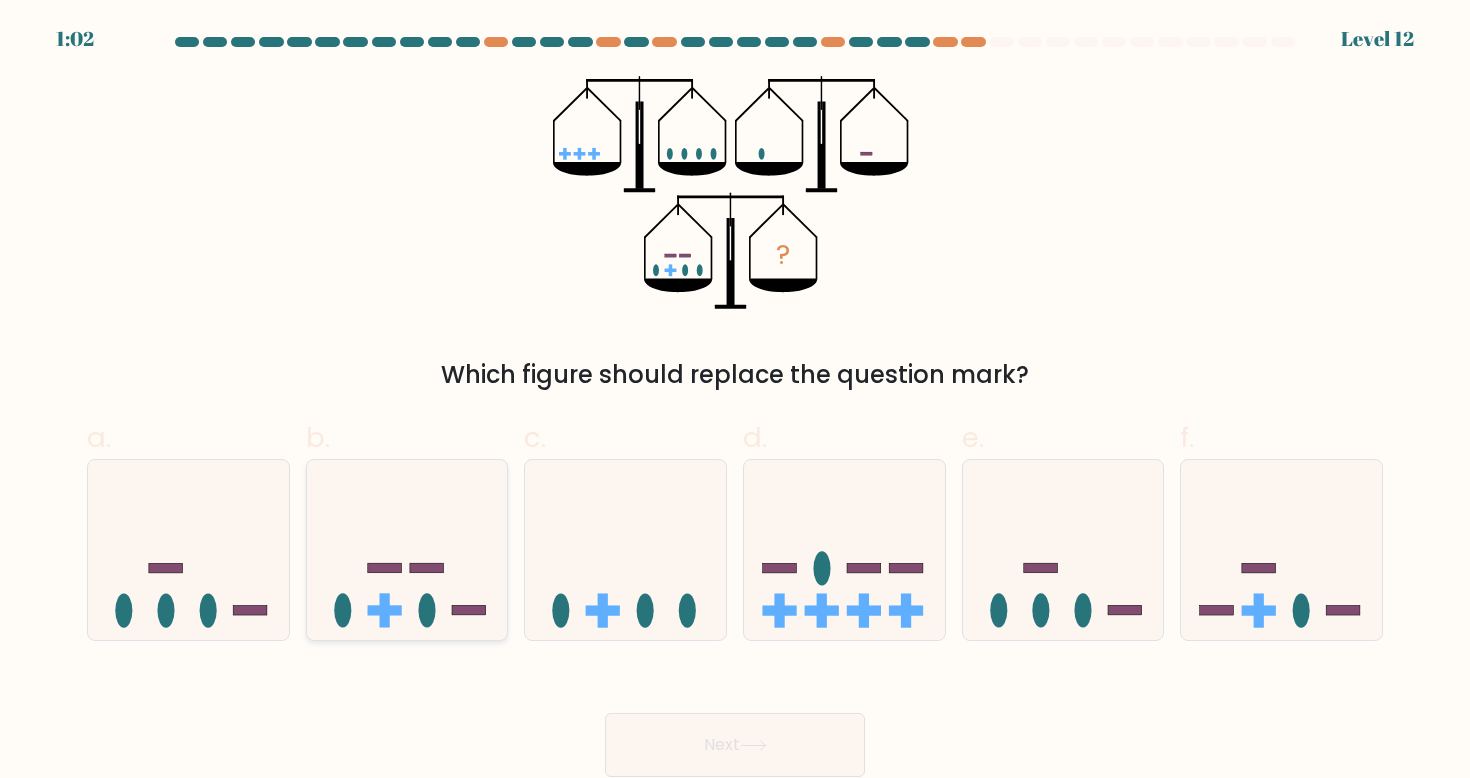 click at bounding box center [407, 550] 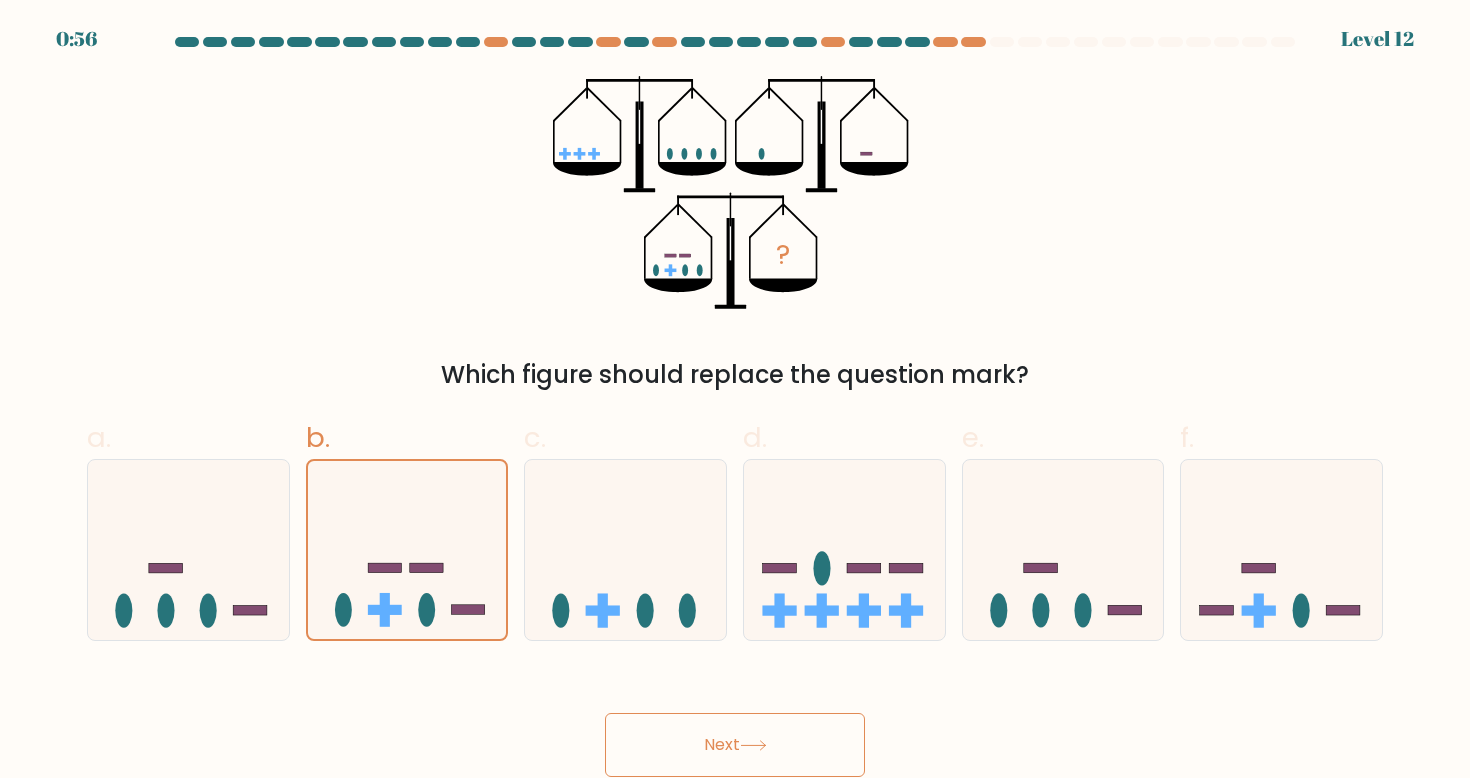 click on "Next" at bounding box center (735, 745) 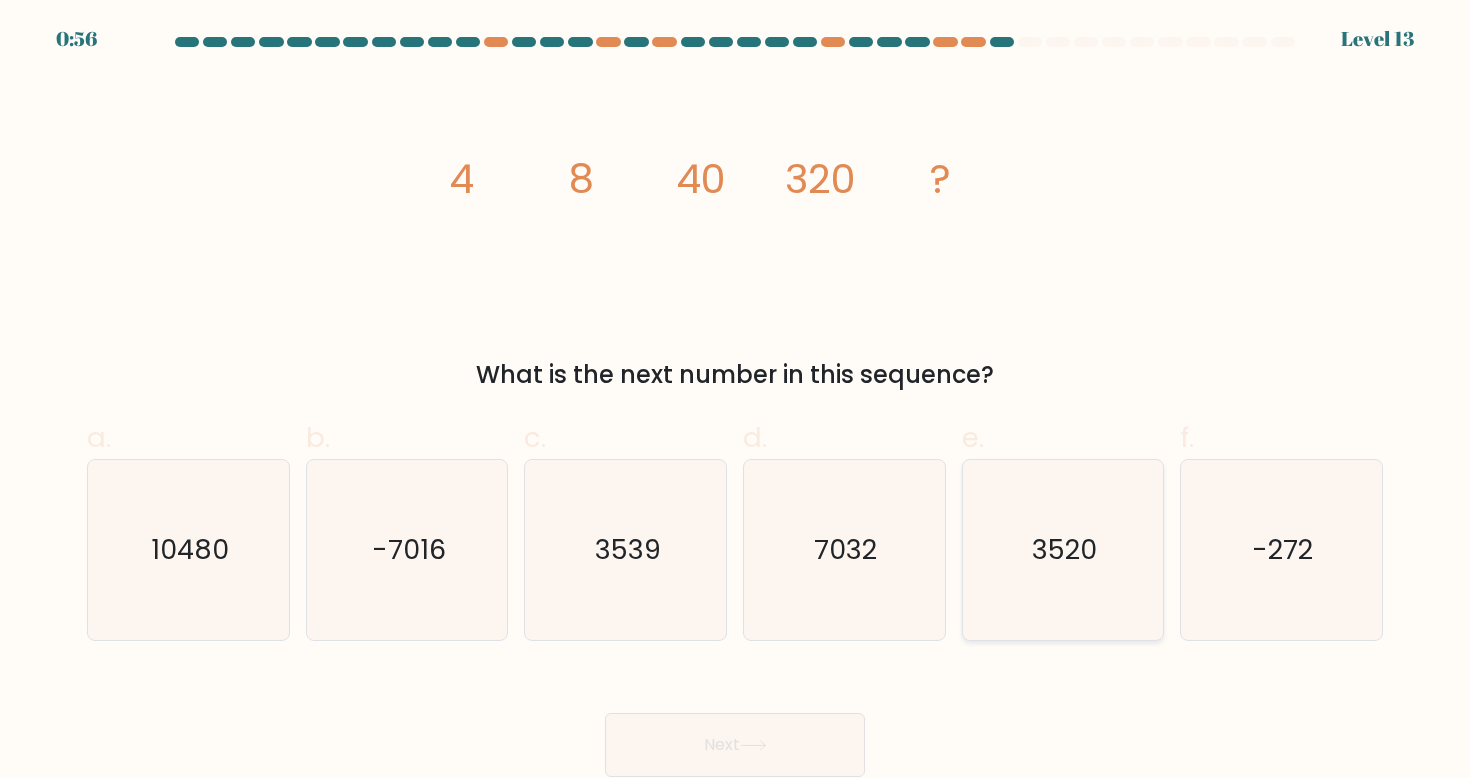 click on "3520" at bounding box center [1064, 549] 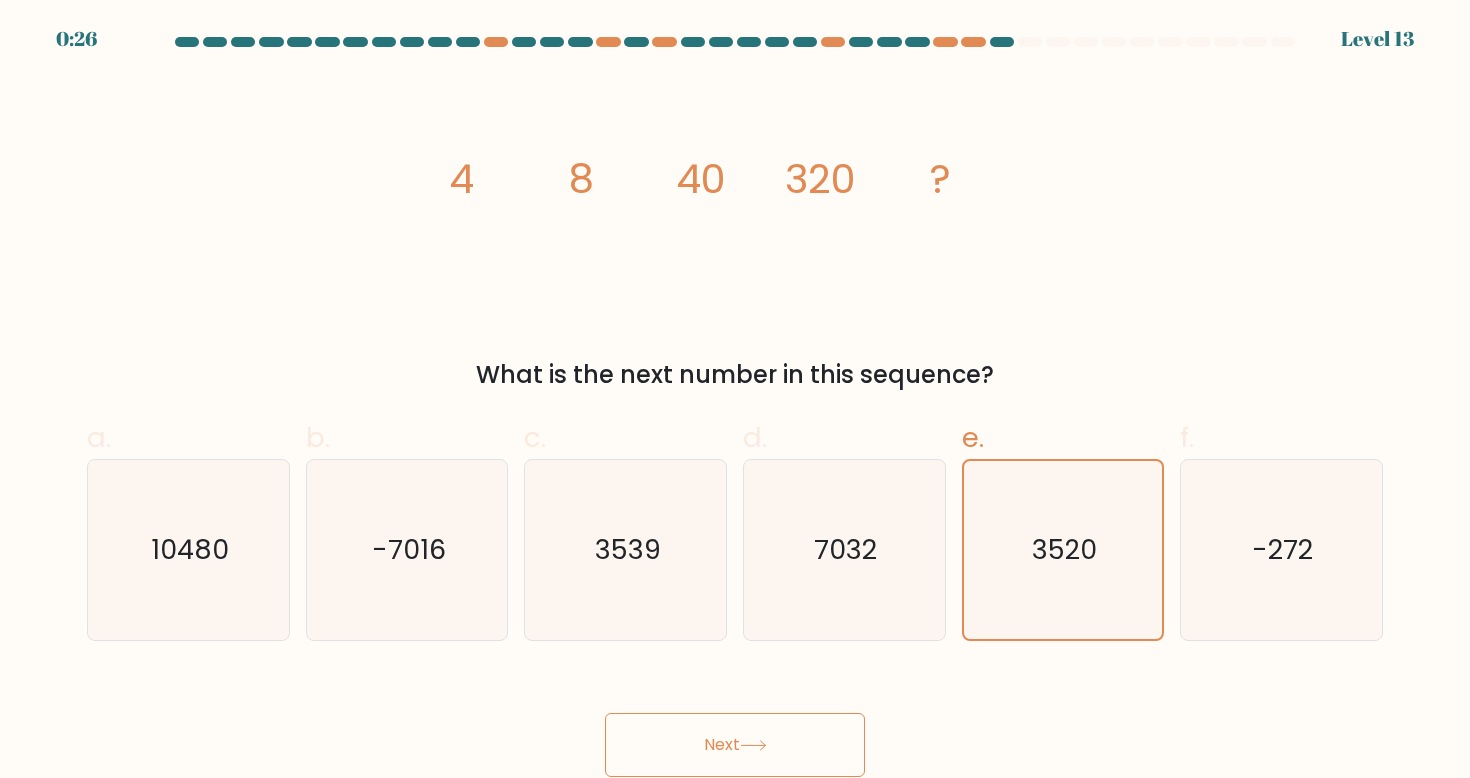 click on "Next" at bounding box center [735, 745] 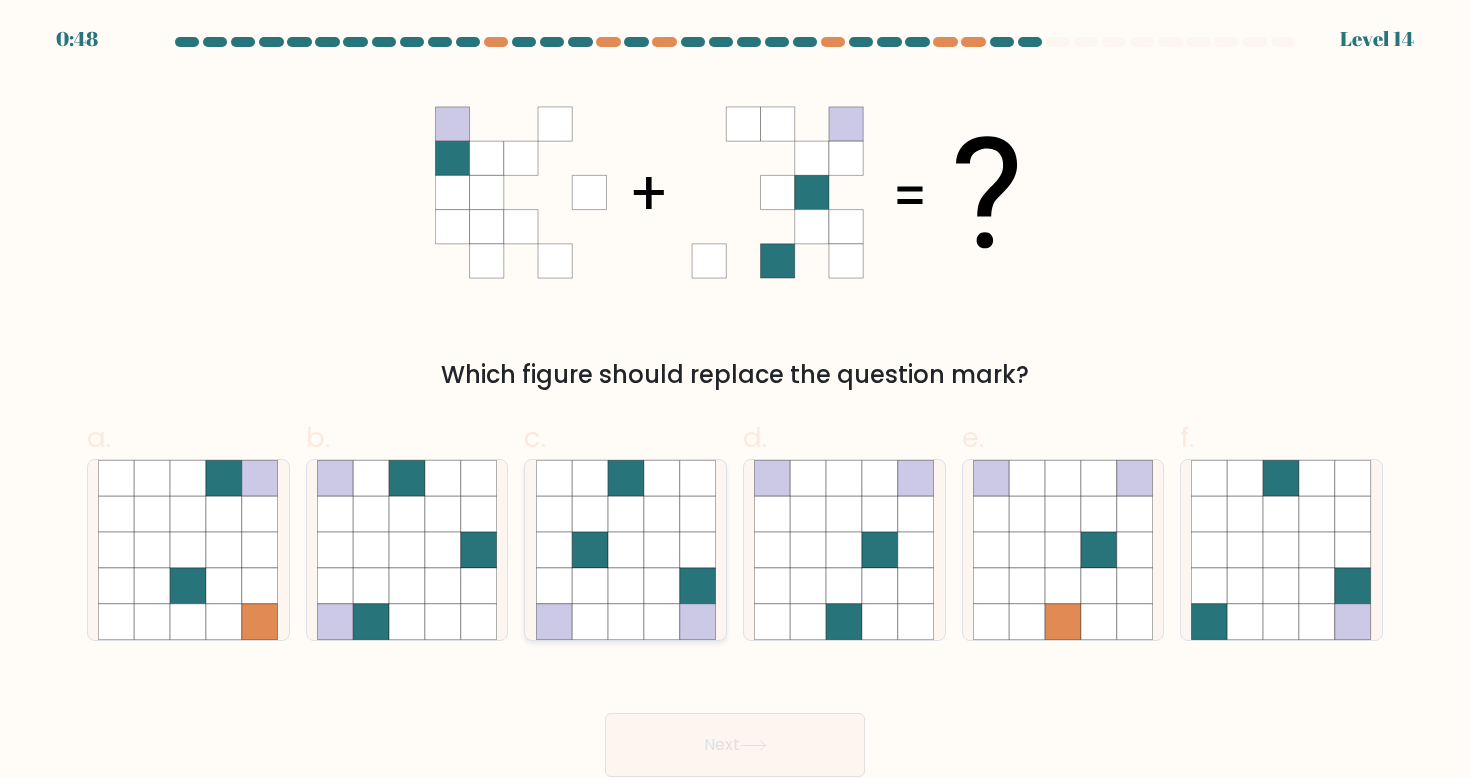 click at bounding box center (697, 550) 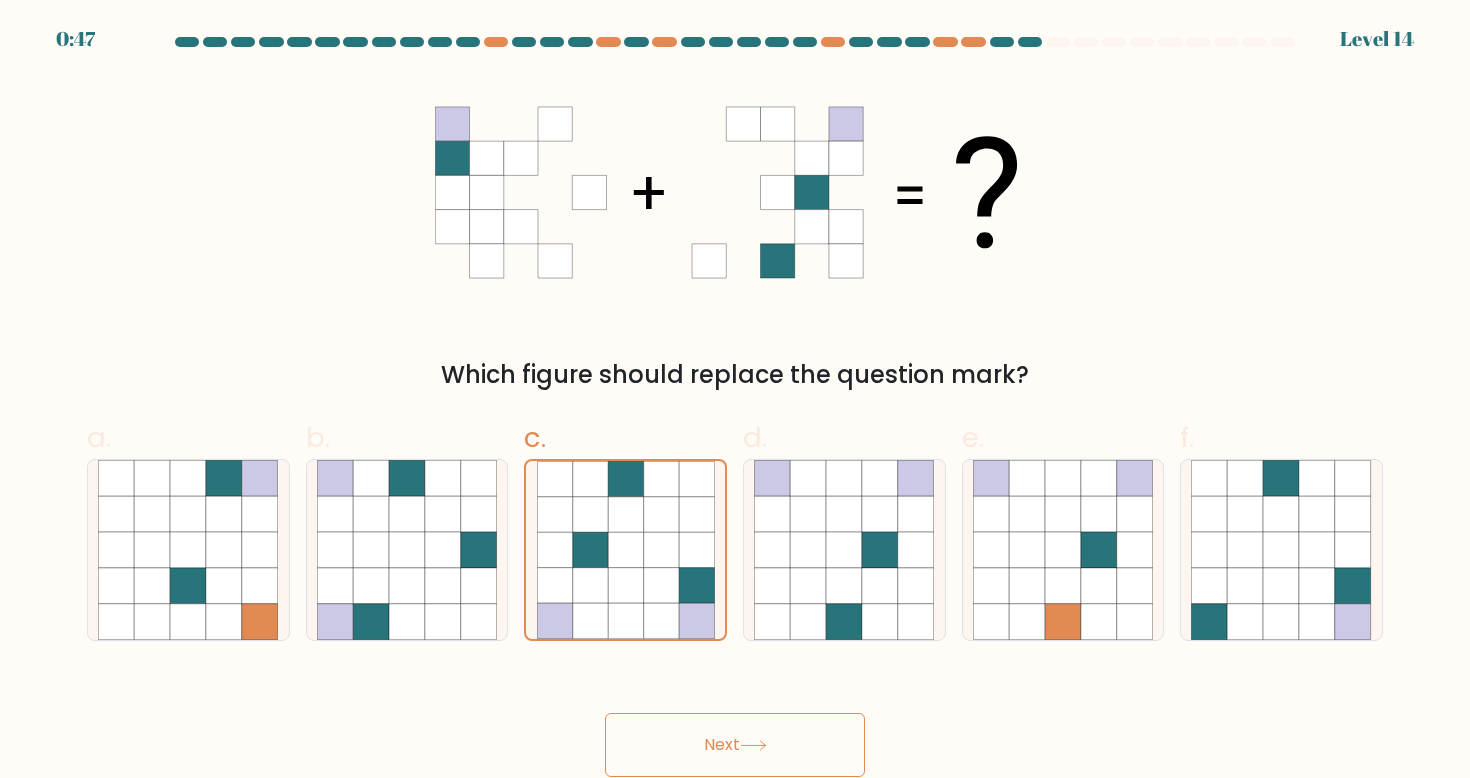 click on "Next" at bounding box center (735, 745) 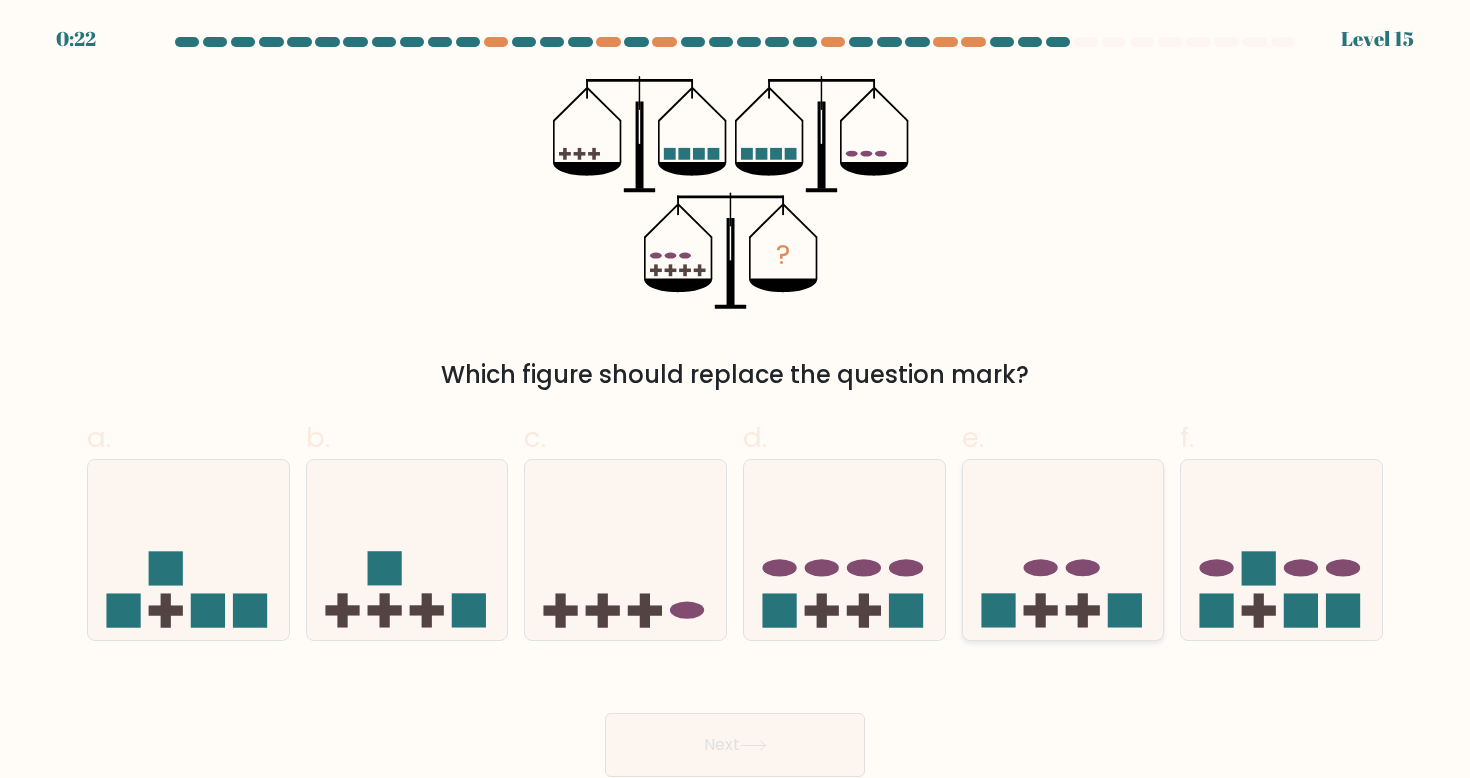 click at bounding box center [1040, 610] 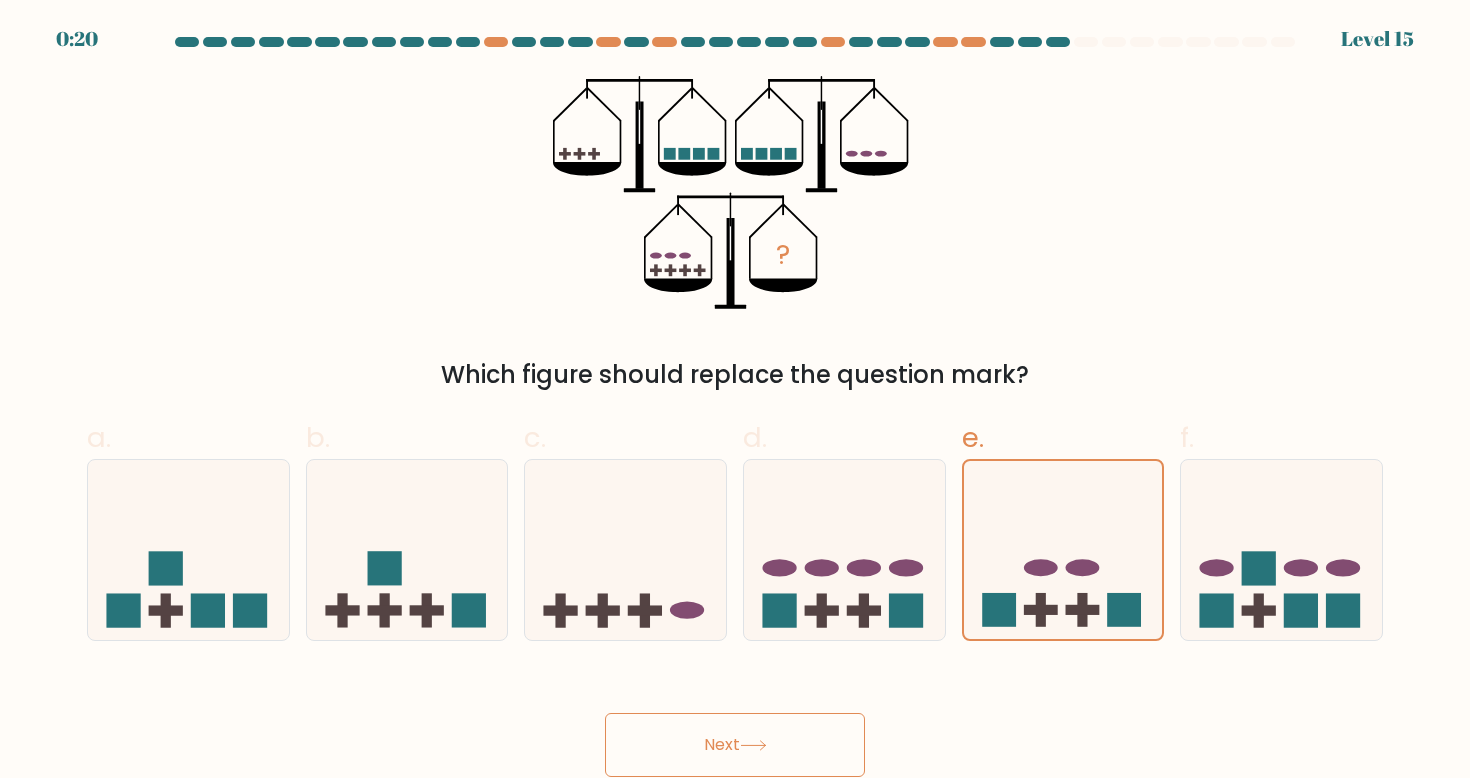 click on "Next" at bounding box center [735, 745] 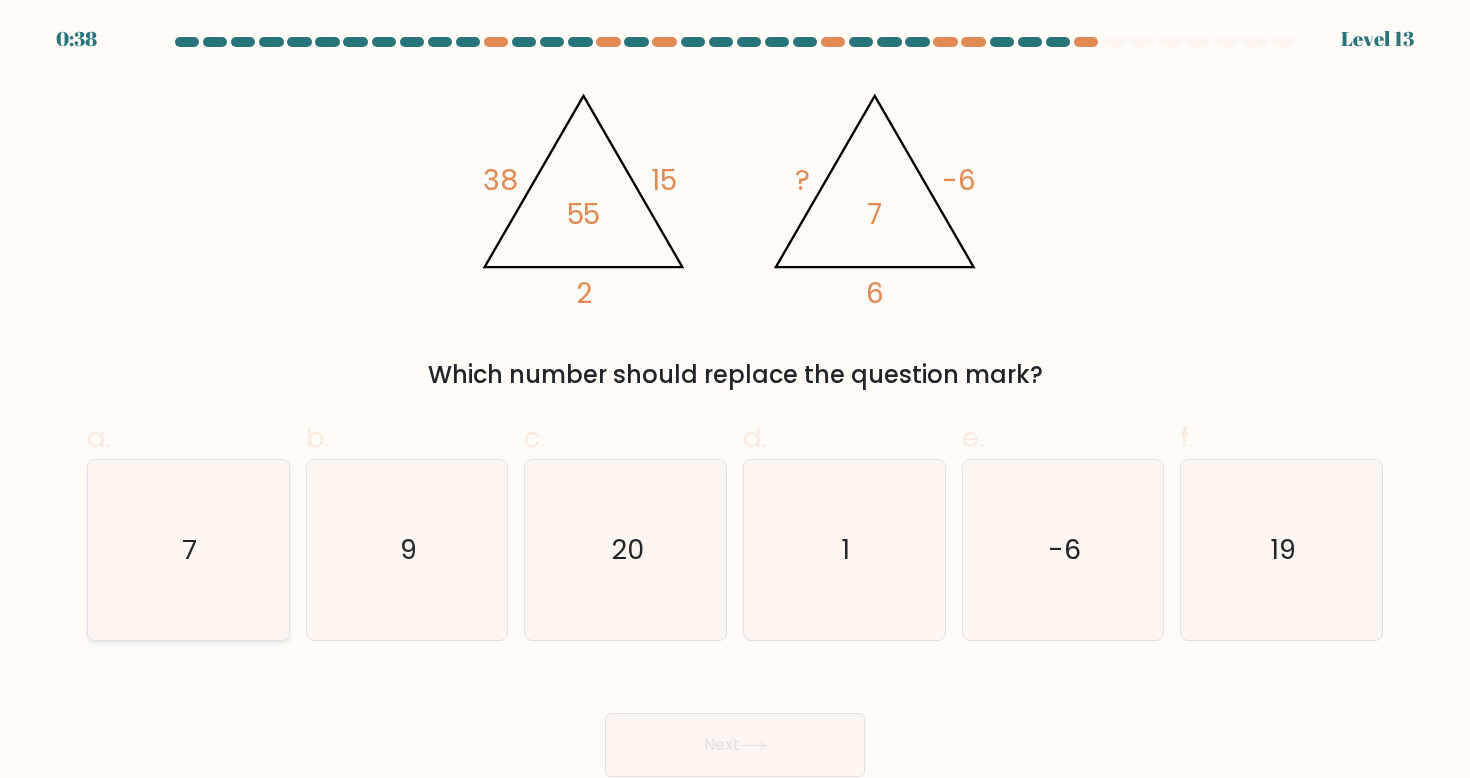click on "7" at bounding box center (188, 550) 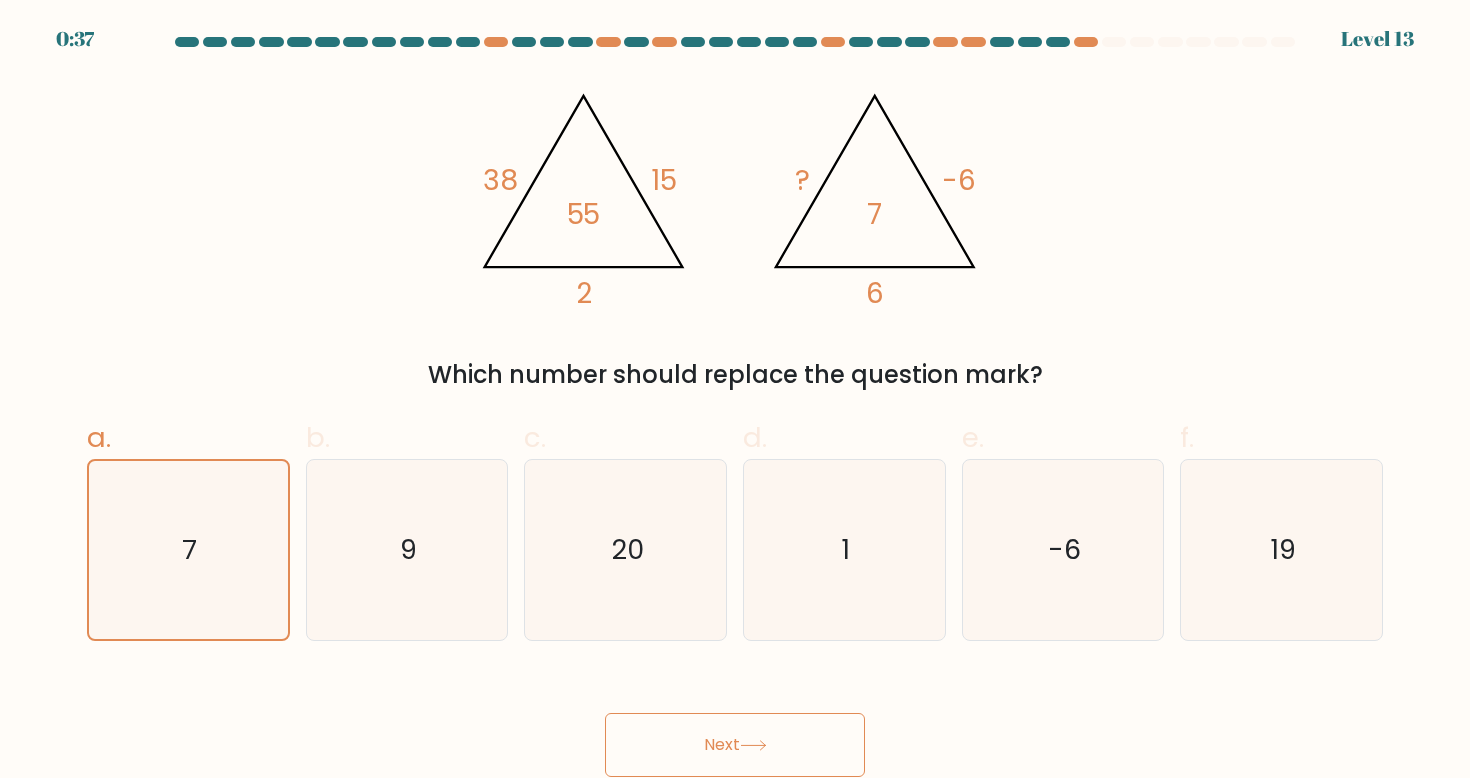 click on "Next" at bounding box center [735, 745] 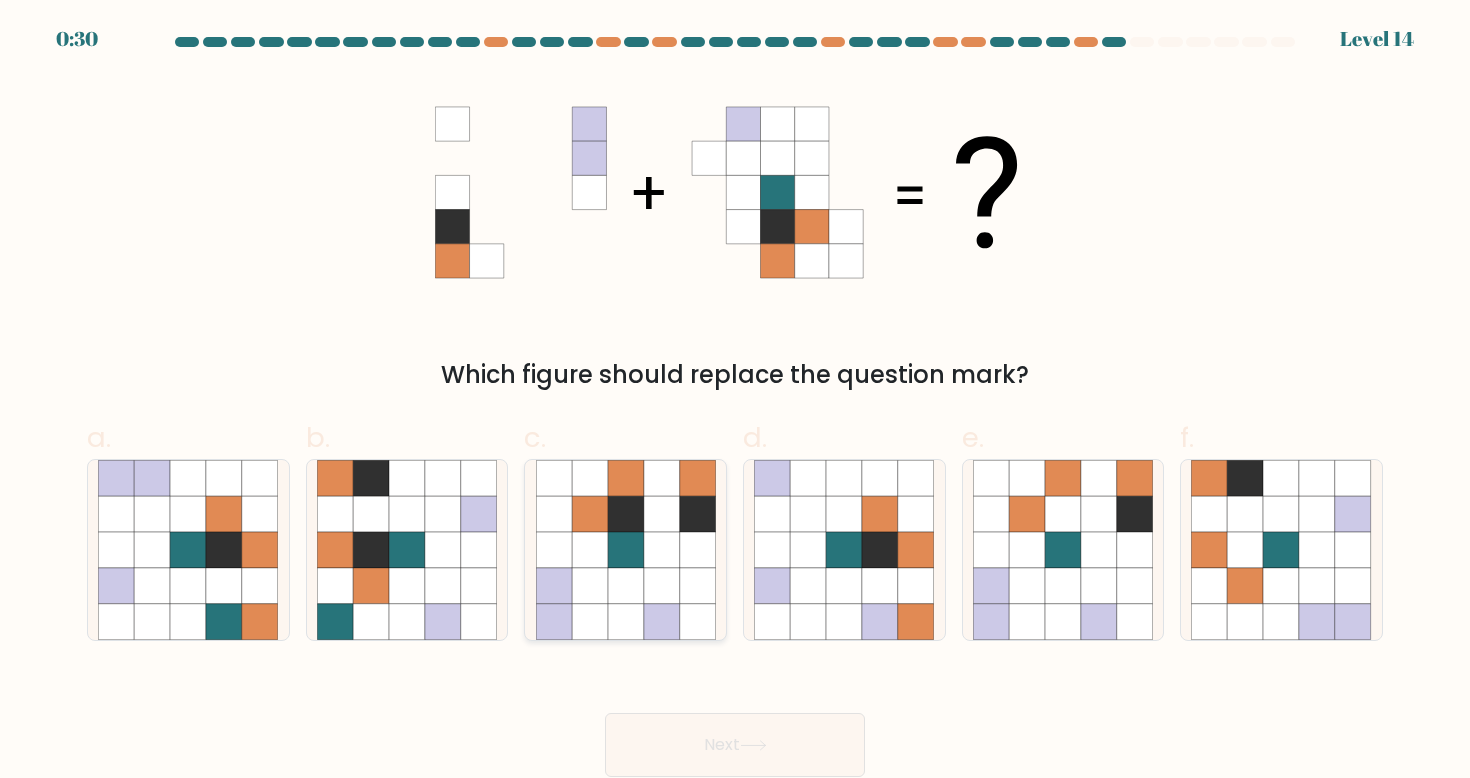 click at bounding box center (662, 550) 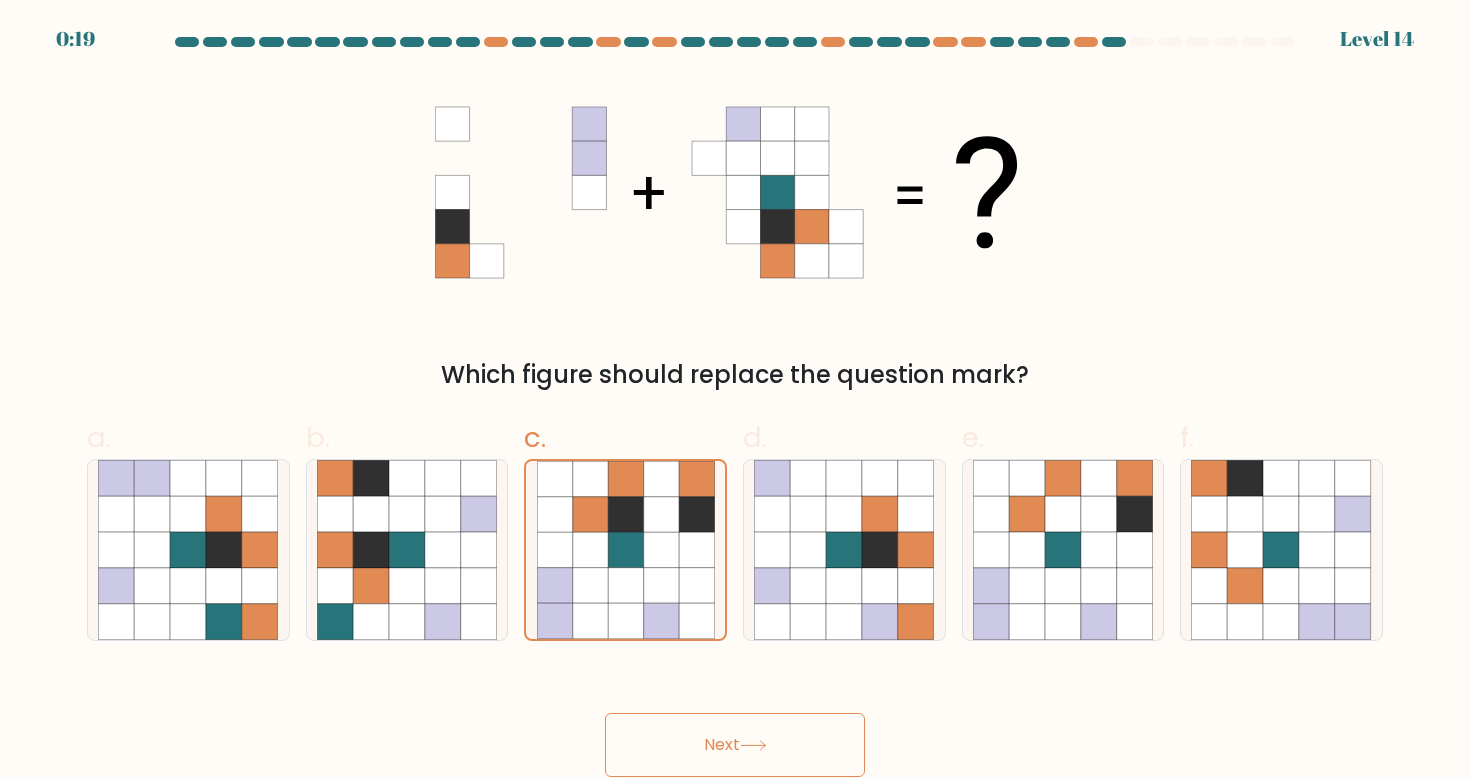 click on "Next" at bounding box center [735, 745] 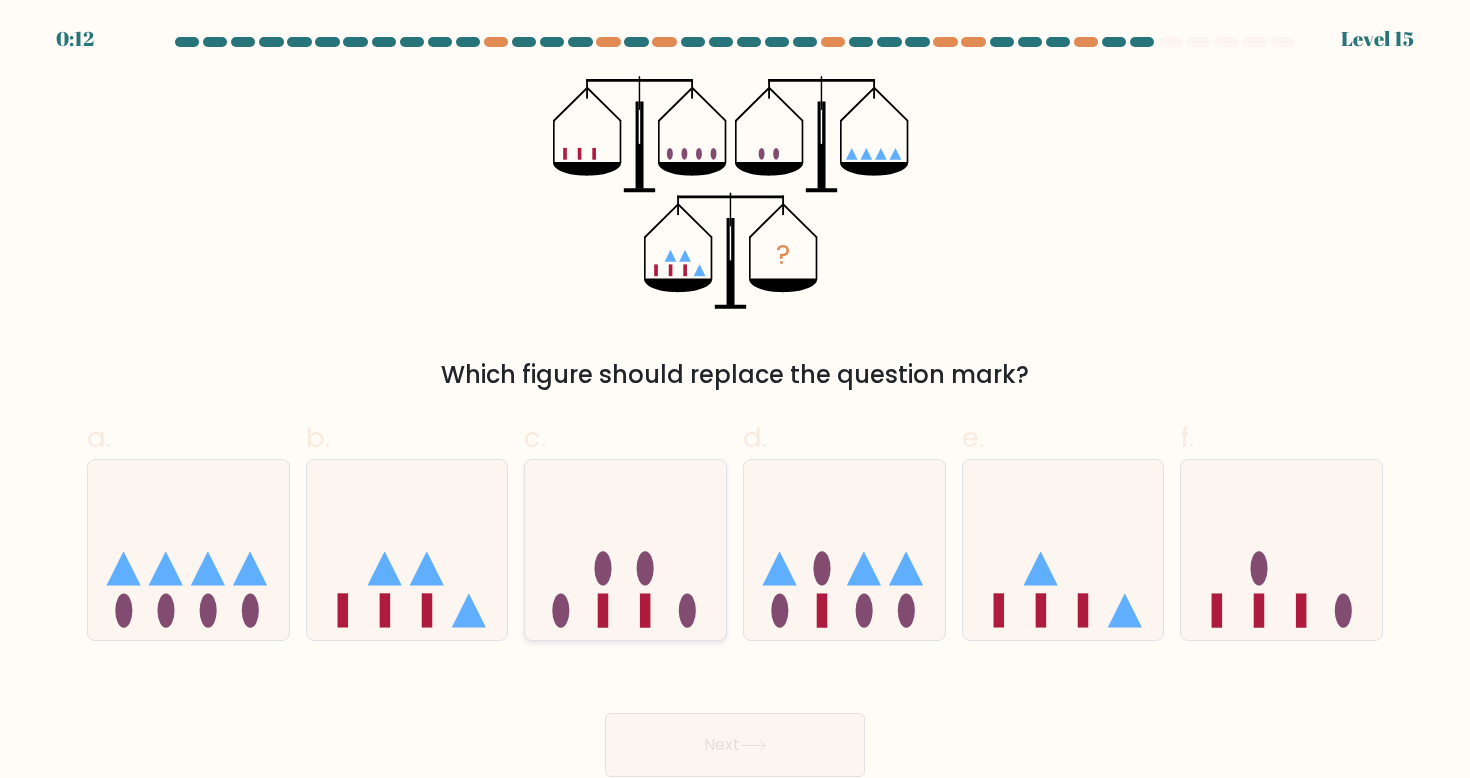 click at bounding box center (625, 550) 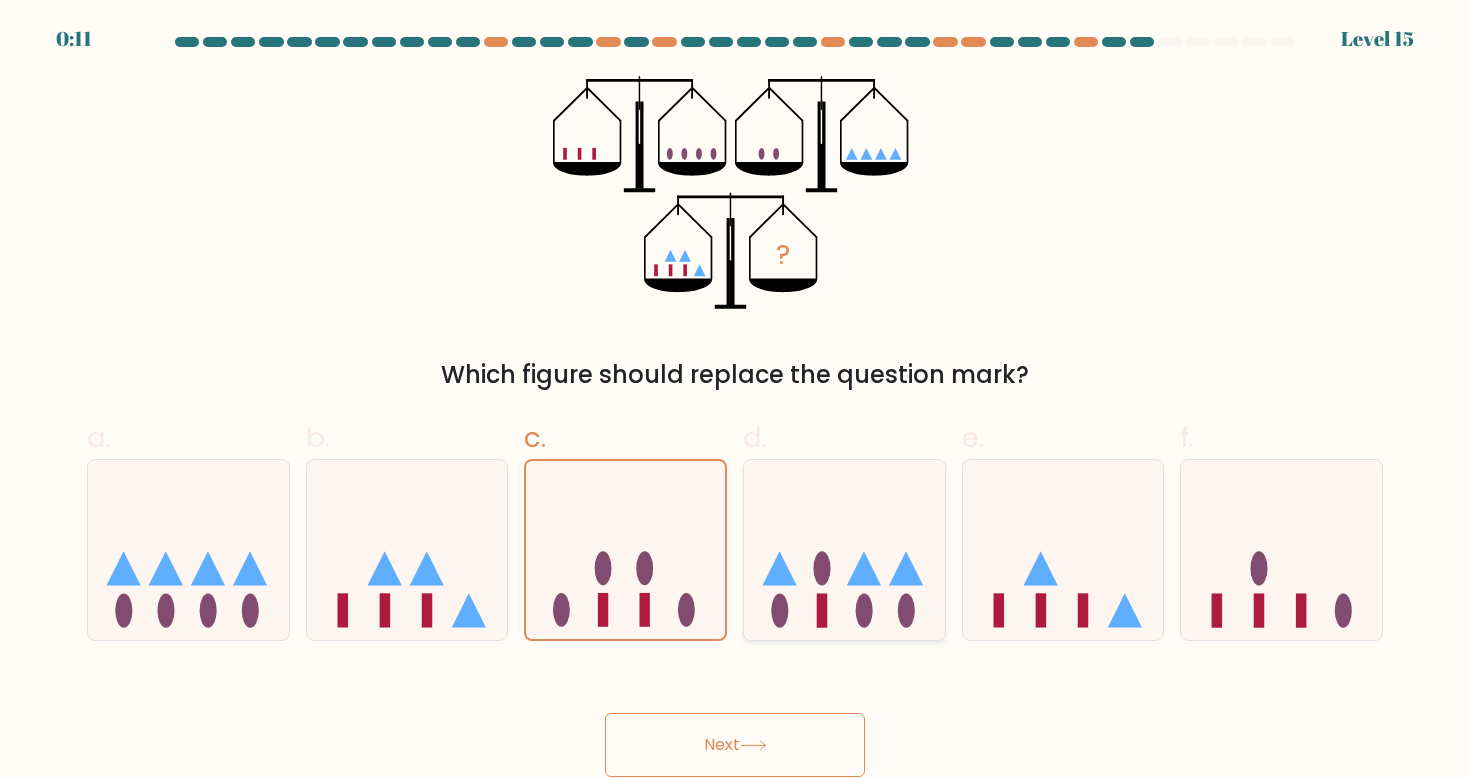 click at bounding box center (864, 610) 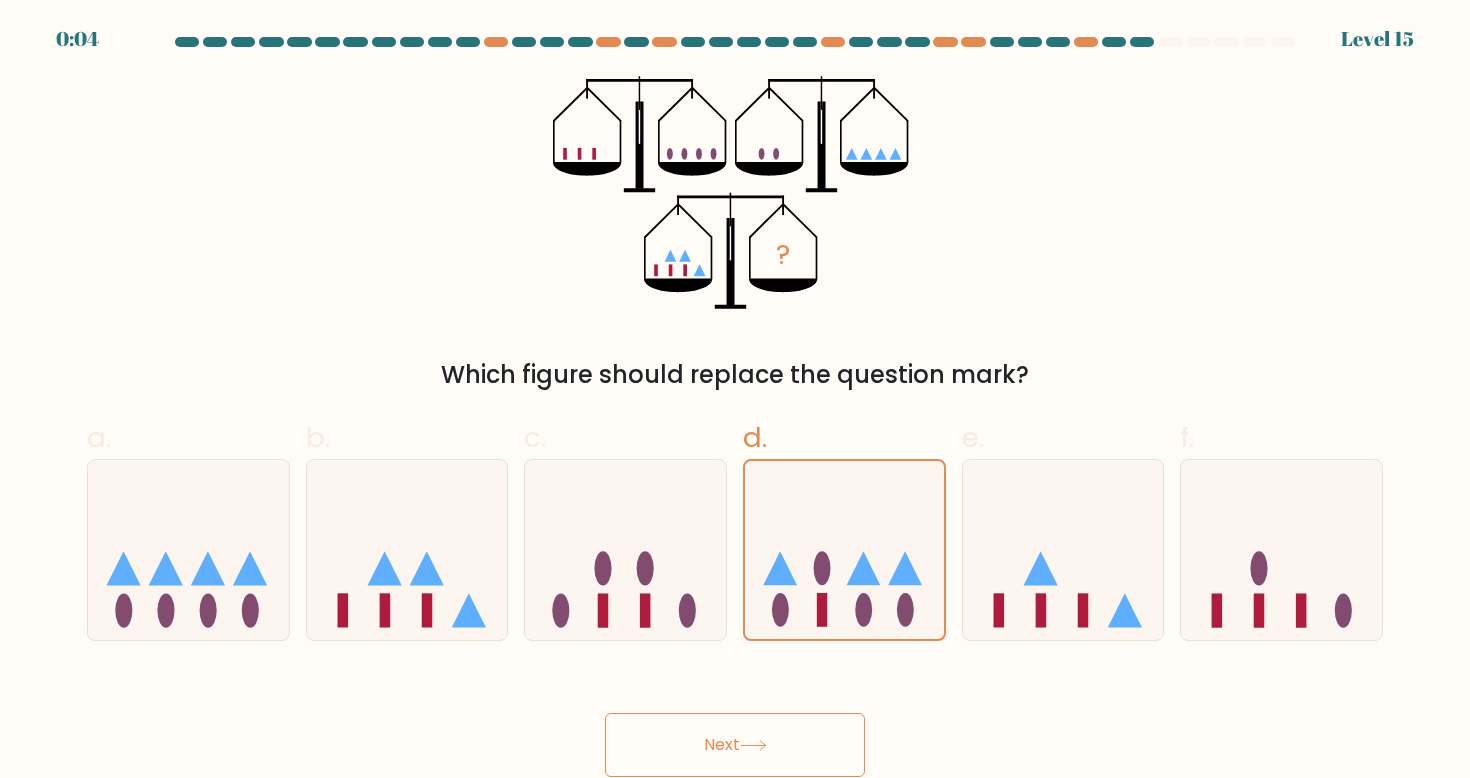click on "Next" at bounding box center [735, 745] 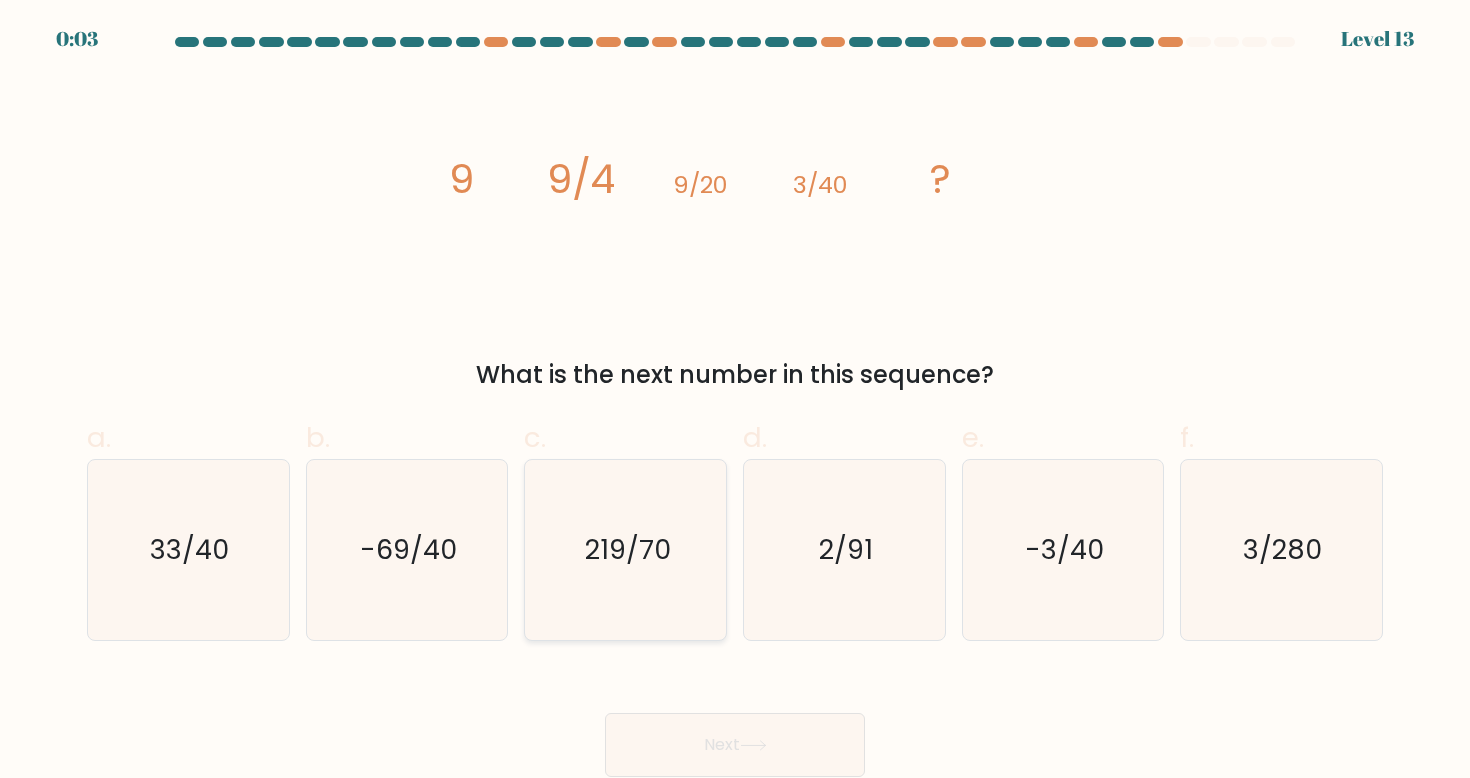 click on "219/70" at bounding box center (626, 550) 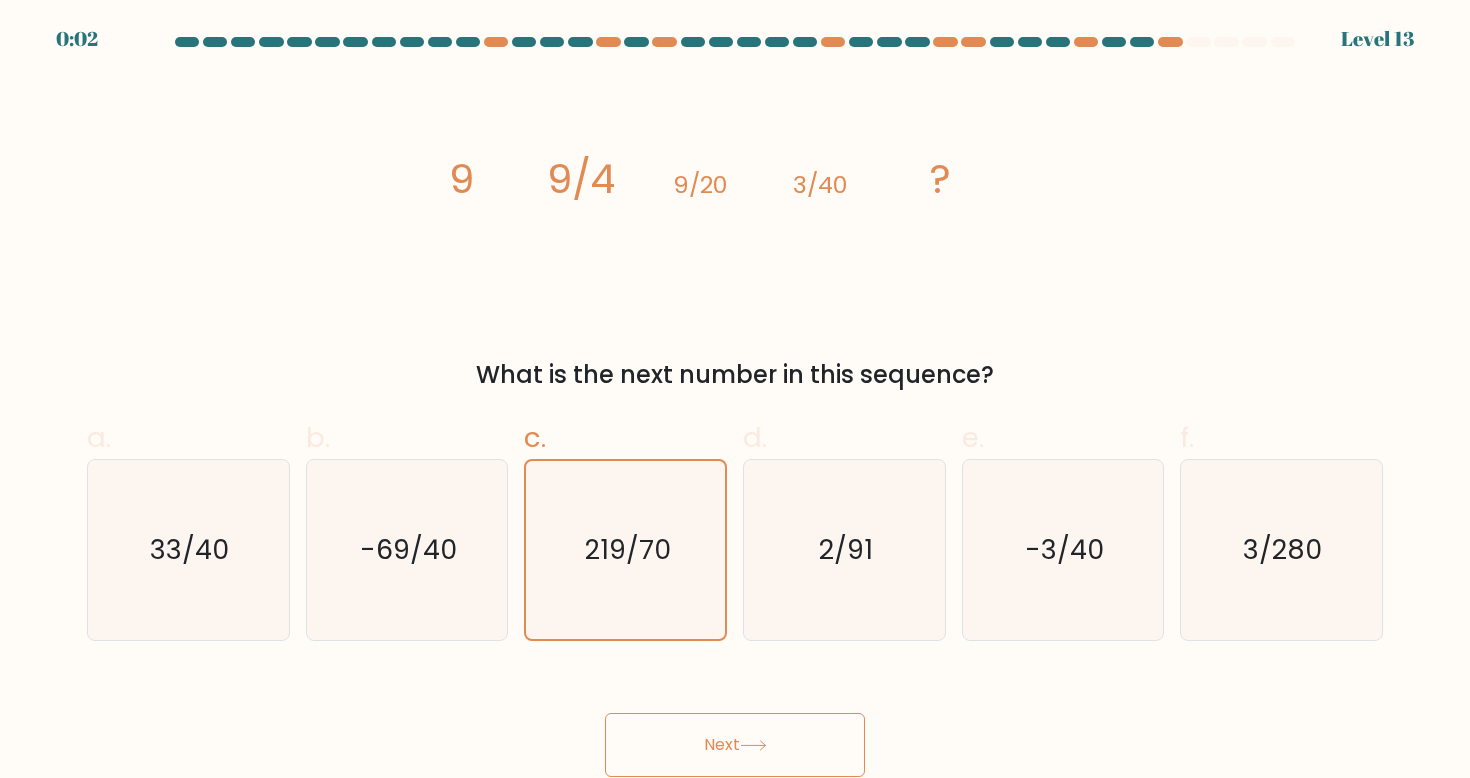 click on "Next" at bounding box center (735, 745) 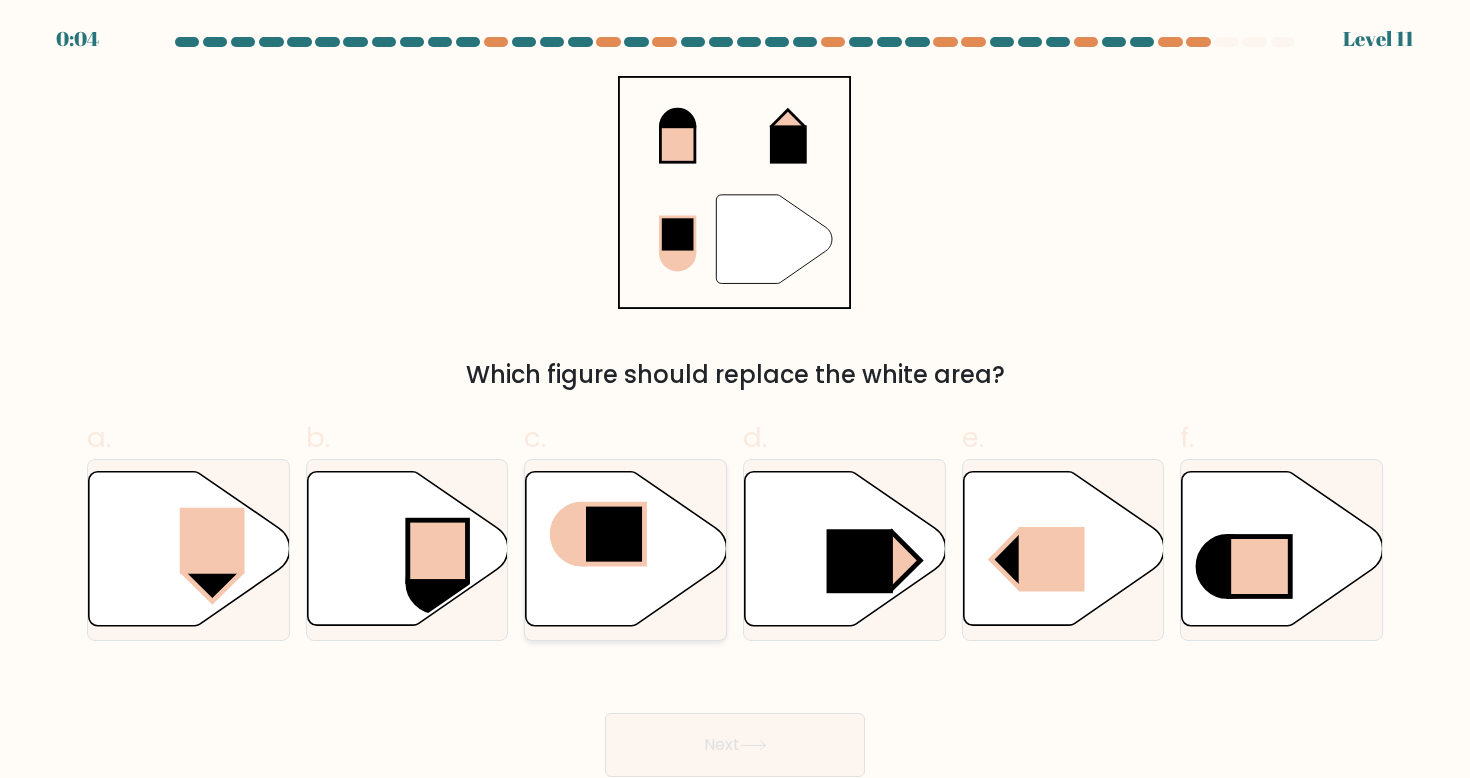 click at bounding box center (626, 549) 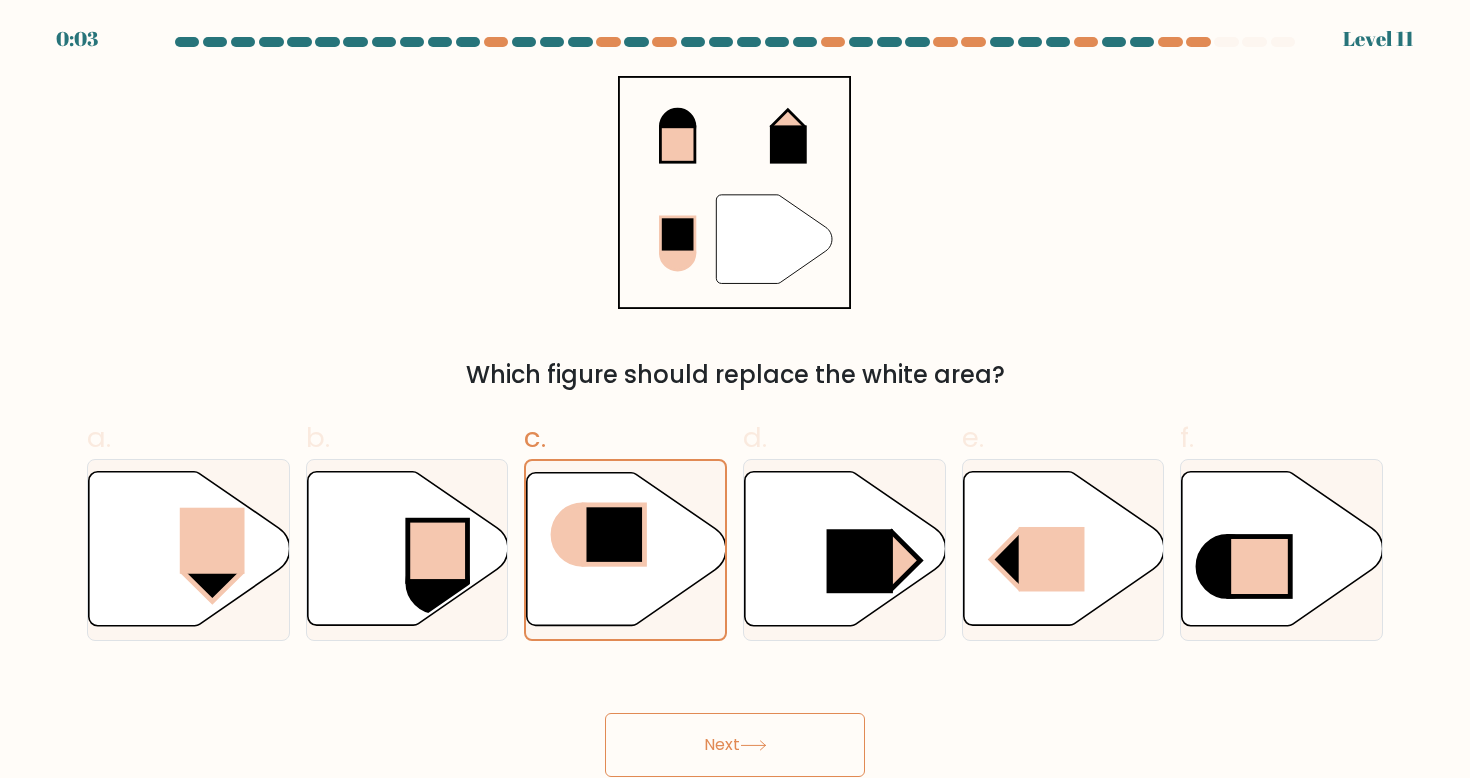 click on "Next" at bounding box center (735, 745) 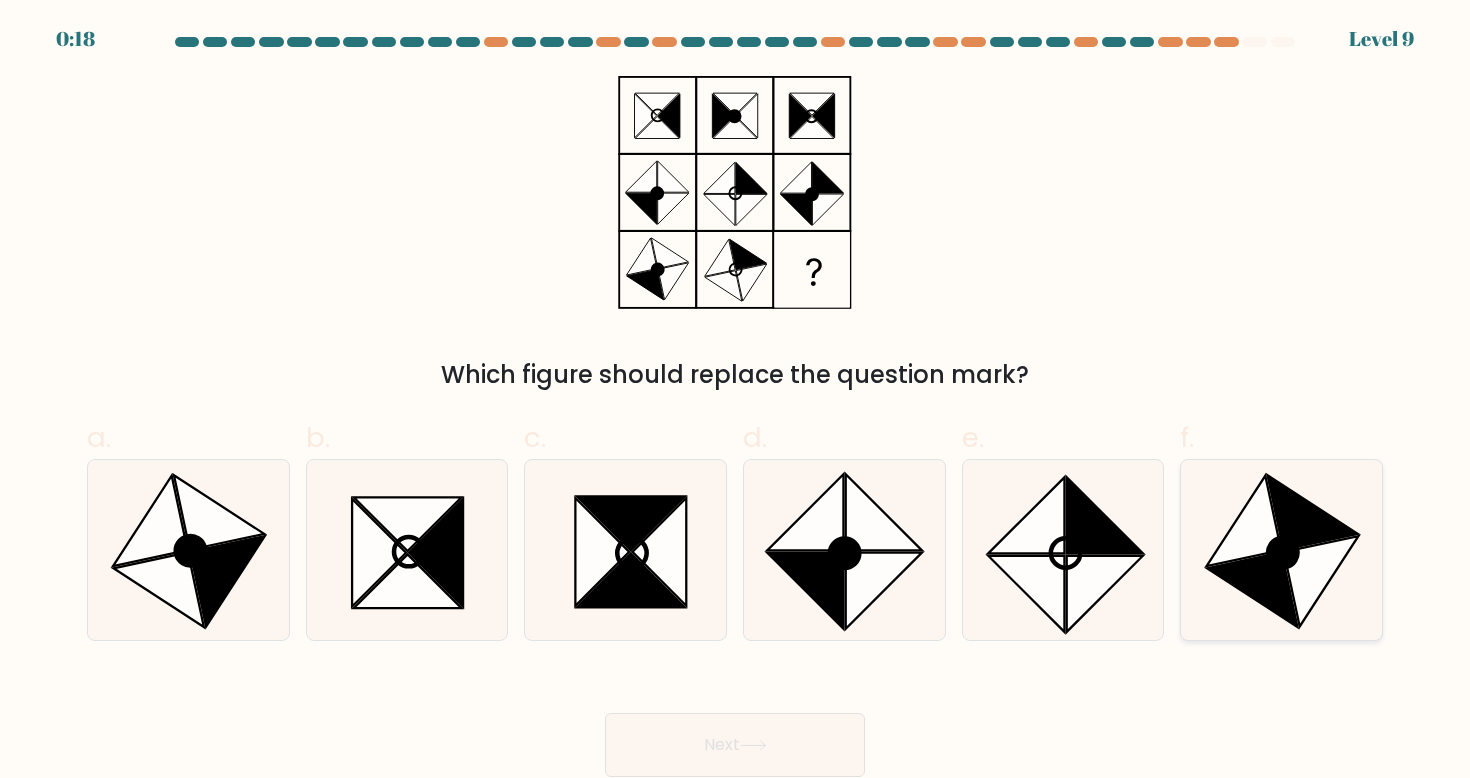 click at bounding box center (1244, 520) 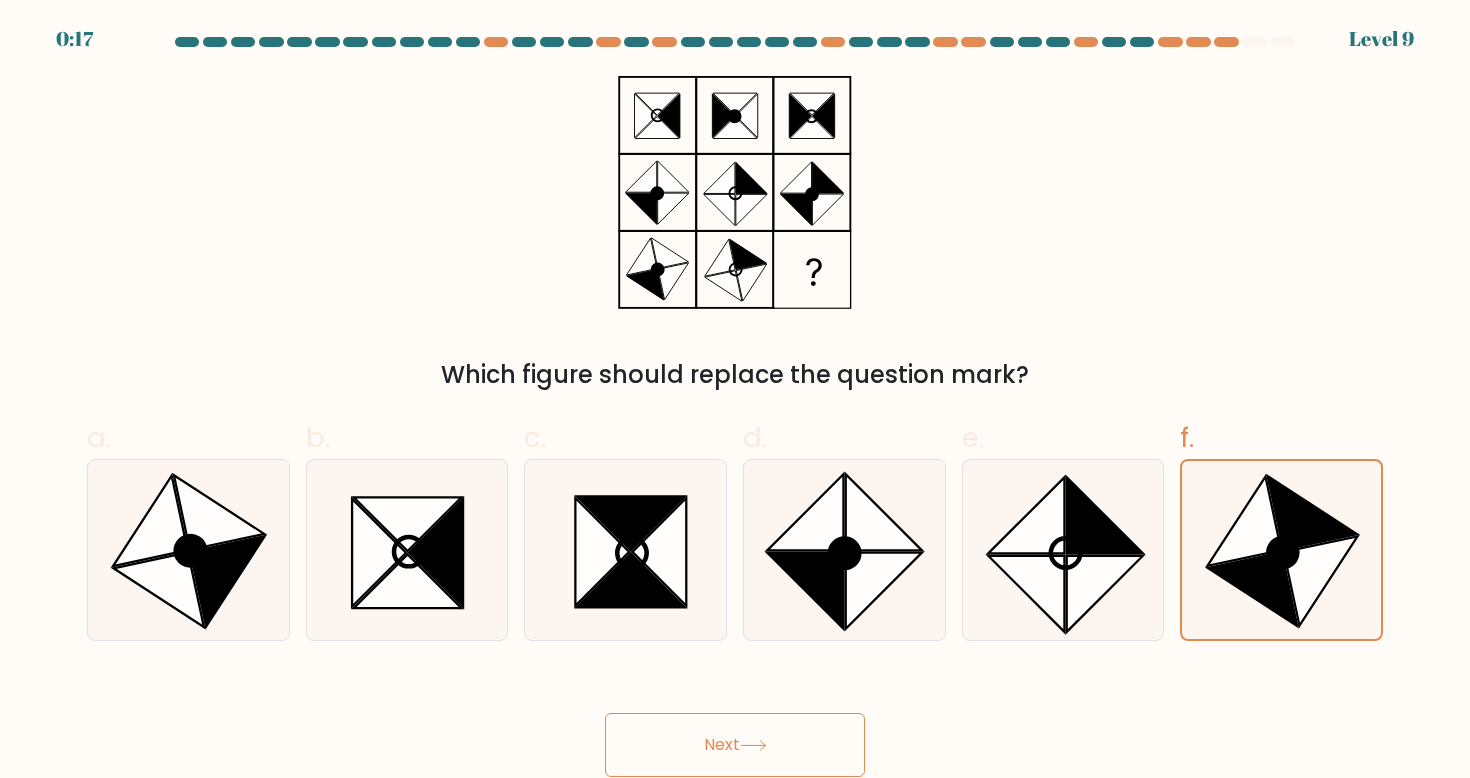 click on "Next" at bounding box center (735, 745) 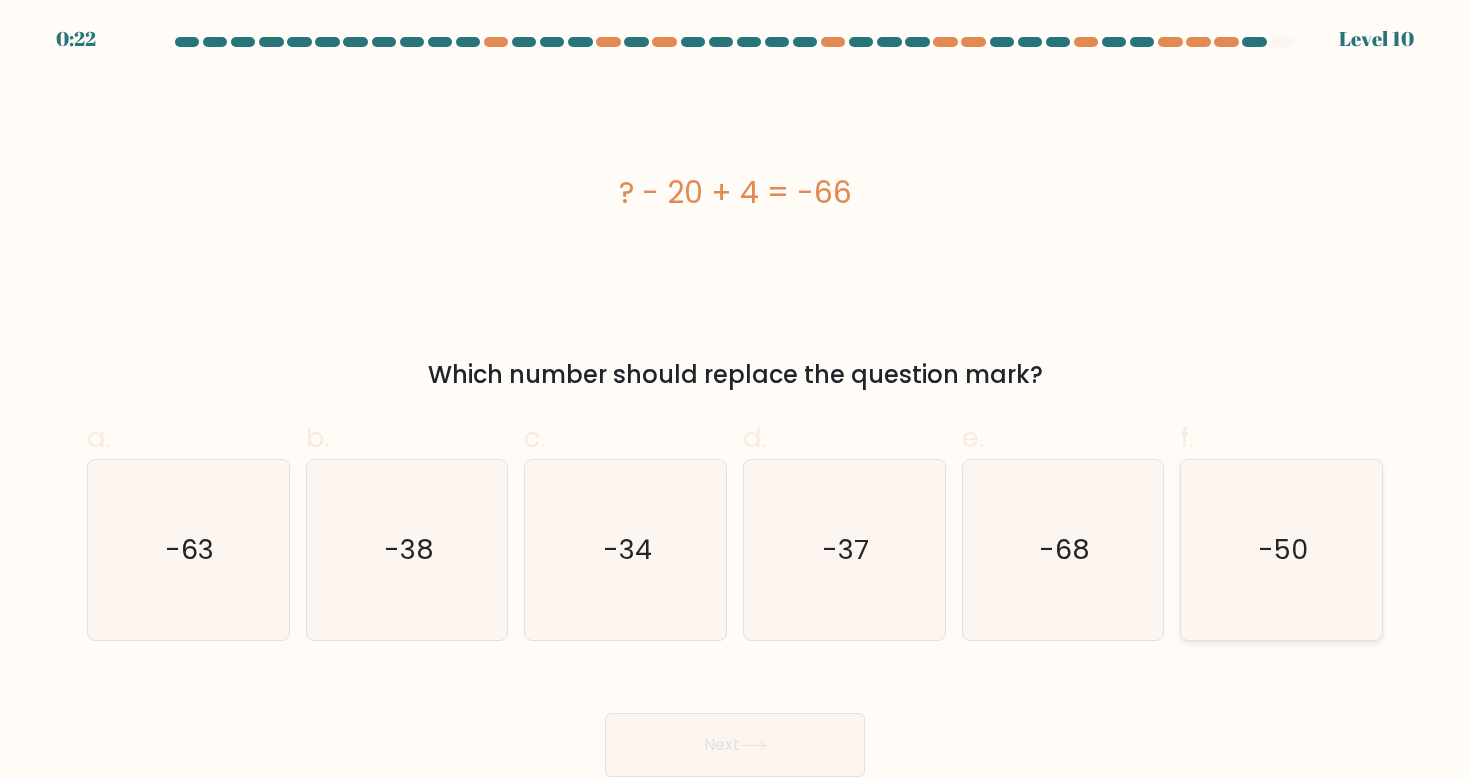 click on "-50" at bounding box center [1283, 549] 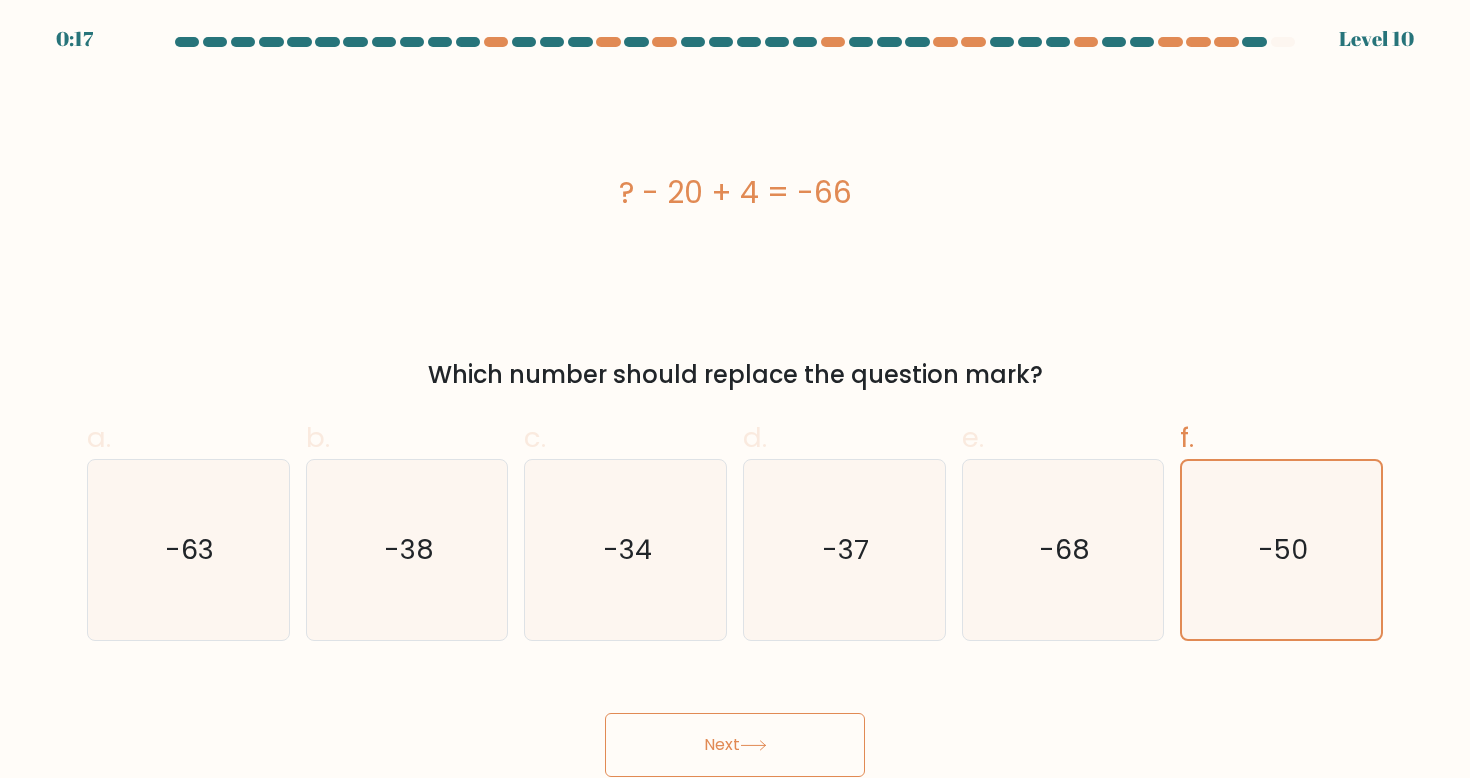 click on "Next" at bounding box center [735, 745] 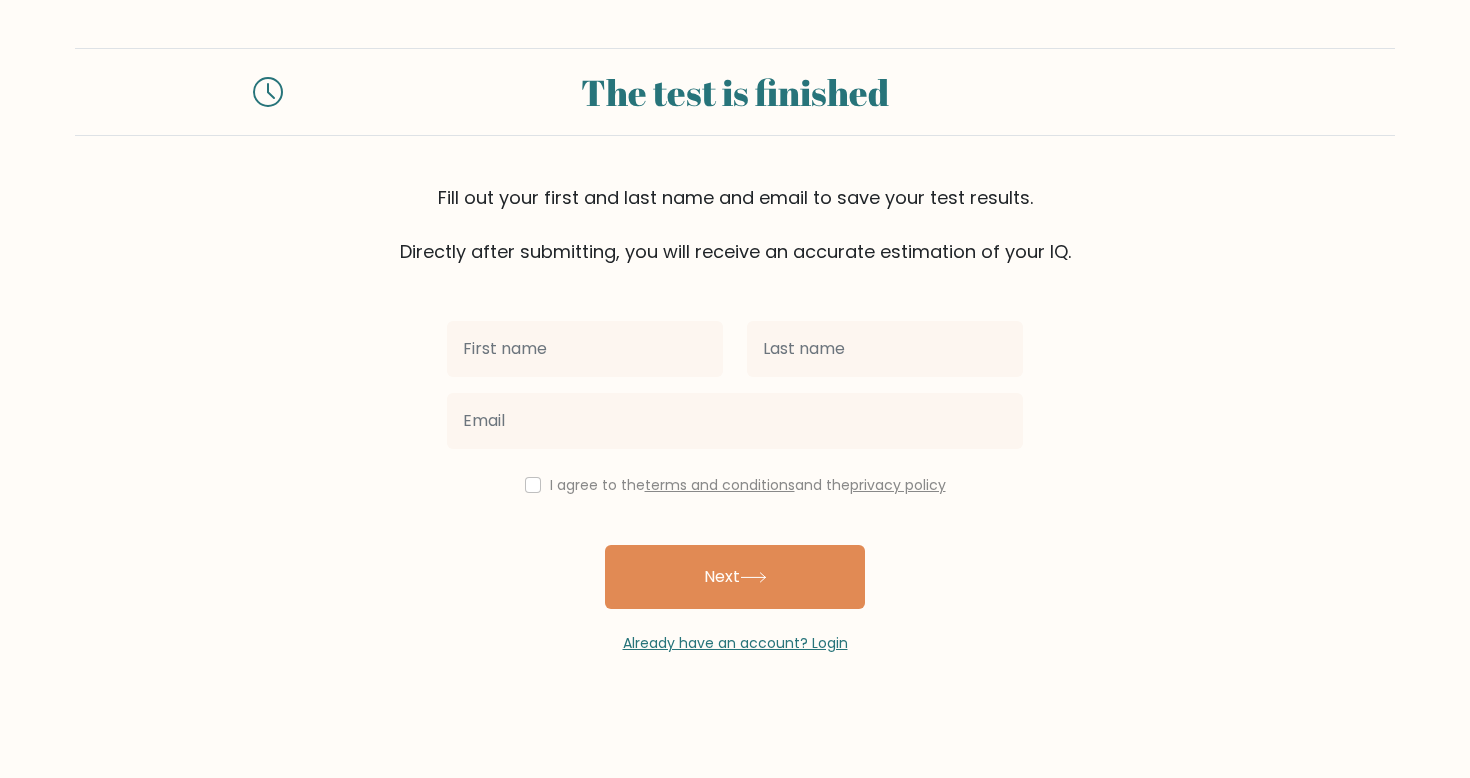 scroll, scrollTop: 0, scrollLeft: 0, axis: both 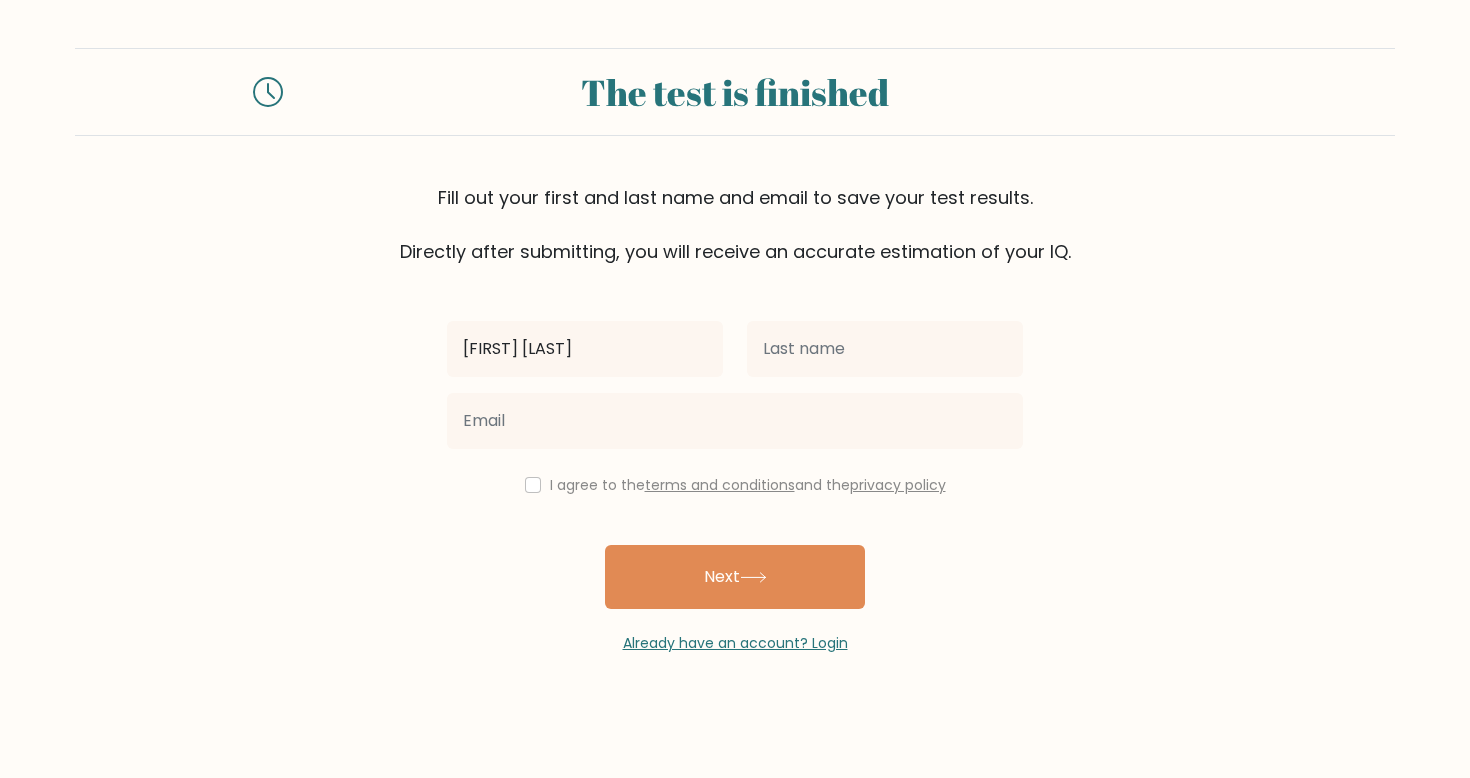 type on "Mia Janeeka" 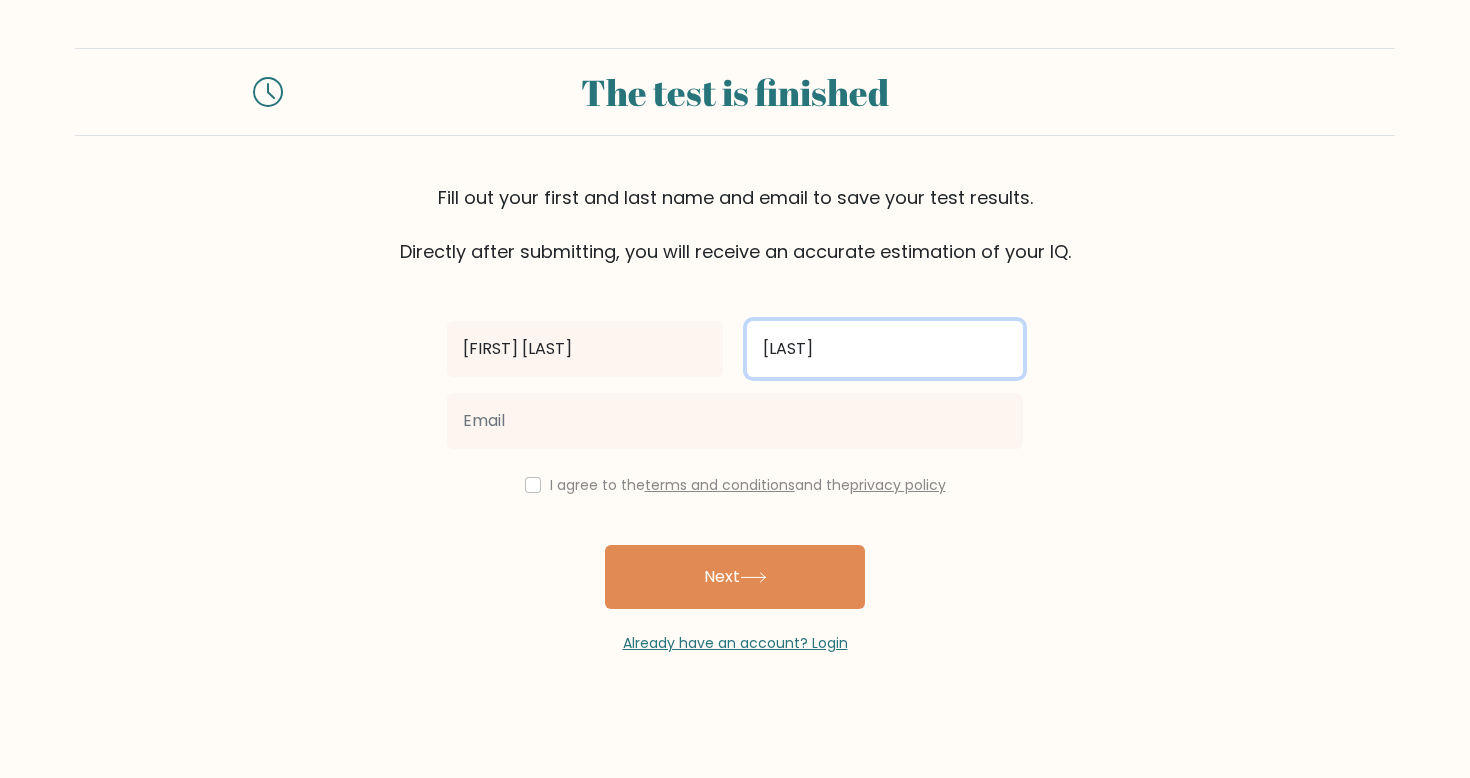 type on "Rondilla" 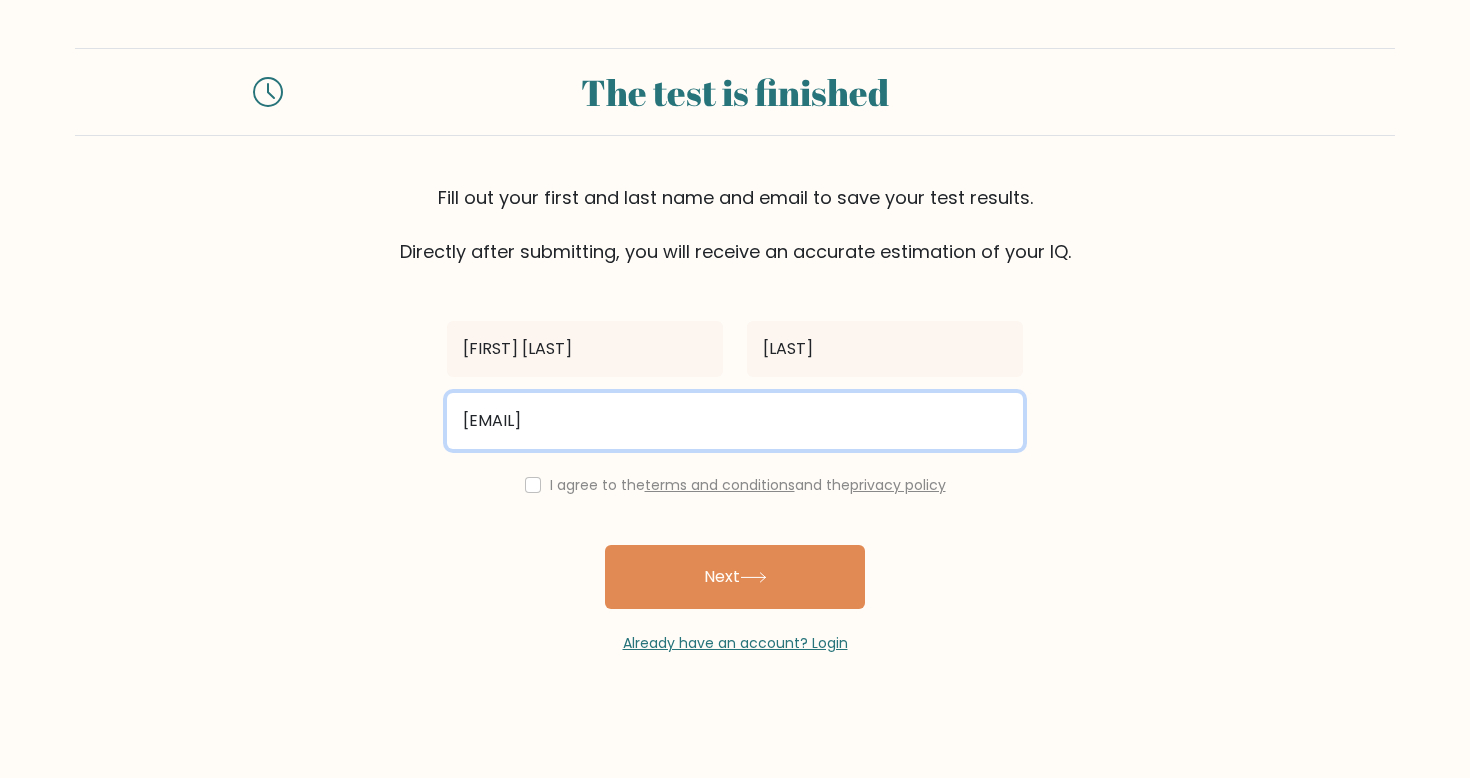 type on "miarondilla@gmail.com" 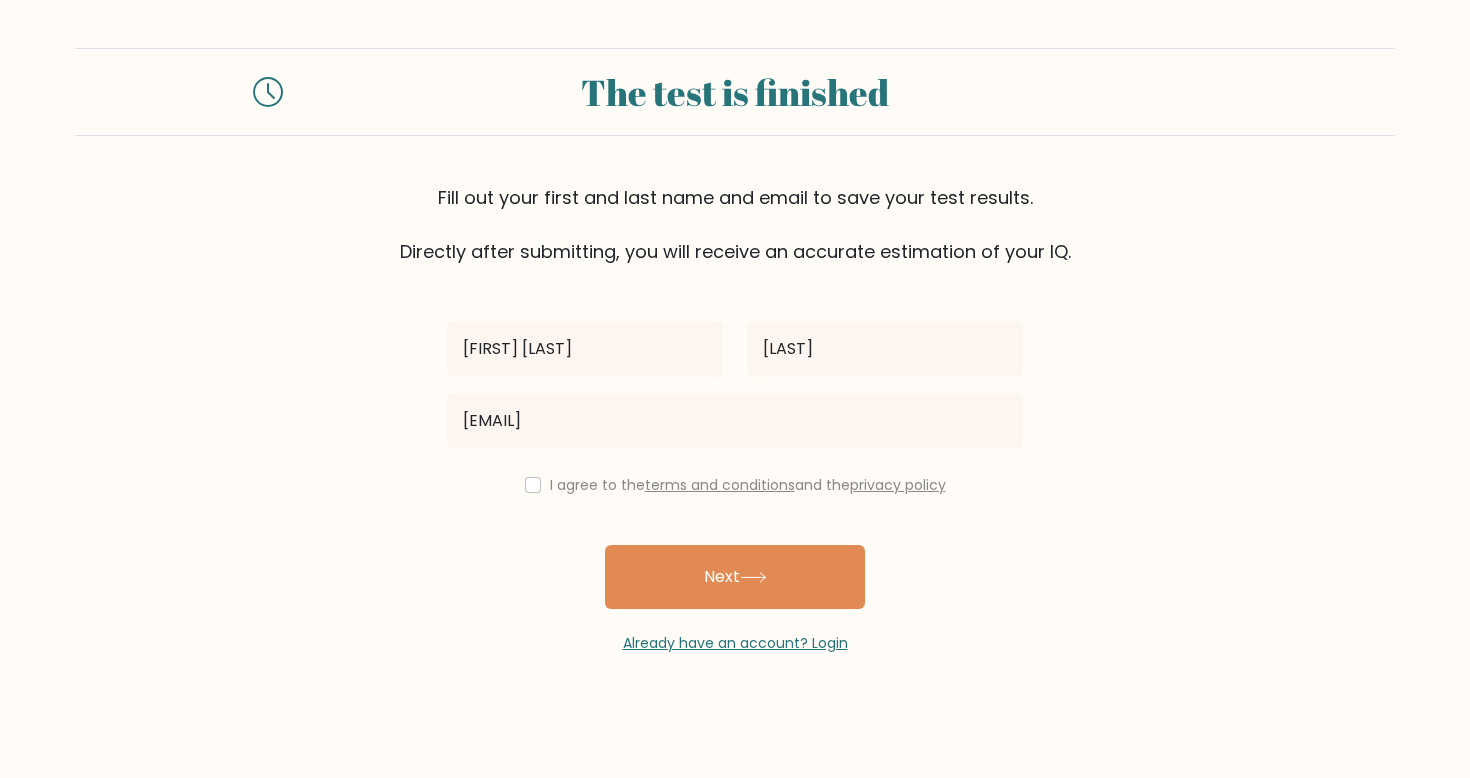 click on "The test is finished
Fill out your first and last name and email to save your test results.
Directly after submitting, you will receive an accurate estimation of your IQ.
Mia Janeeka" at bounding box center [735, 351] 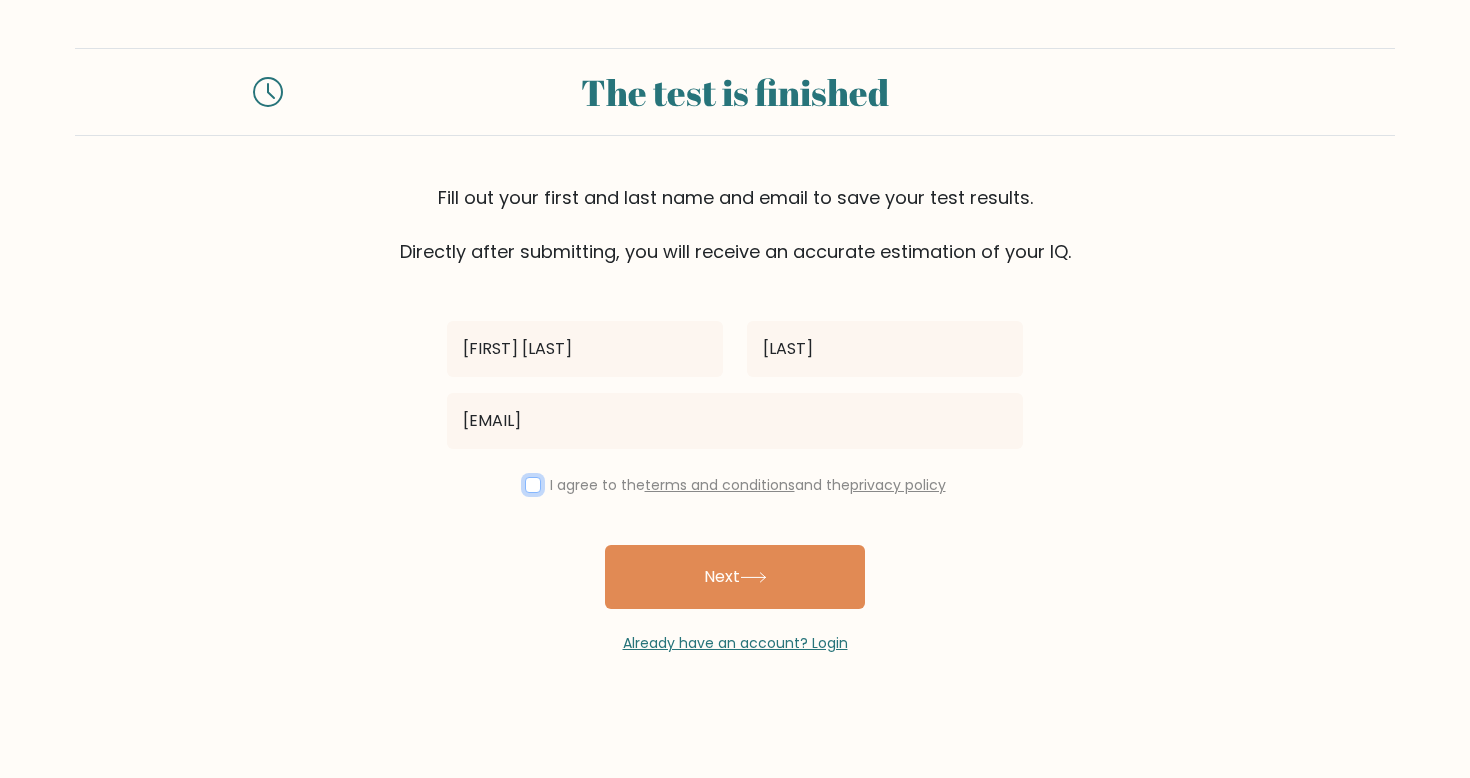 click at bounding box center [533, 485] 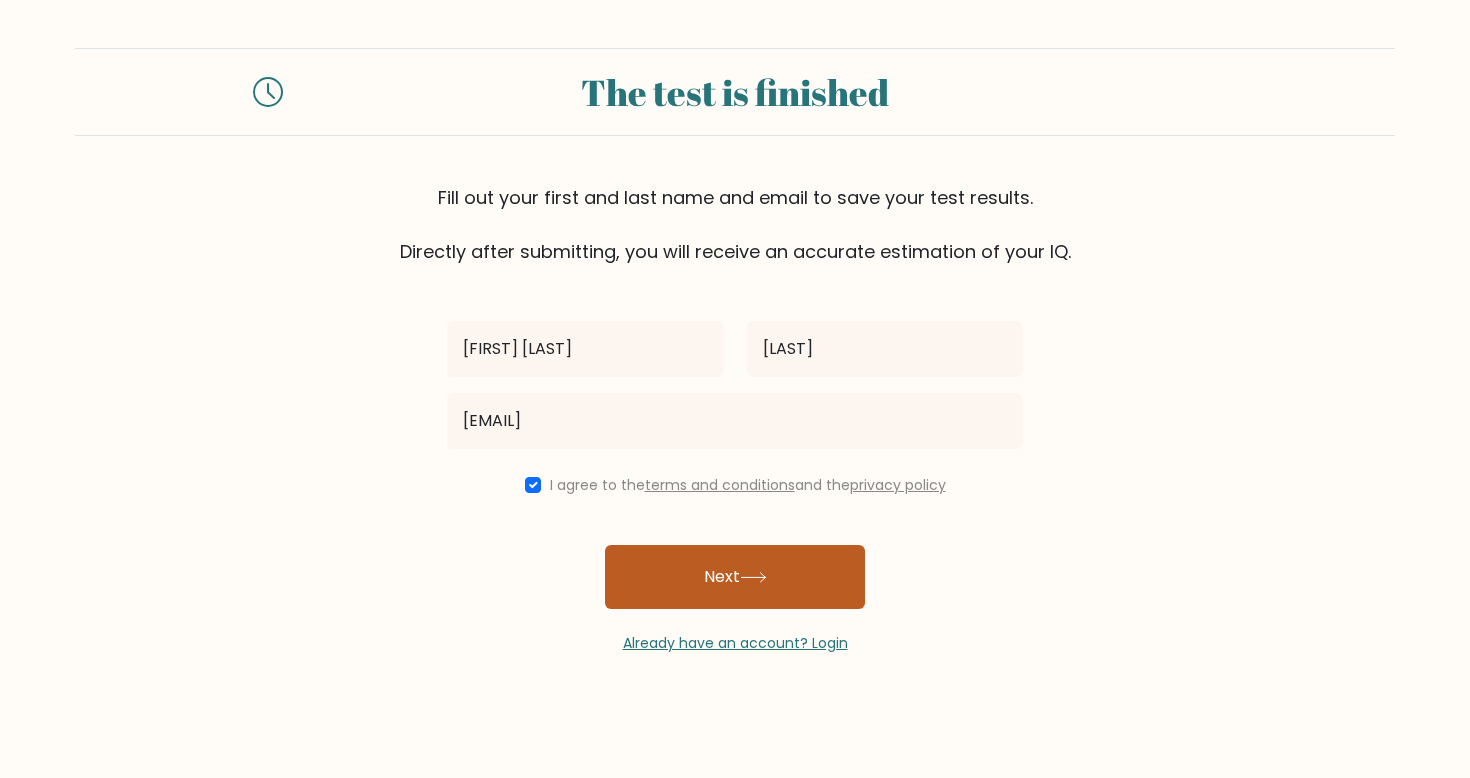 click on "Next" at bounding box center [735, 577] 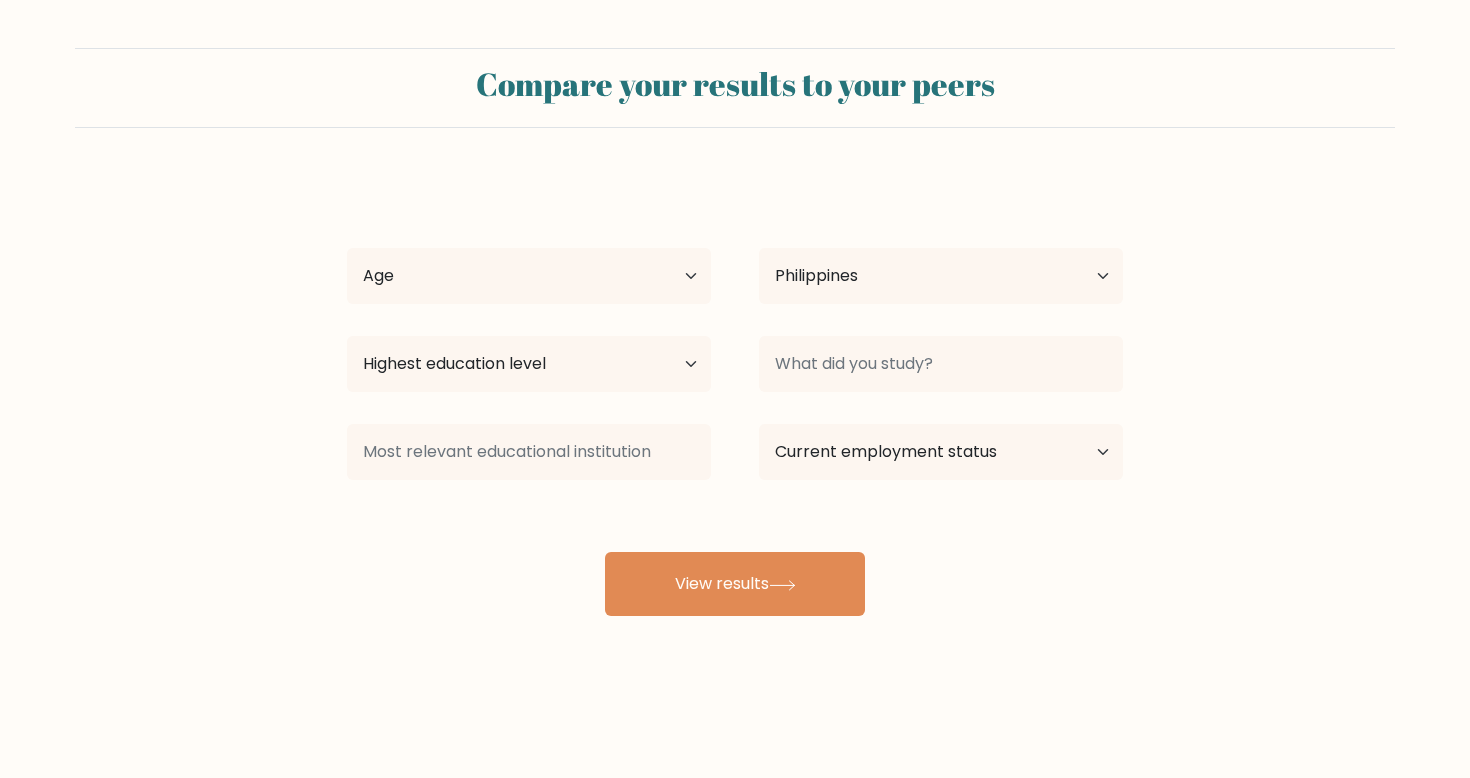 scroll, scrollTop: 0, scrollLeft: 0, axis: both 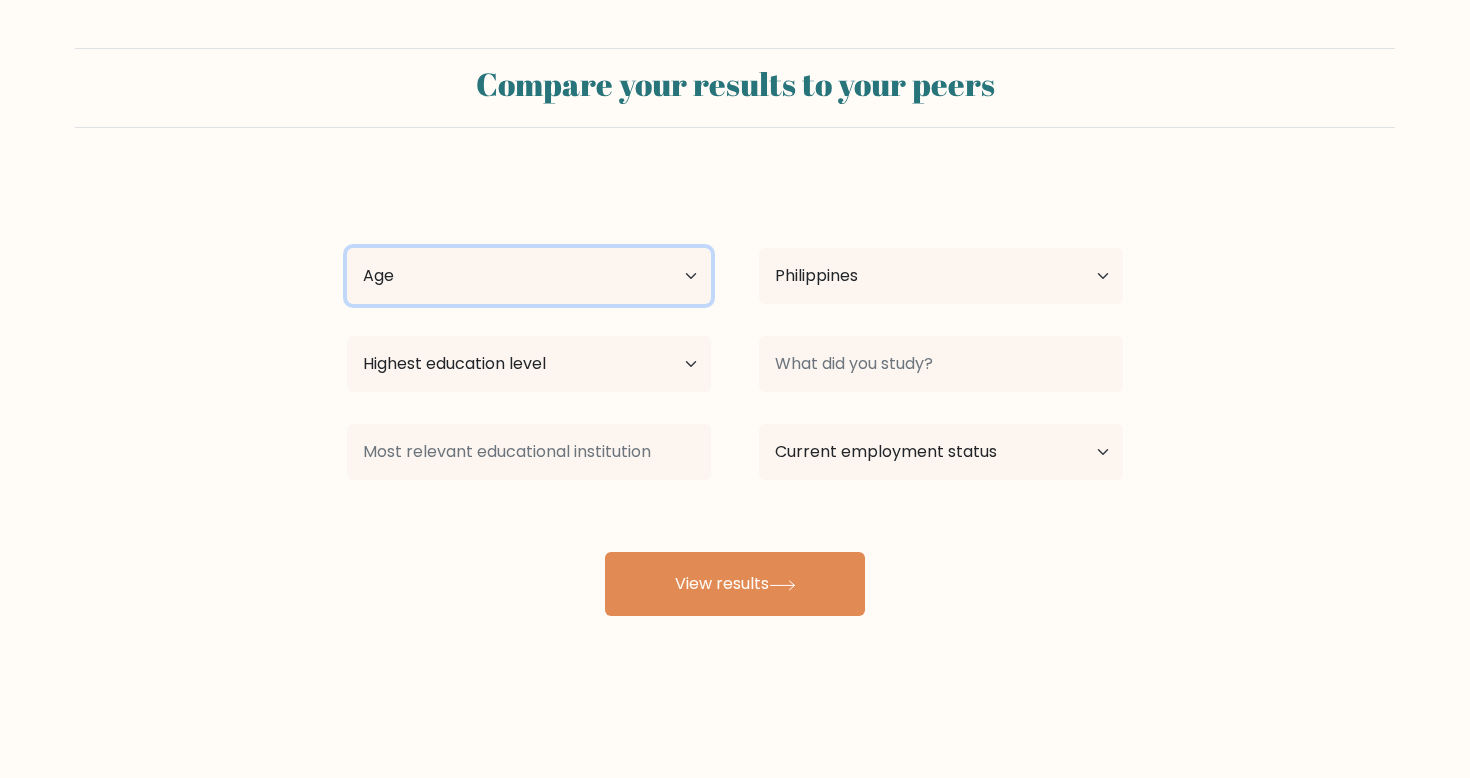 click on "Age
Under 18 years old
18-24 years old
25-34 years old
35-44 years old
45-54 years old
55-64 years old
65 years old and above" at bounding box center [529, 276] 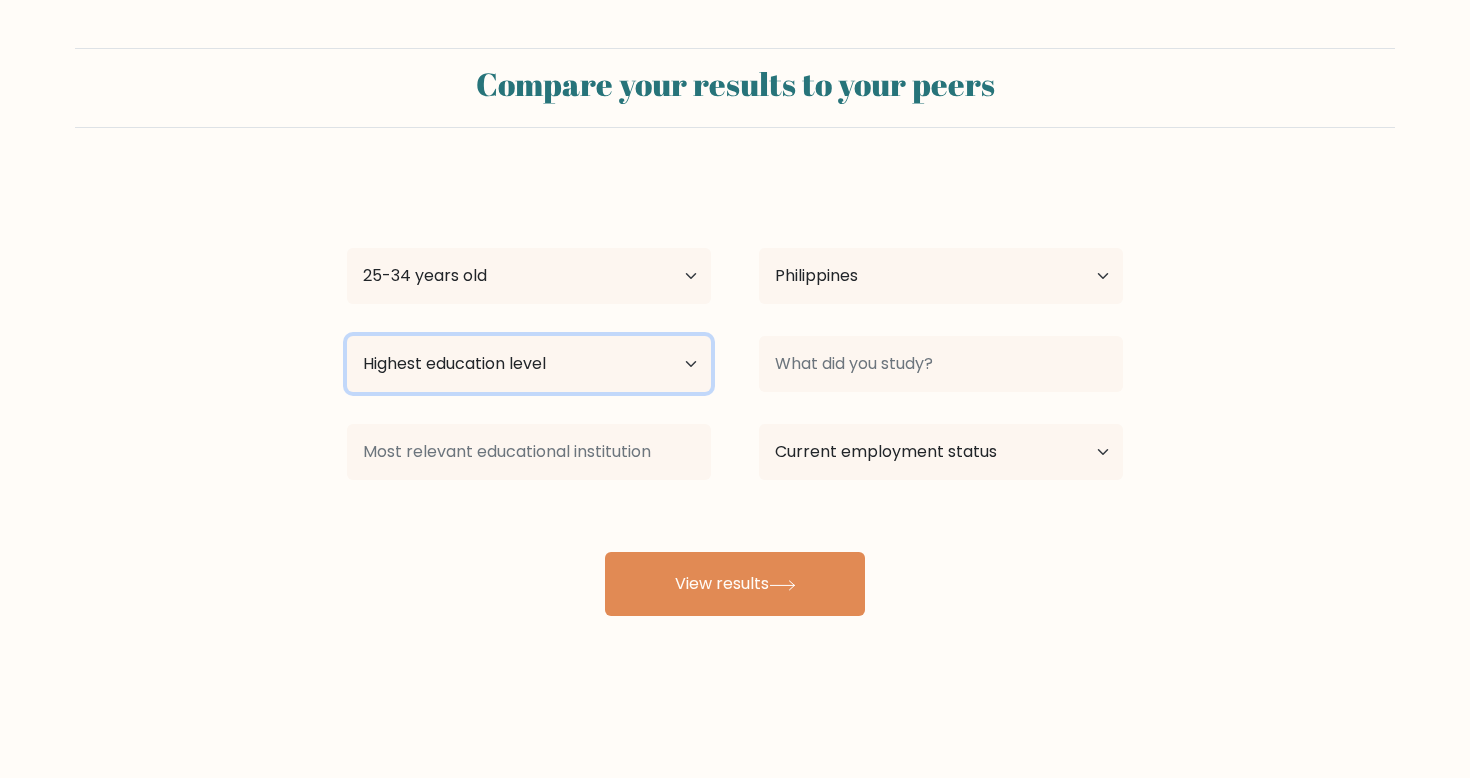 click on "Highest education level
No schooling
Primary
Lower Secondary
Upper Secondary
Occupation Specific
Bachelor's degree
Master's degree
Doctoral degree" at bounding box center (529, 364) 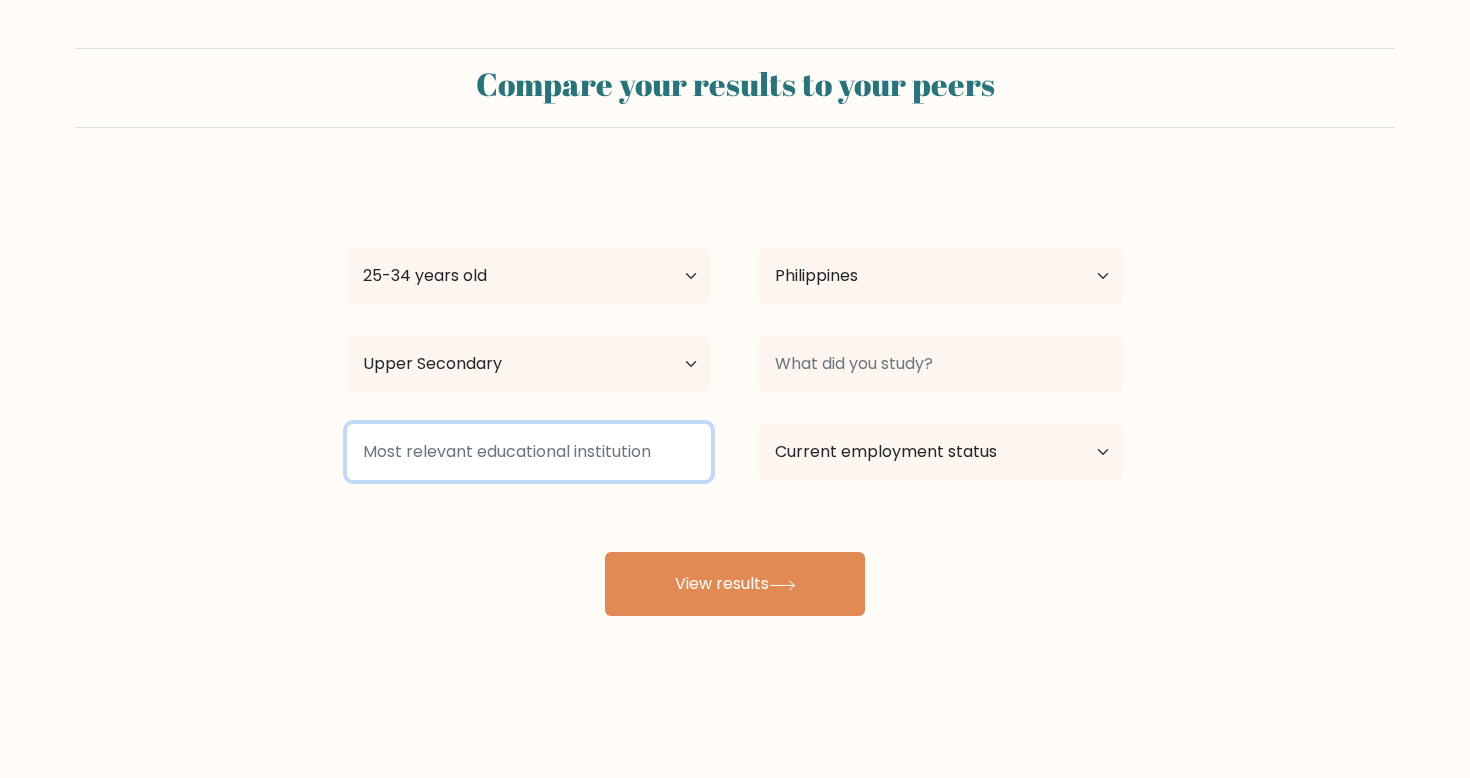 click at bounding box center [529, 452] 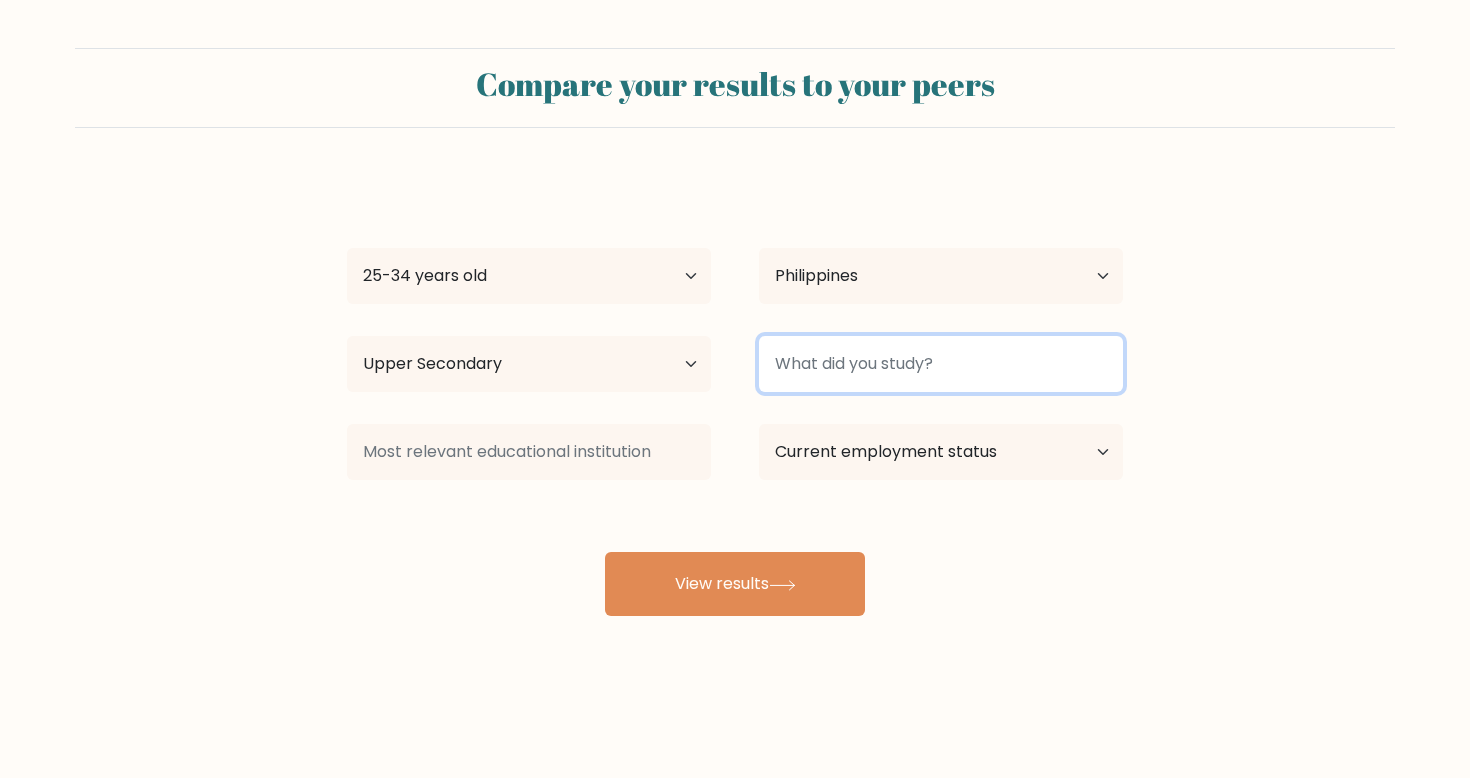 click at bounding box center [941, 364] 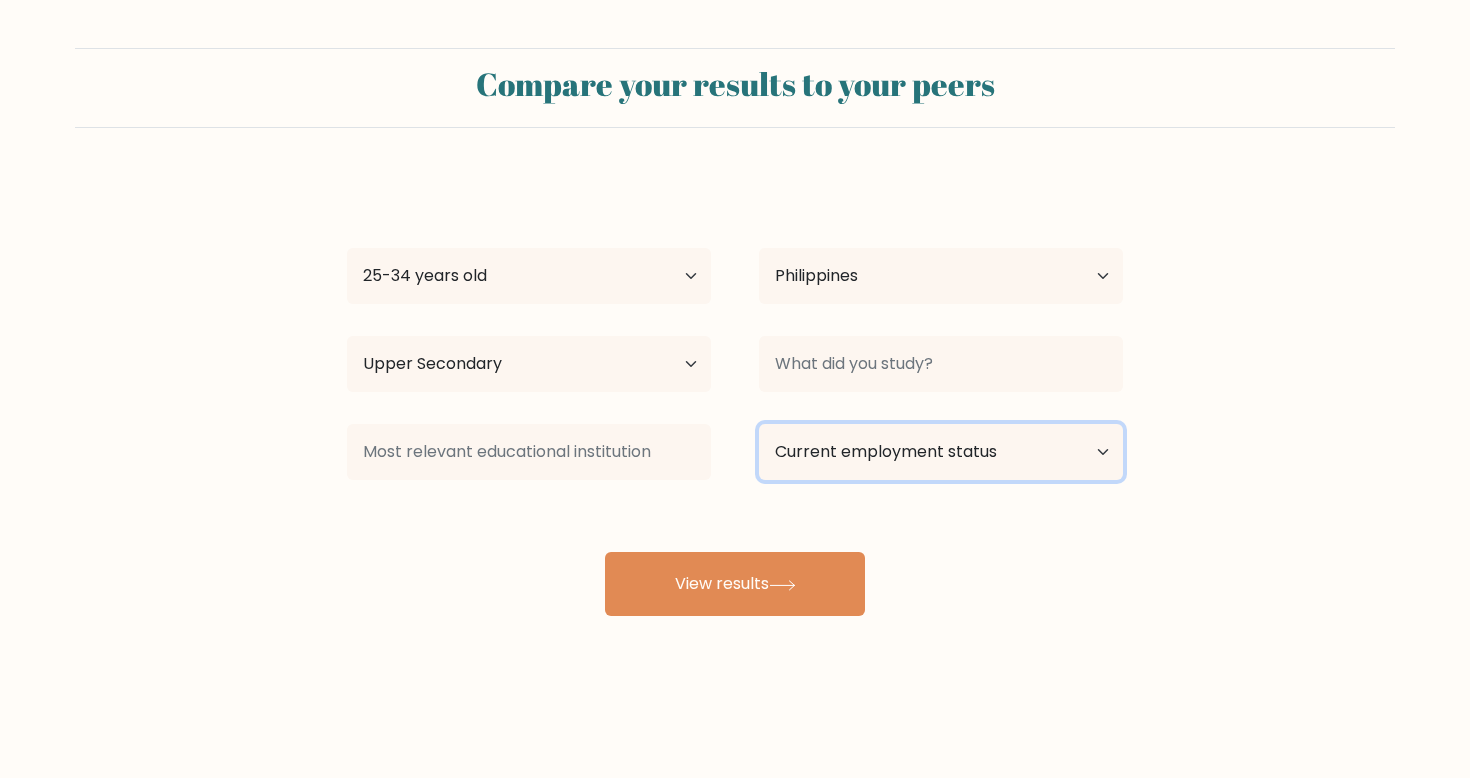 click on "Current employment status
Employed
Student
Retired
Other / prefer not to answer" at bounding box center (941, 452) 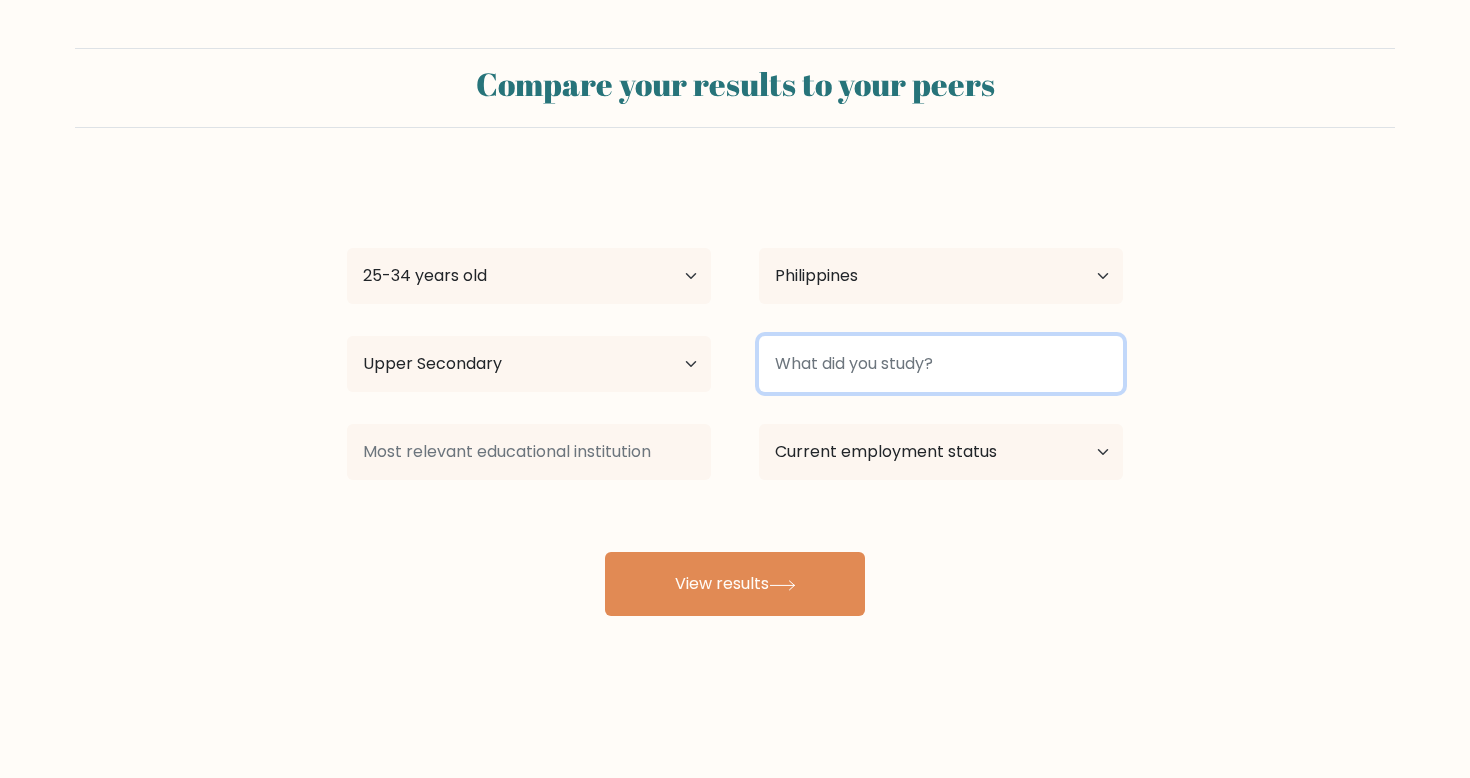 click at bounding box center [941, 364] 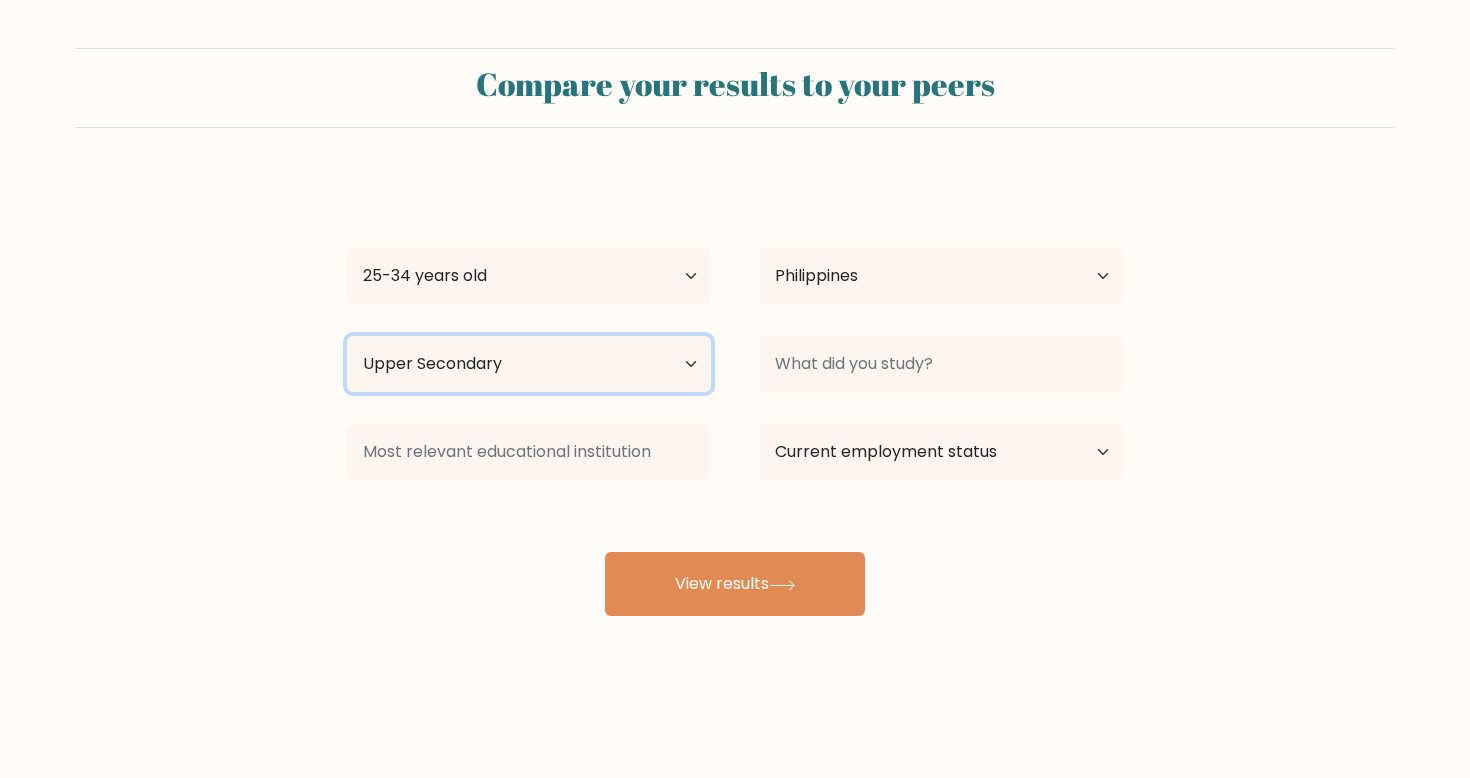 click on "Highest education level
No schooling
Primary
Lower Secondary
Upper Secondary
Occupation Specific
Bachelor's degree
Master's degree
Doctoral degree" at bounding box center [529, 364] 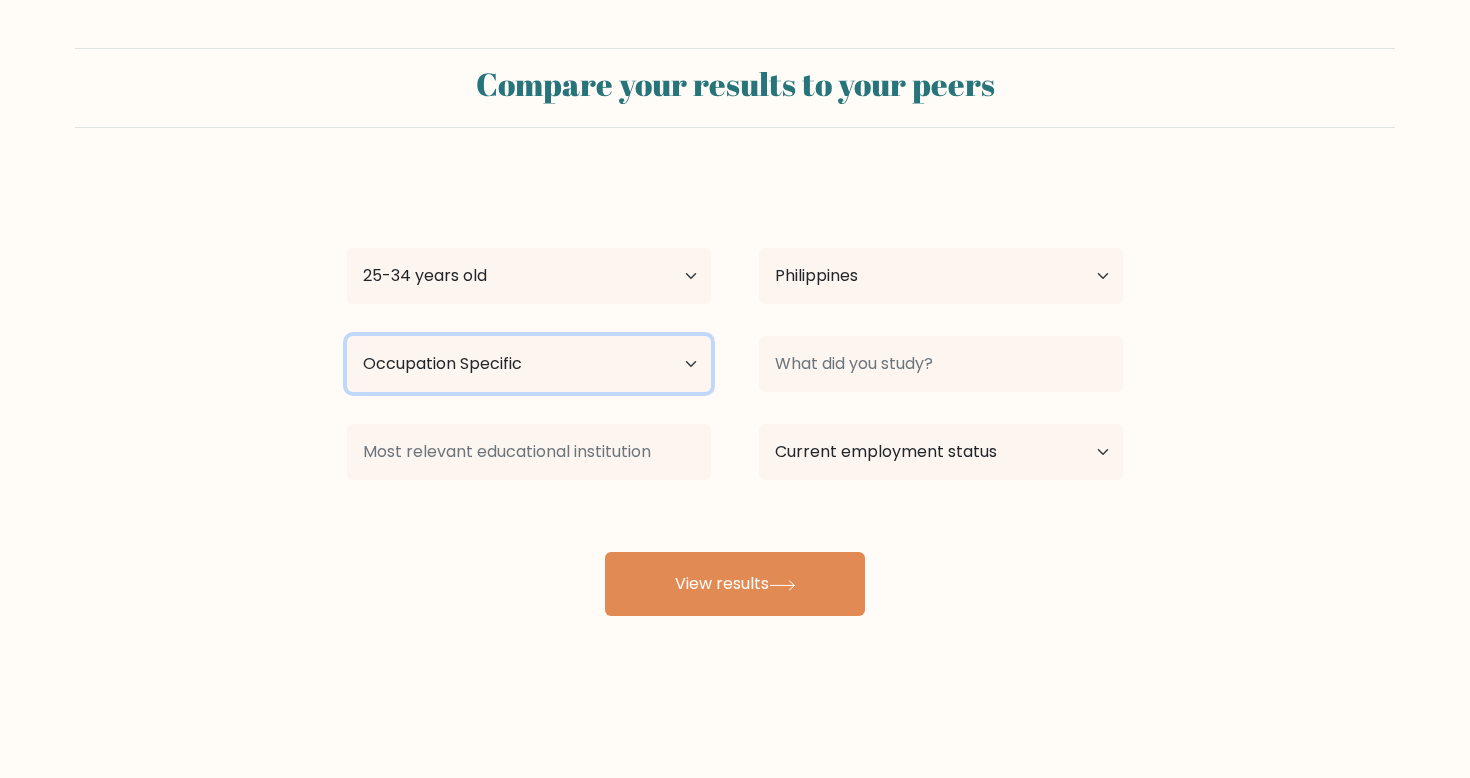 click on "Highest education level
No schooling
Primary
Lower Secondary
Upper Secondary
Occupation Specific
Bachelor's degree
Master's degree
Doctoral degree" at bounding box center [529, 364] 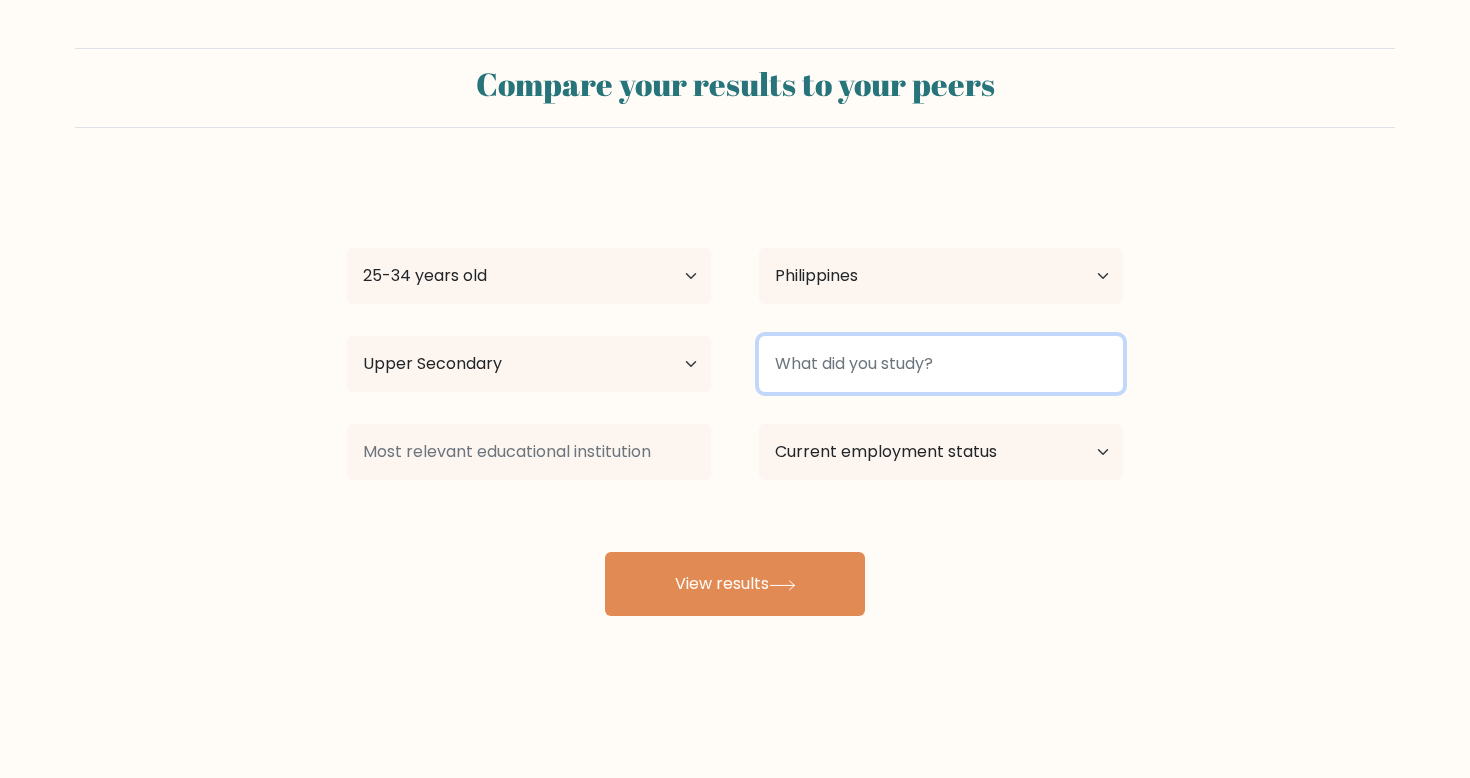 click at bounding box center (941, 364) 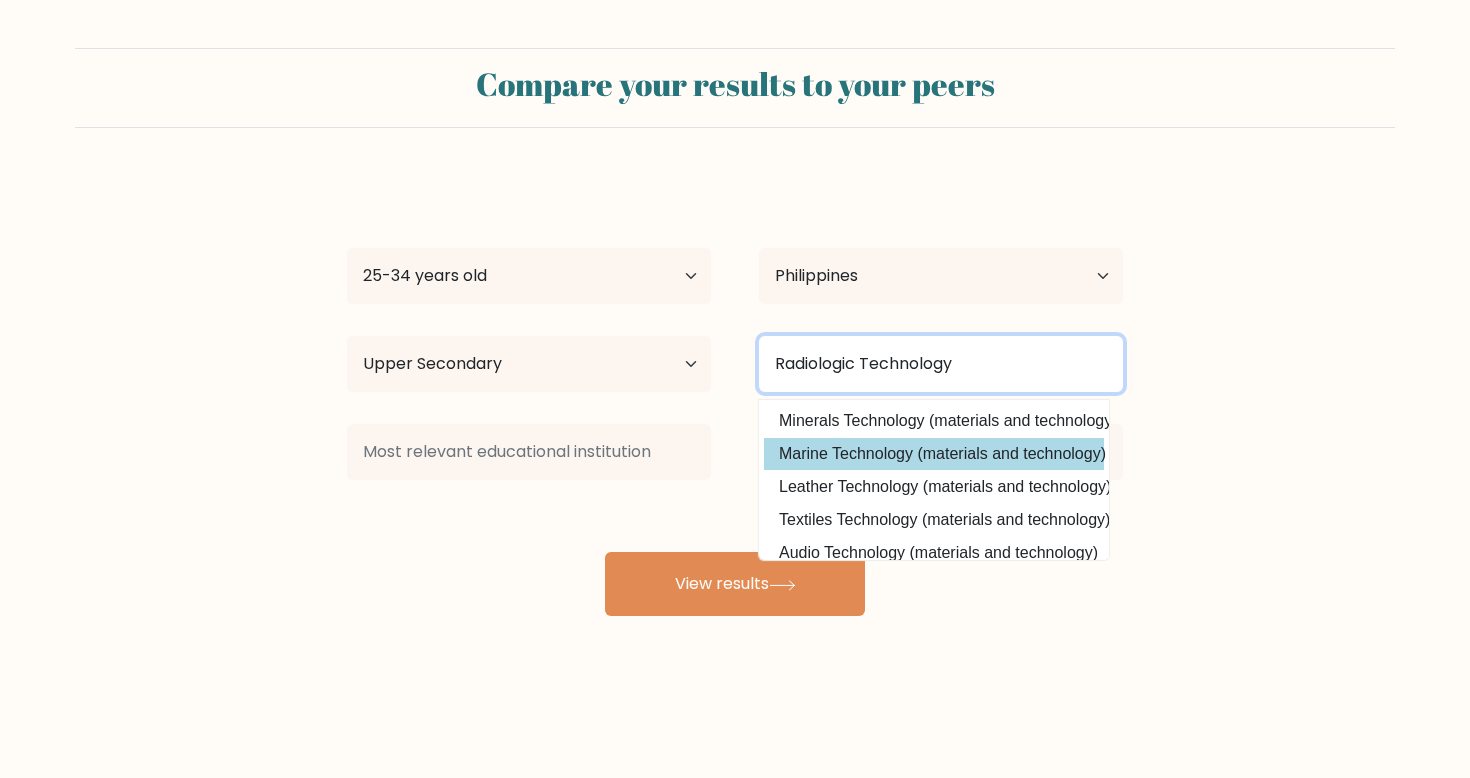 scroll, scrollTop: 195, scrollLeft: 0, axis: vertical 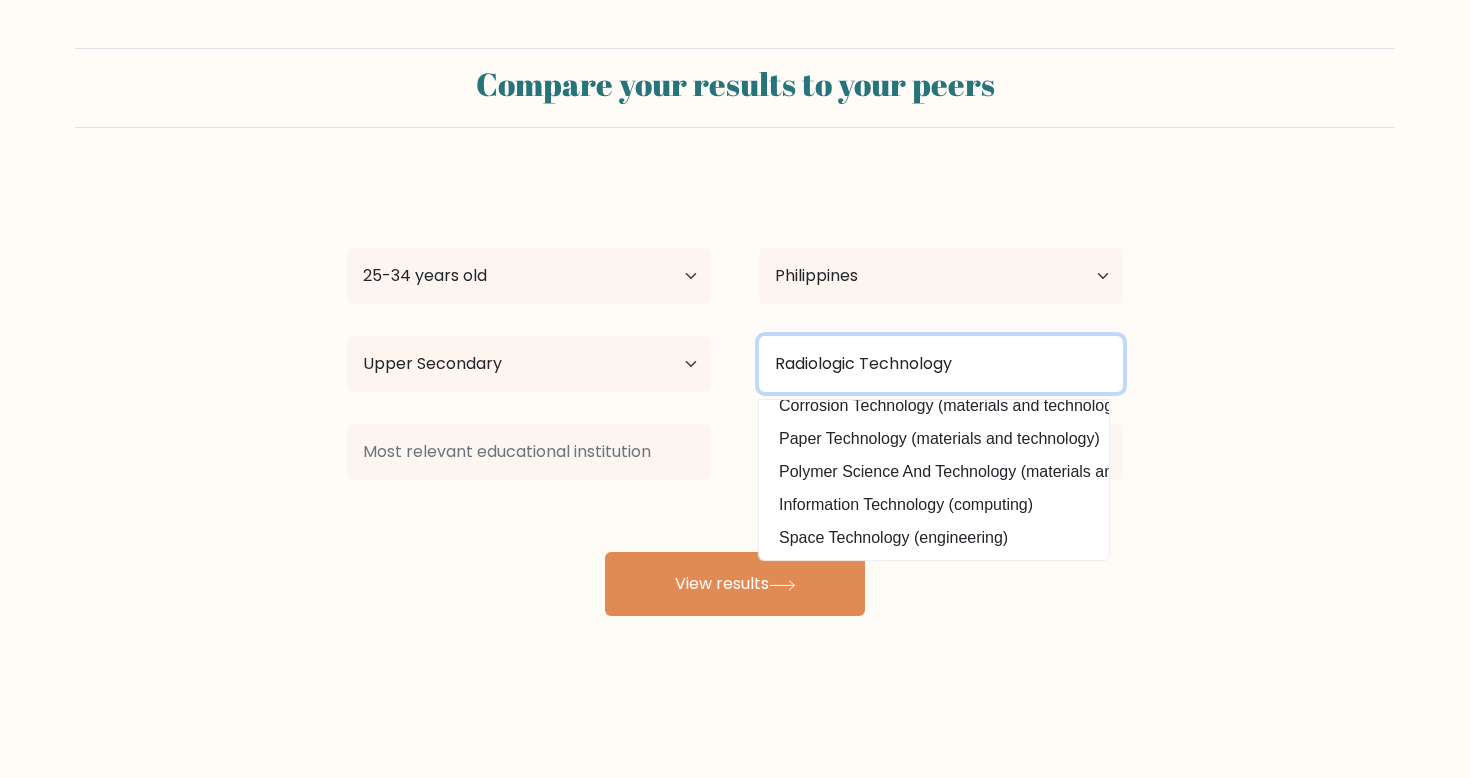 type on "Radiologic Technology" 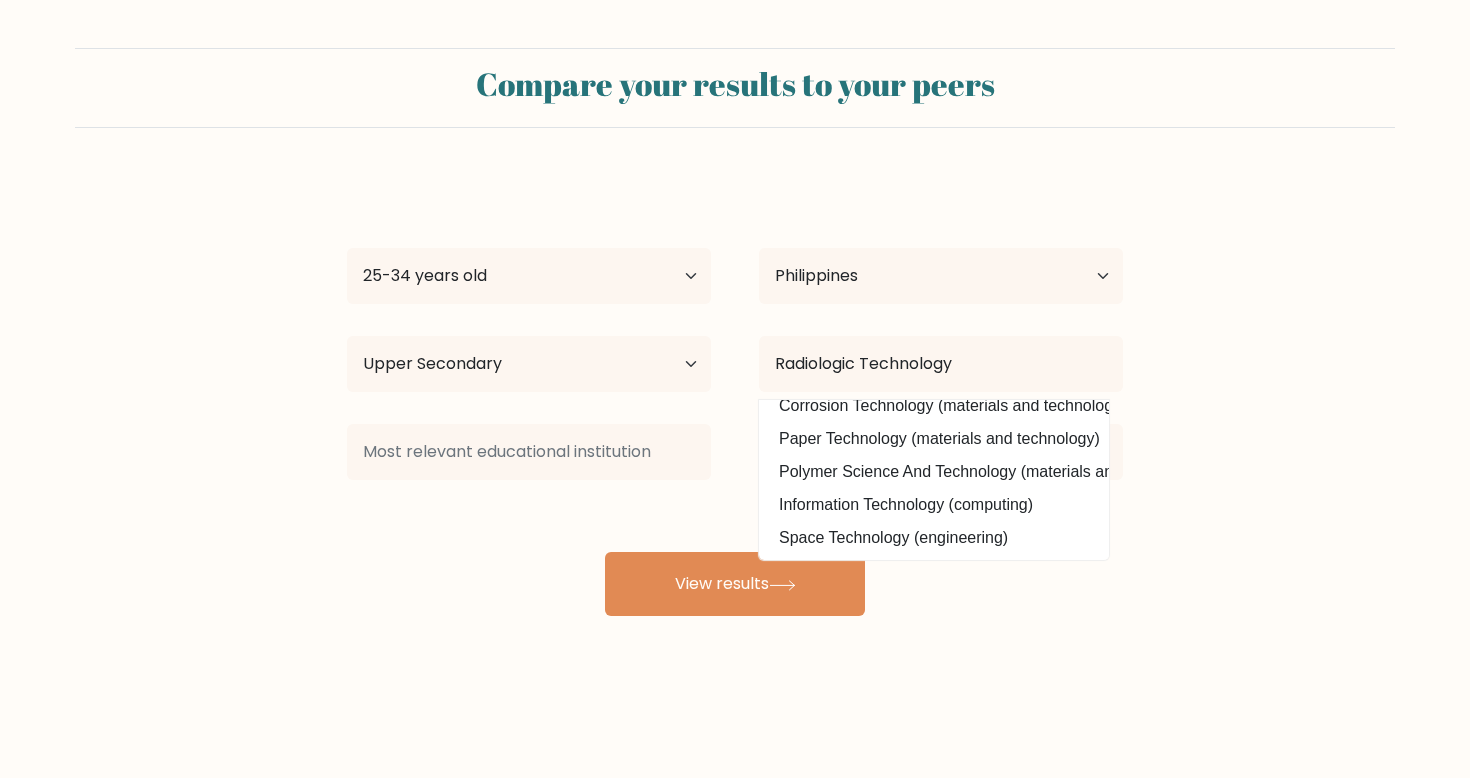 click on "Compare your results to your peers
[FIRST] [LAST]
Age
Under 18 years old
18-24 years old
25-34 years old
35-44 years old
45-54 years old
55-64 years old
65 years old and above
Country
Afghanistan
Albania
Algeria
American Samoa
Andorra
Angola
Anguilla
Antarctica
Antigua and Barbuda
Argentina
Armenia
Aruba
Australia" at bounding box center [735, 332] 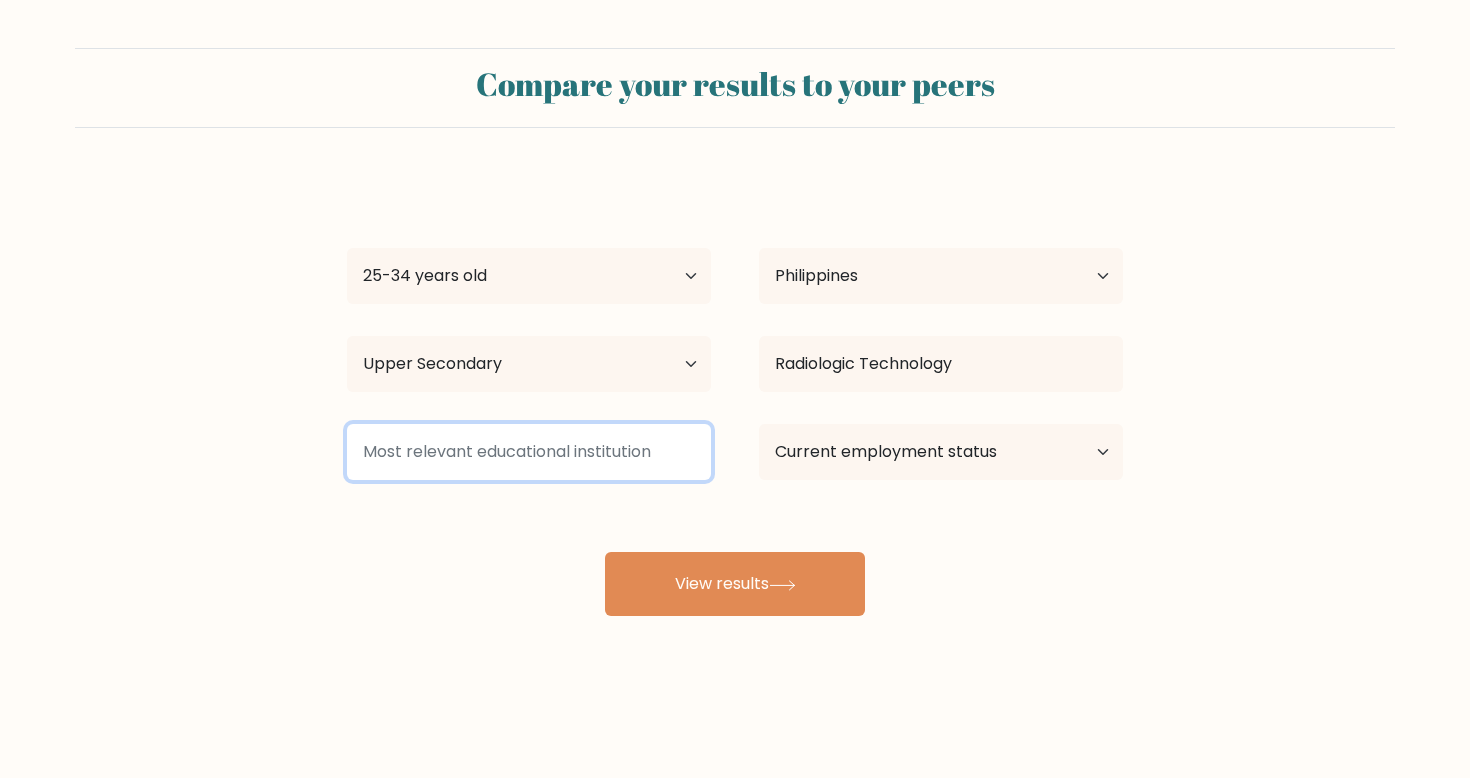 click at bounding box center [529, 452] 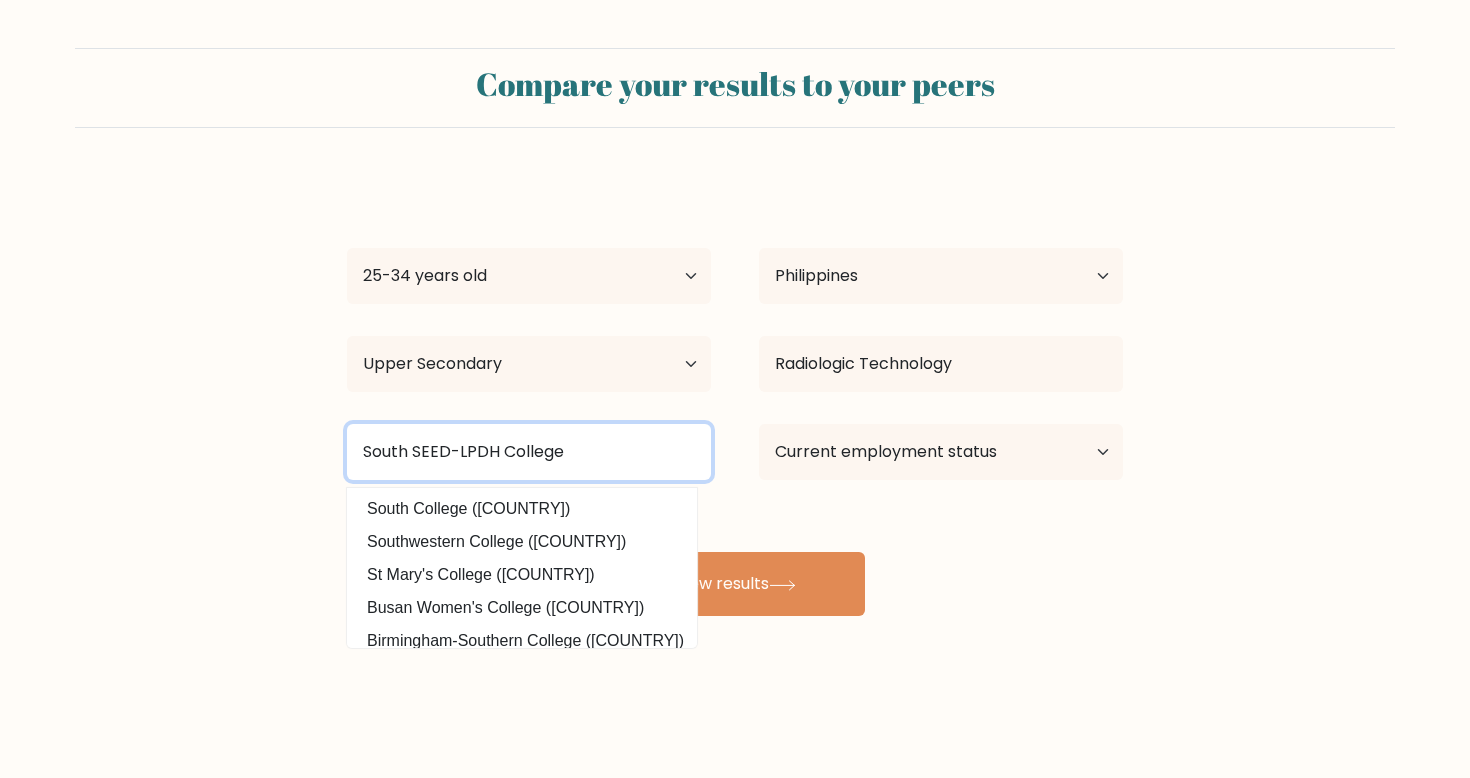 scroll, scrollTop: 195, scrollLeft: 0, axis: vertical 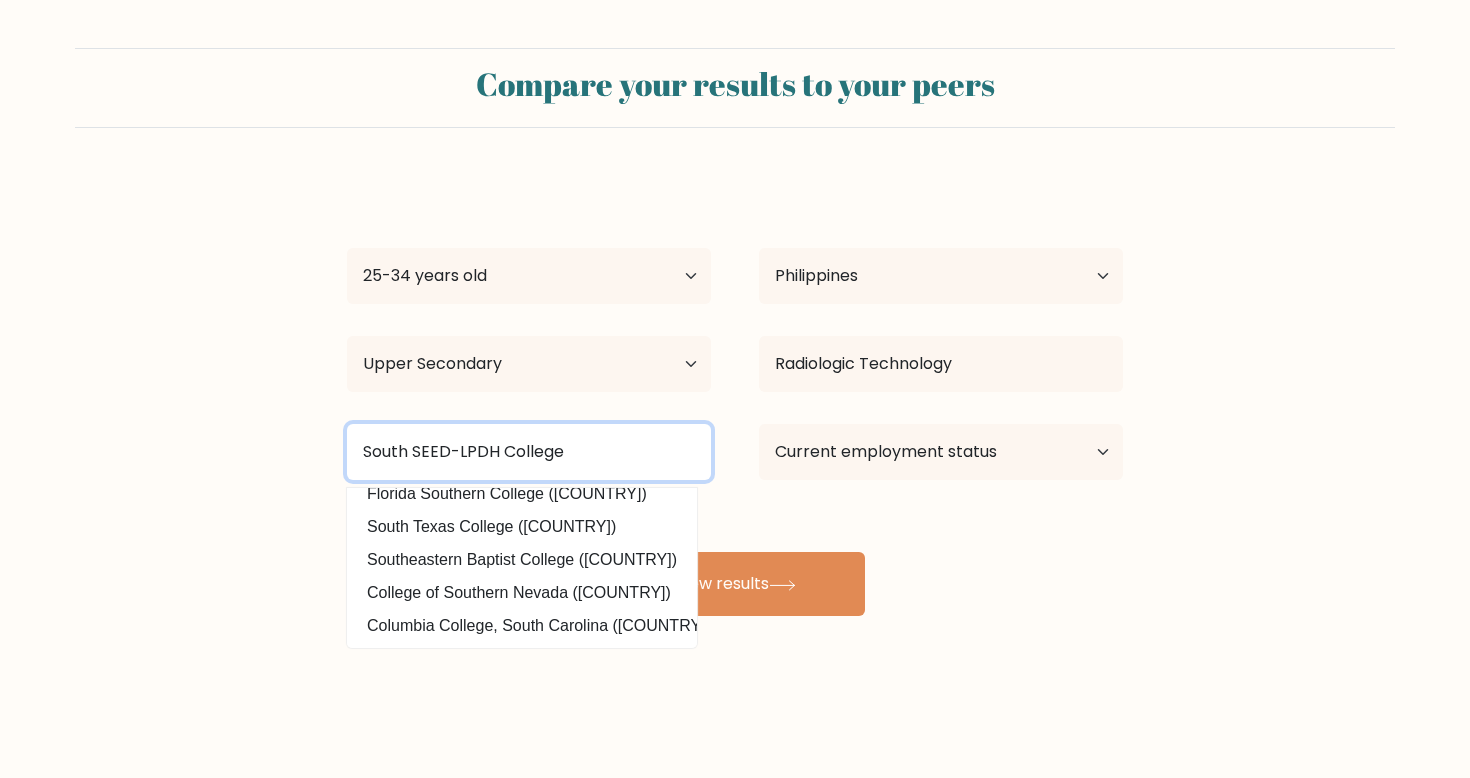 type on "South SEED-LPDH College" 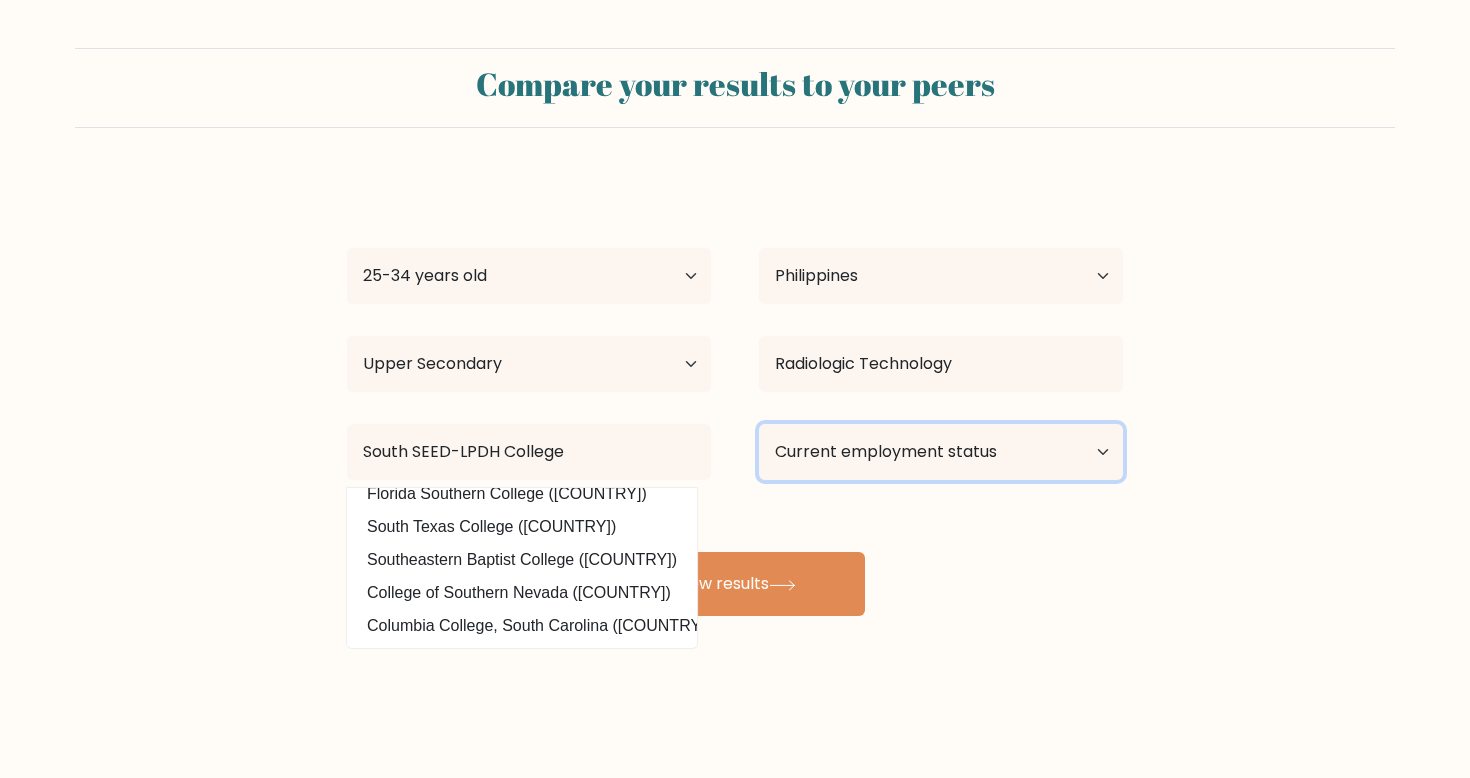 click on "Current employment status
Employed
Student
Retired
Other / prefer not to answer" at bounding box center (941, 452) 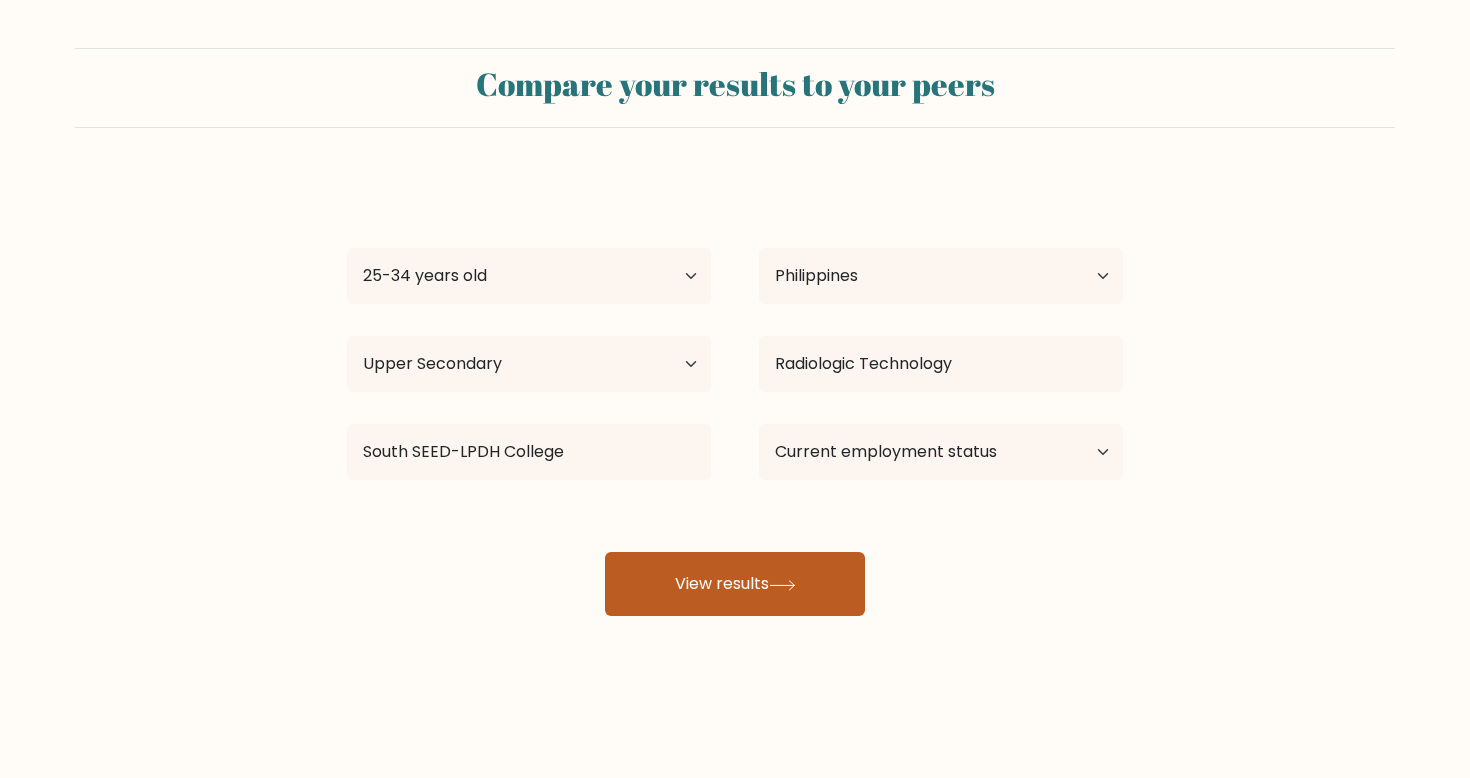 click on "View results" at bounding box center (735, 584) 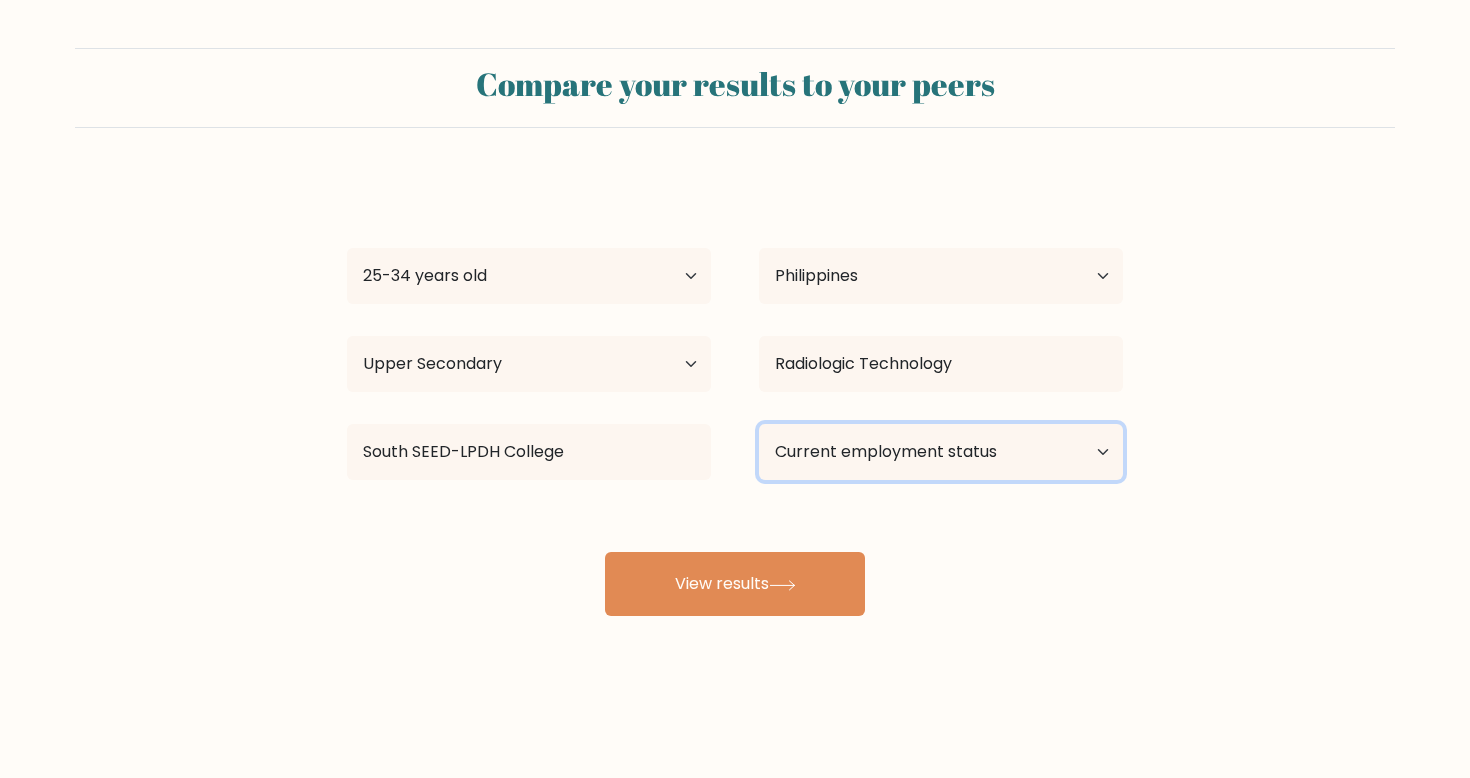 click on "Current employment status
Employed
Student
Retired
Other / prefer not to answer" at bounding box center [941, 452] 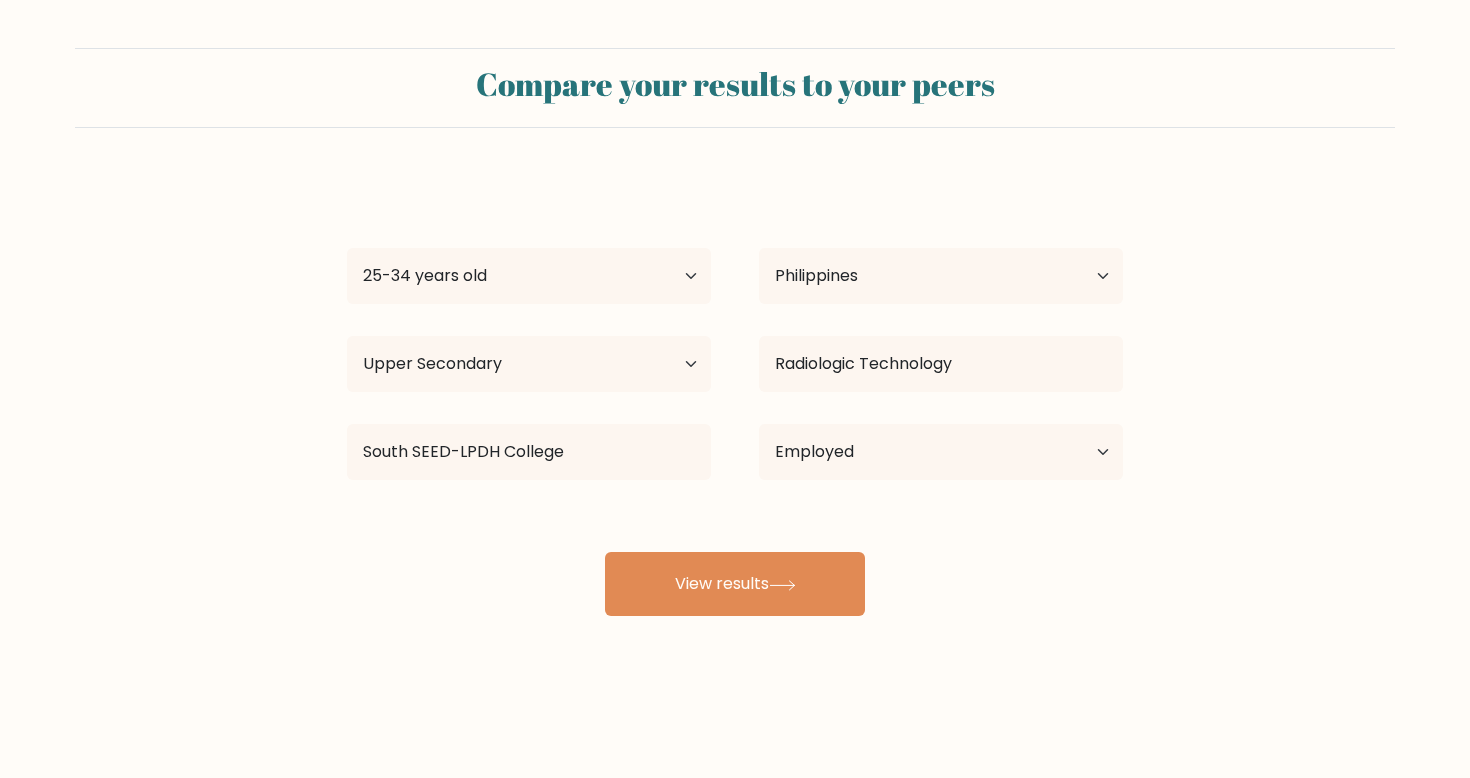 click on "Mia Janeeka
Rondilla
Age
Under 18 years old
18-24 years old
25-34 years old
35-44 years old
45-54 years old
55-64 years old
65 years old and above
Country
Afghanistan
Albania
Algeria
American Samoa
Andorra
Angola
Anguilla
Antarctica
Antigua and Barbuda
Argentina
Armenia
Aruba
Australia
Austria
Azerbaijan
Bahamas
Bahrain
Bangladesh
Barbados
Belarus
Belgium
Belize
Benin
Bermuda
Bhutan
Bolivia
Bonaire, Sint Eustatius and Saba
Bosnia and Herzegovina
Botswana
Bouvet Island
Brazil" at bounding box center (735, 396) 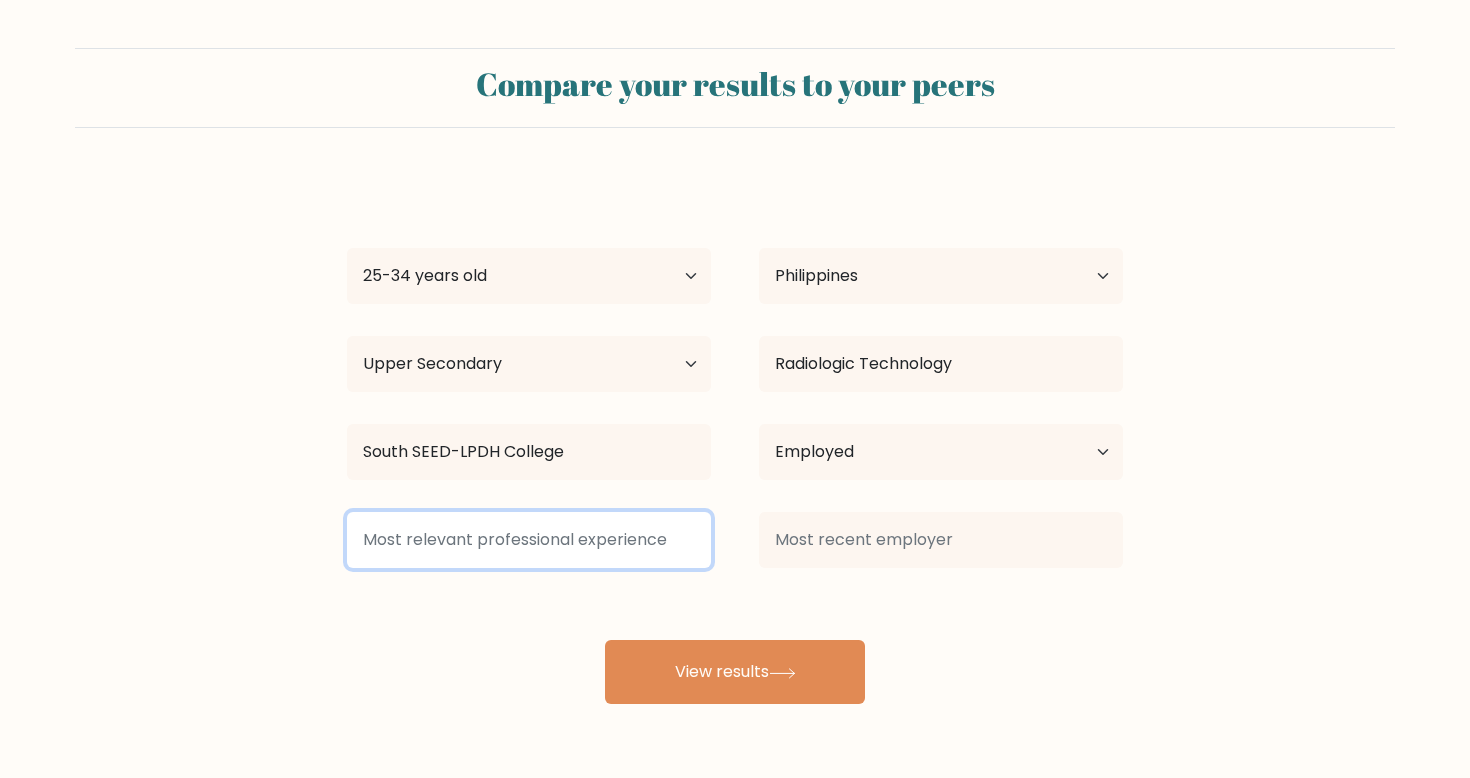 click at bounding box center [529, 540] 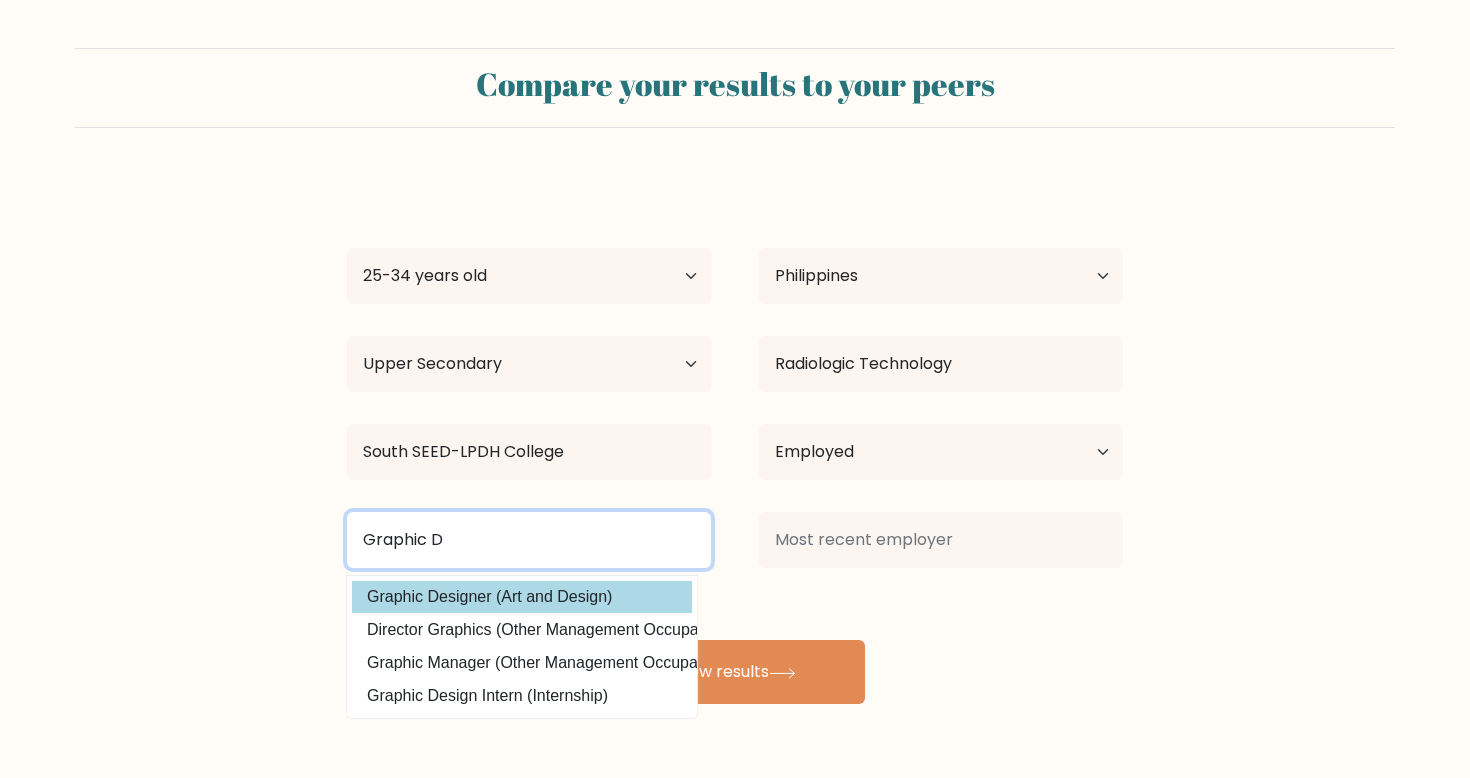 type on "Graphic D" 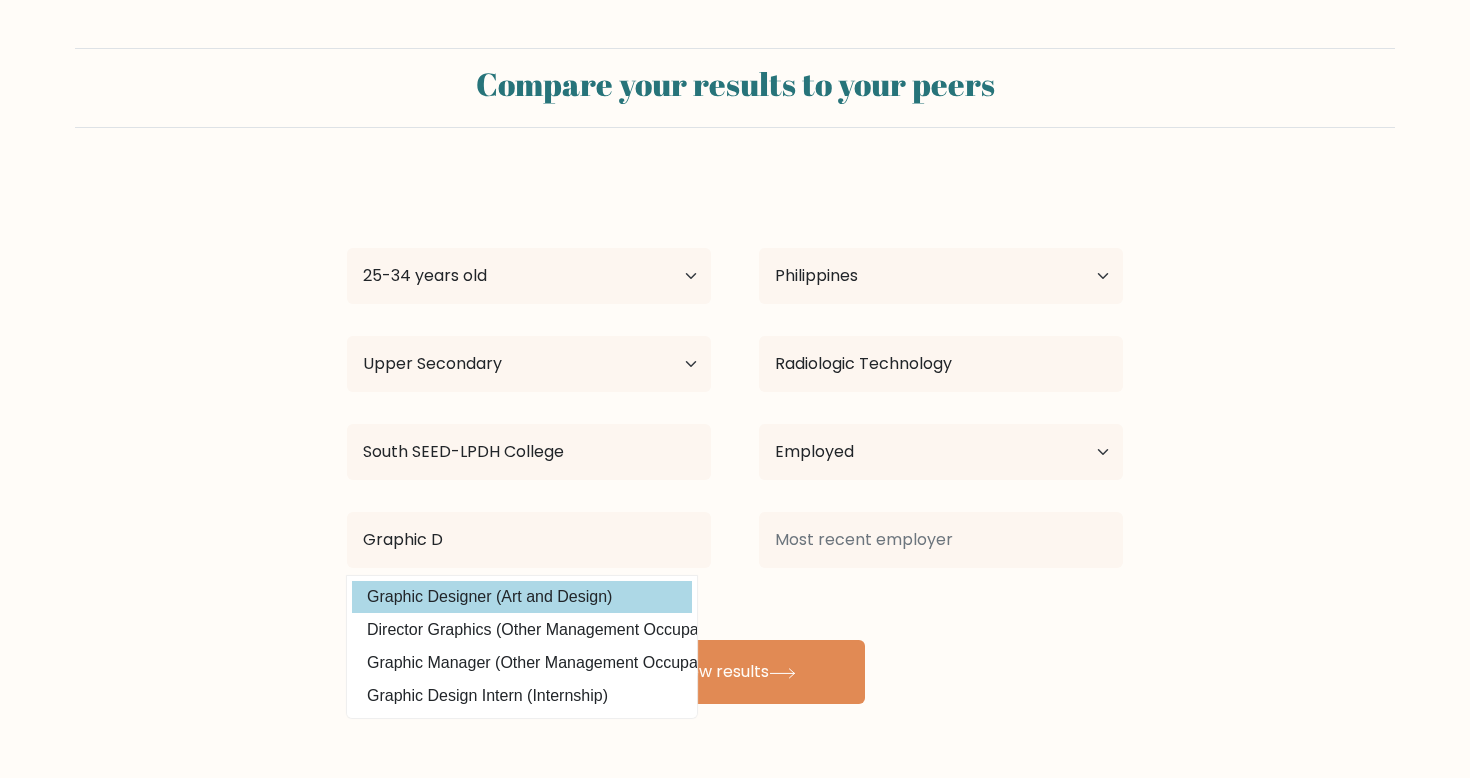 click on "Graphic Designer (Art and Design)" at bounding box center [522, 597] 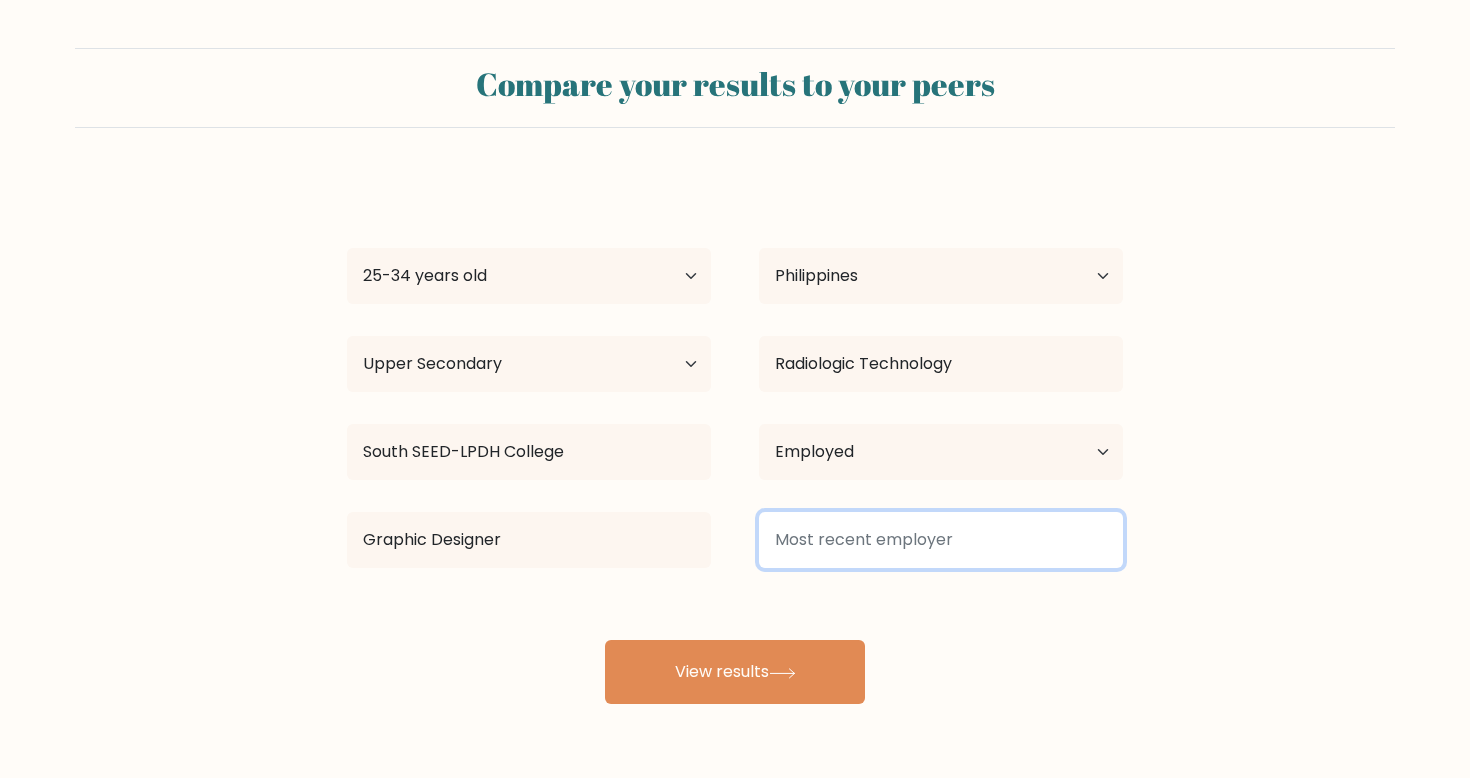click at bounding box center (941, 540) 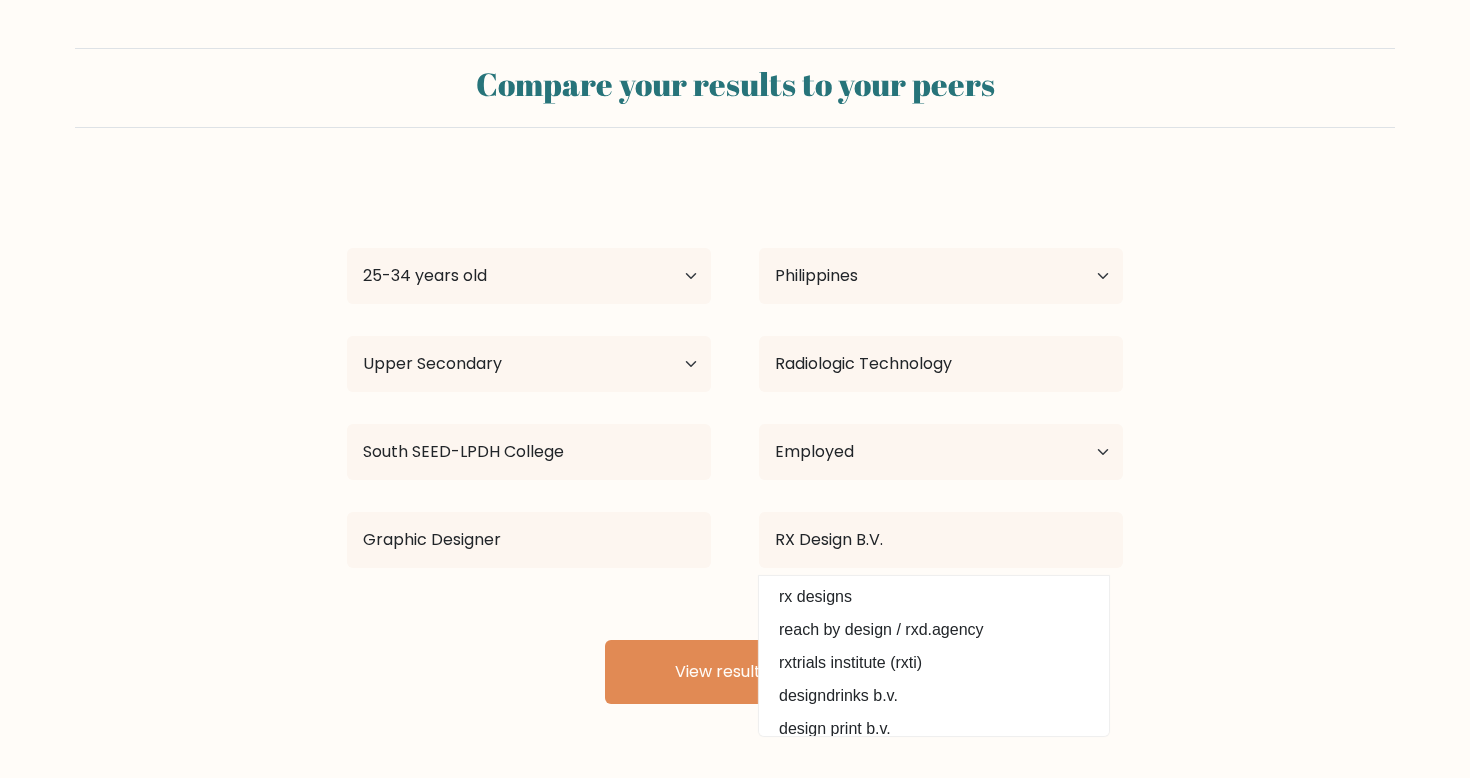 click on "Compare your results to your peers
Mia Janeeka
Rondilla
Age
Under 18 years old
18-24 years old
25-34 years old
35-44 years old
45-54 years old
55-64 years old
65 years old and above
Country
Afghanistan
Albania
Algeria
American Samoa
Andorra
Angola
Anguilla
Antarctica
Antigua and Barbuda
Argentina
Armenia
Aruba
Australia" at bounding box center (735, 376) 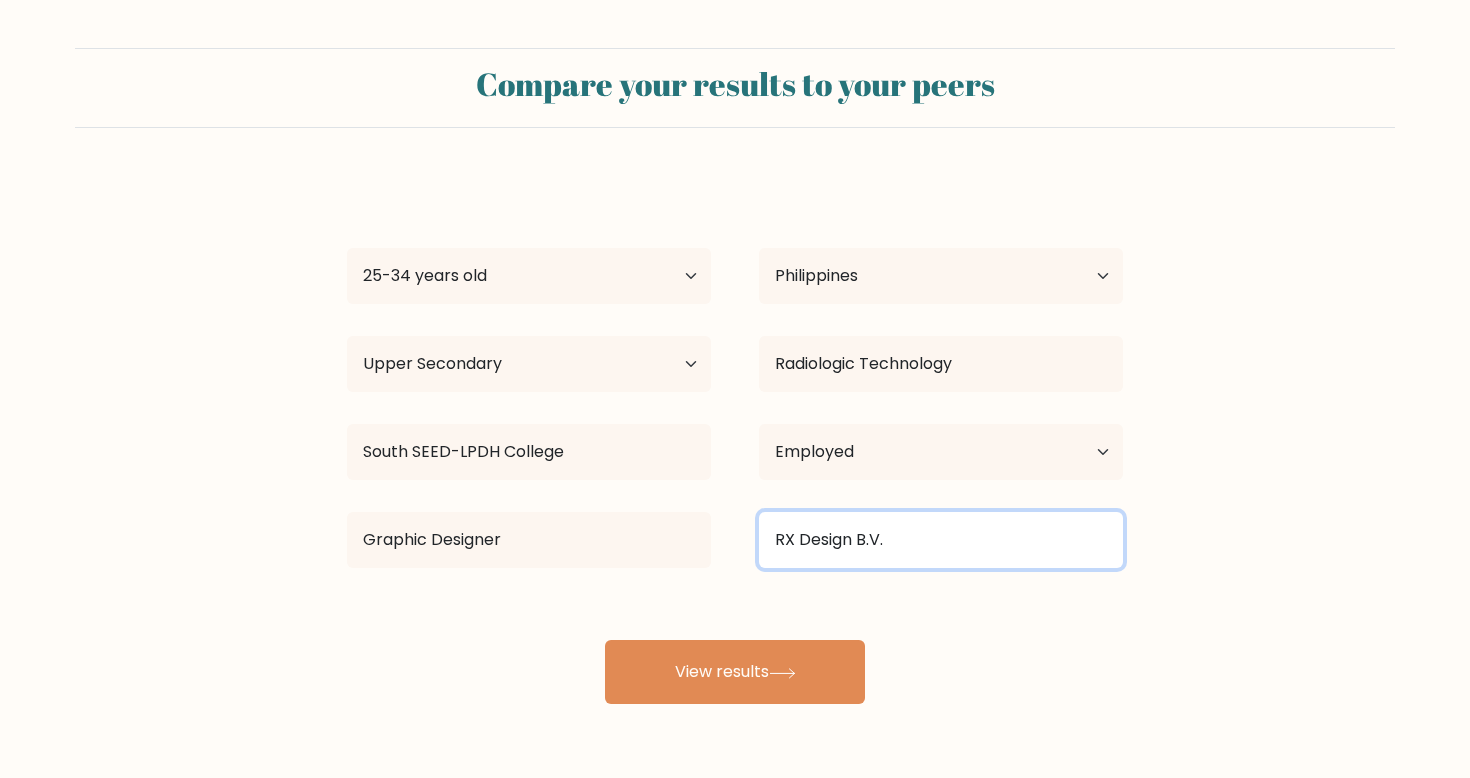 click on "RX Design B.V." at bounding box center (941, 540) 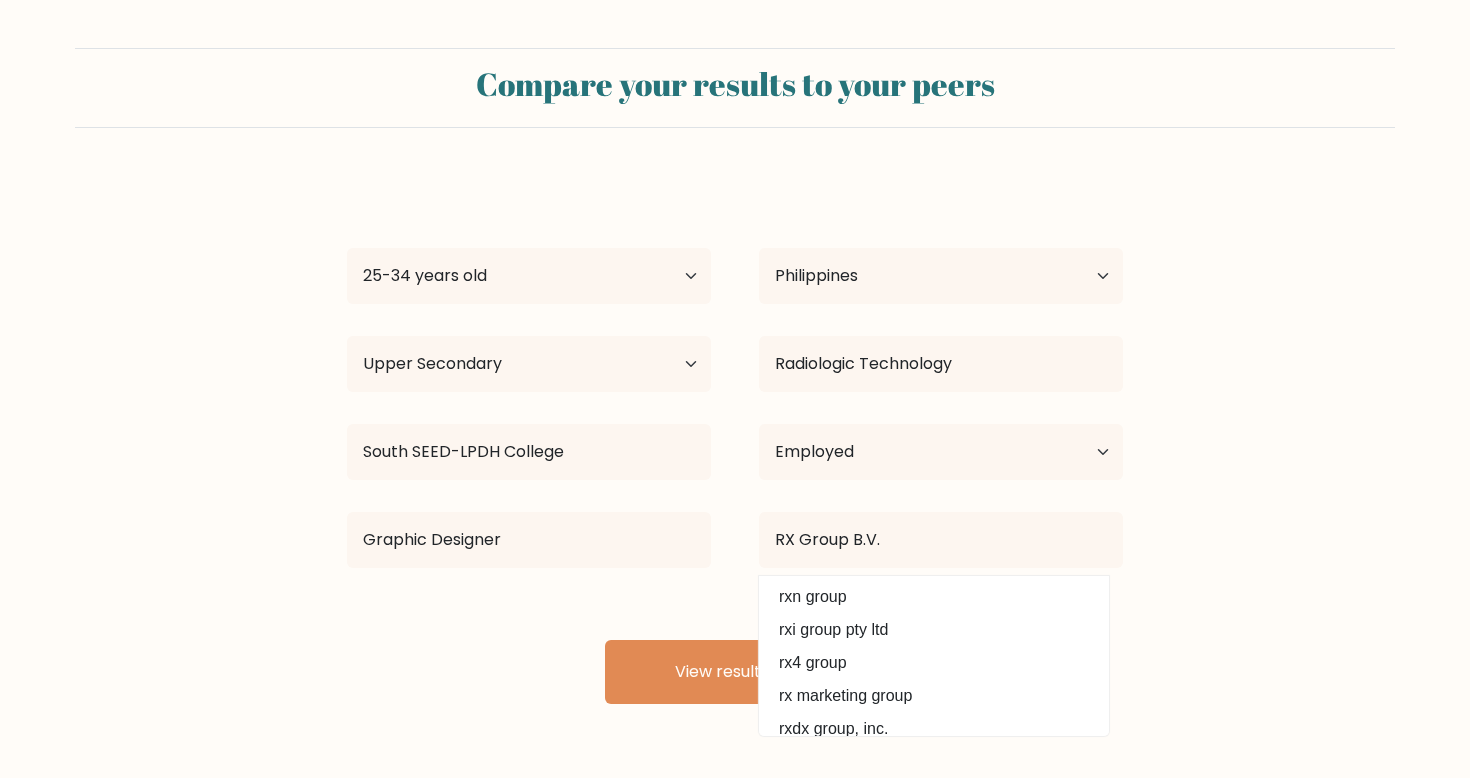 click on "Compare your results to your peers
Mia Janeeka
Rondilla
Age
Under 18 years old
18-24 years old
25-34 years old
35-44 years old
45-54 years old
55-64 years old
65 years old and above
Country
Afghanistan
Albania
Algeria
American Samoa
Andorra
Angola
Anguilla
Antarctica
Antigua and Barbuda
Argentina
Armenia
Aruba
Australia" at bounding box center (735, 376) 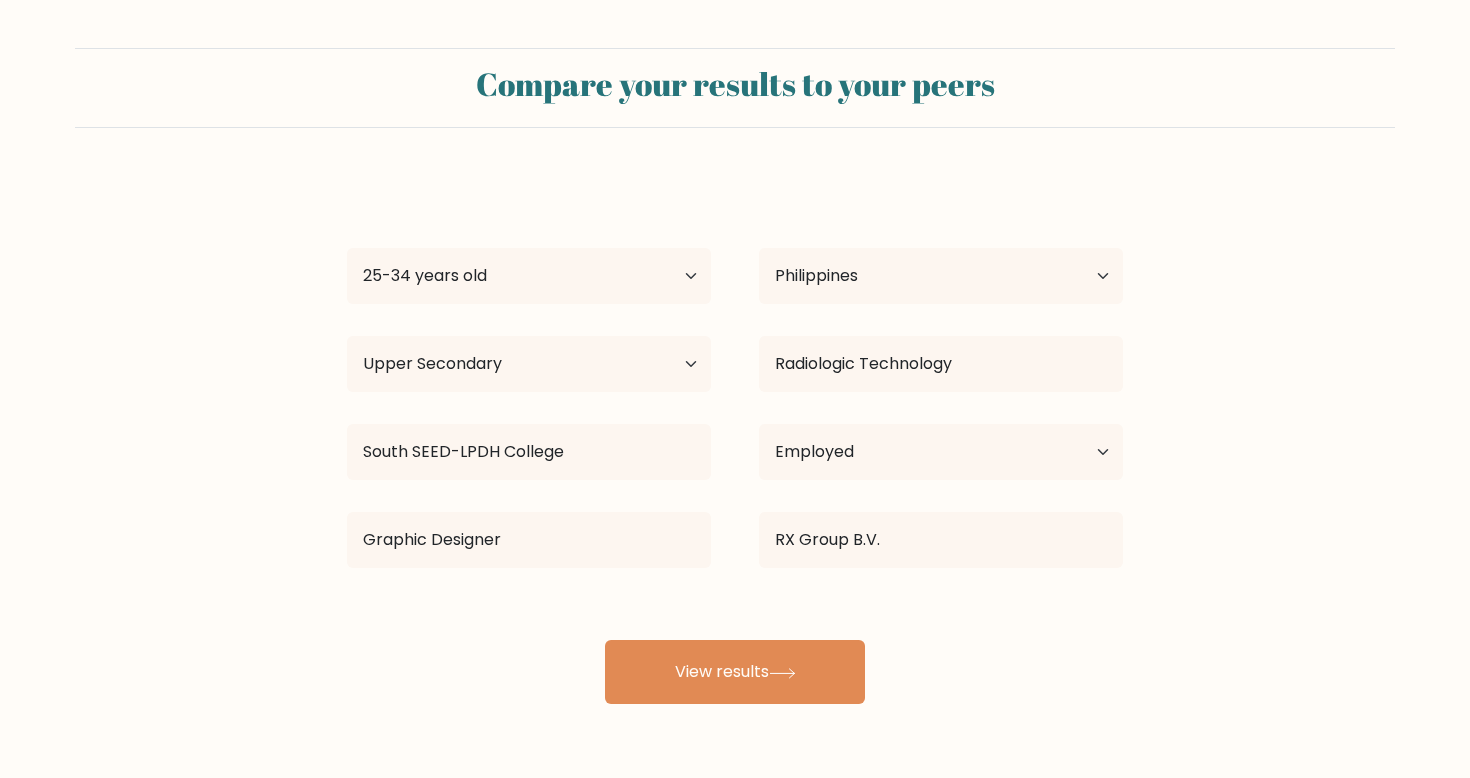 drag, startPoint x: 803, startPoint y: 655, endPoint x: 978, endPoint y: 532, distance: 213.90184 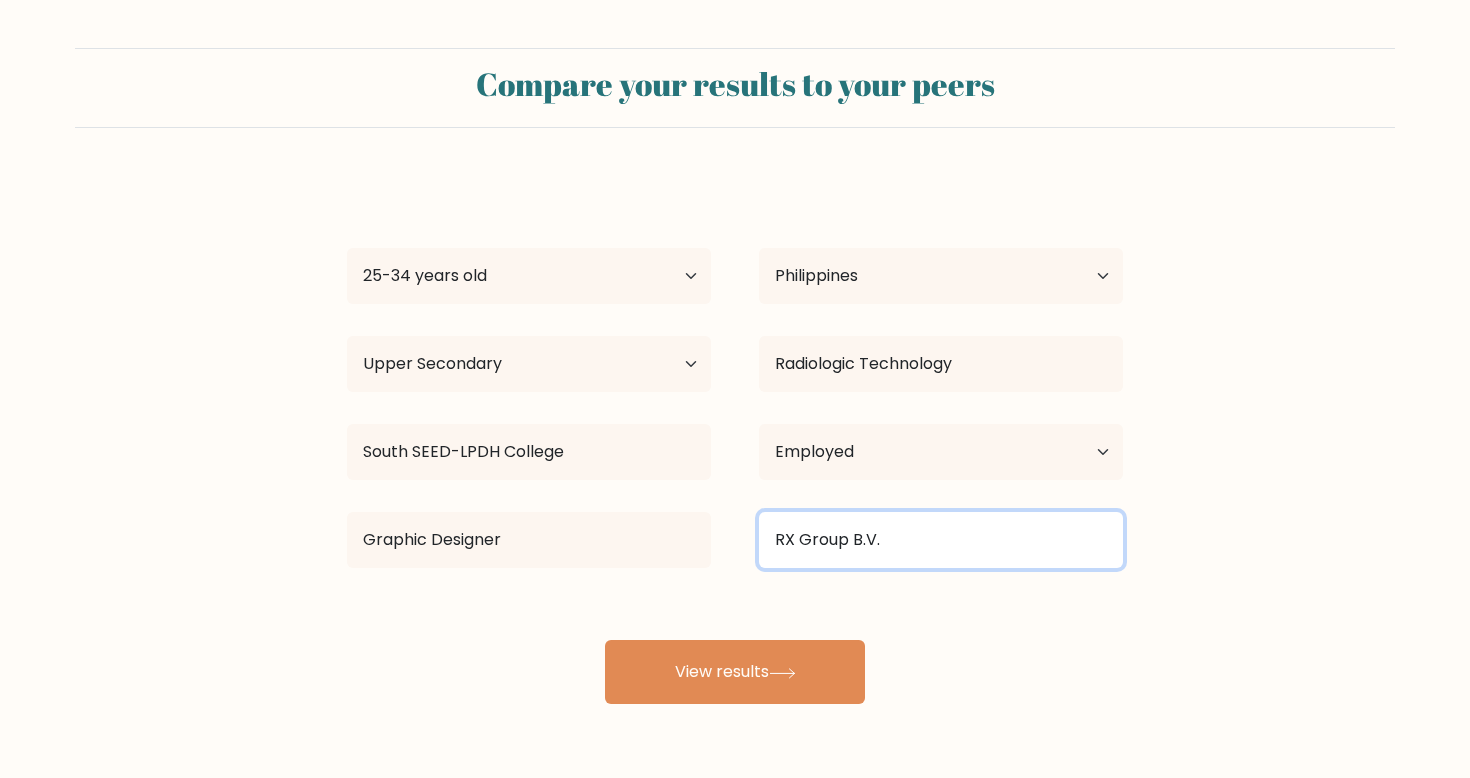 click on "RX Group B.V." at bounding box center (941, 540) 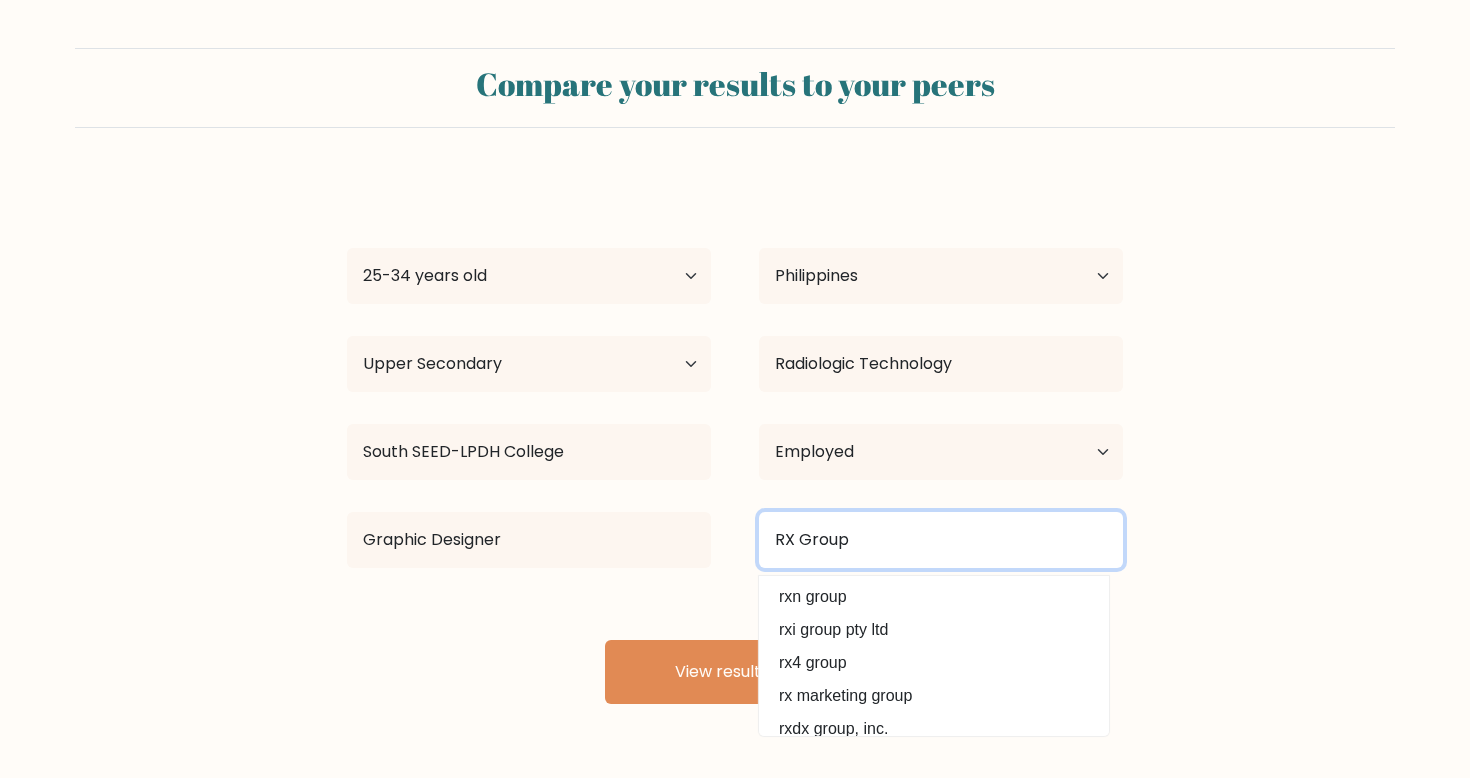 type on "RX Group" 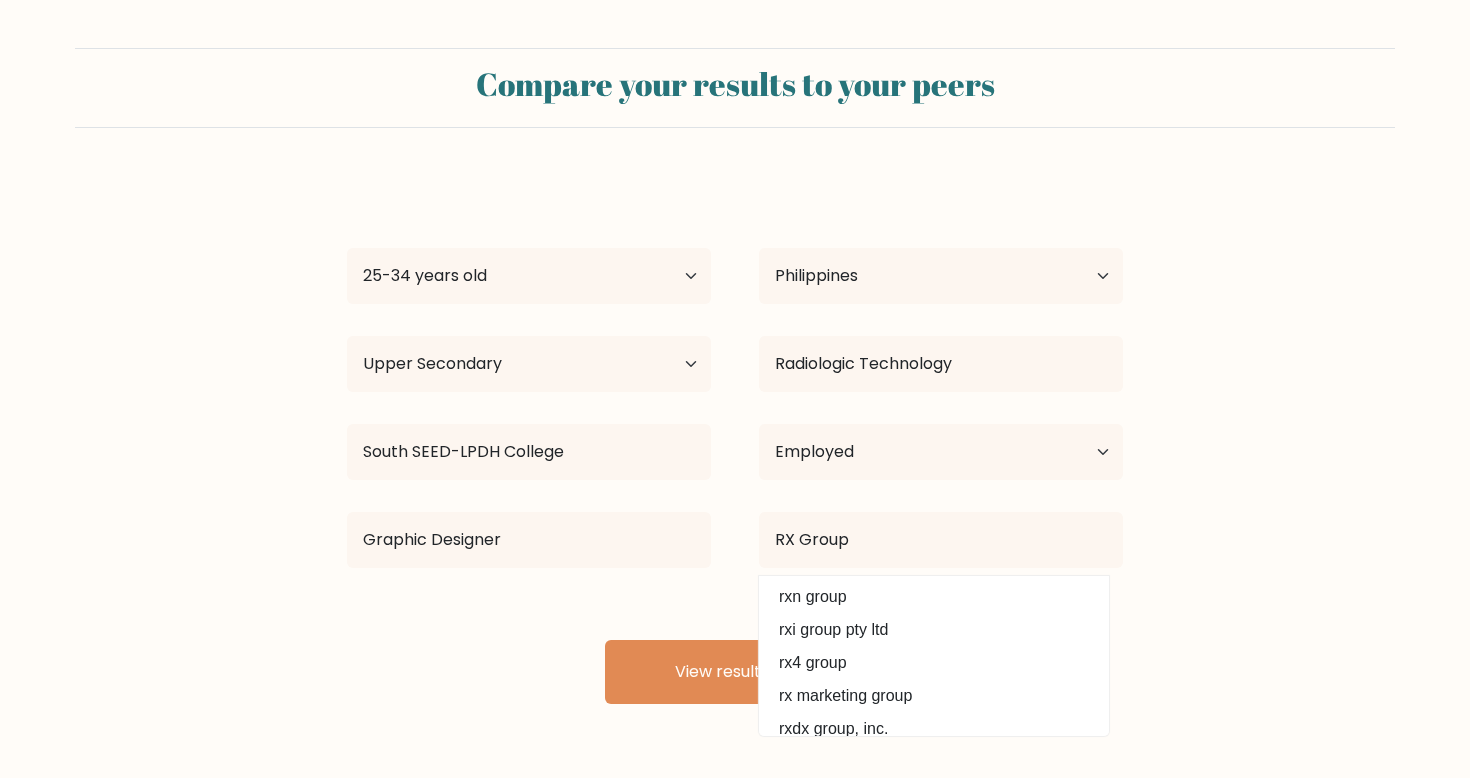 click on "Compare your results to your peers
Mia Janeeka
Rondilla
Age
Under 18 years old
18-24 years old
25-34 years old
35-44 years old
45-54 years old
55-64 years old
65 years old and above
Country
Afghanistan
Albania
Algeria
American Samoa
Andorra
Angola
Anguilla
Antarctica
Antigua and Barbuda
Argentina
Armenia
Aruba
Australia" at bounding box center [735, 376] 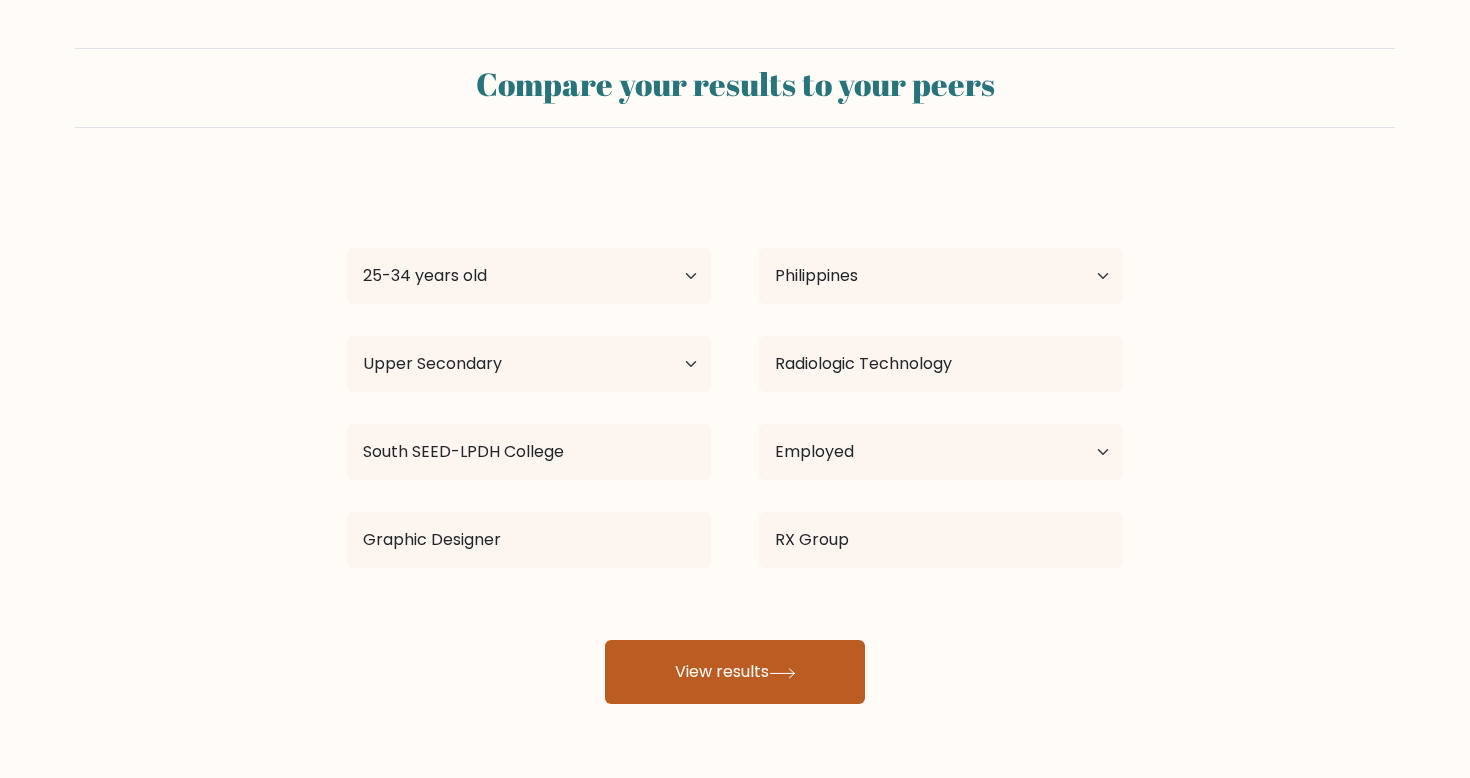 click on "View results" at bounding box center (735, 672) 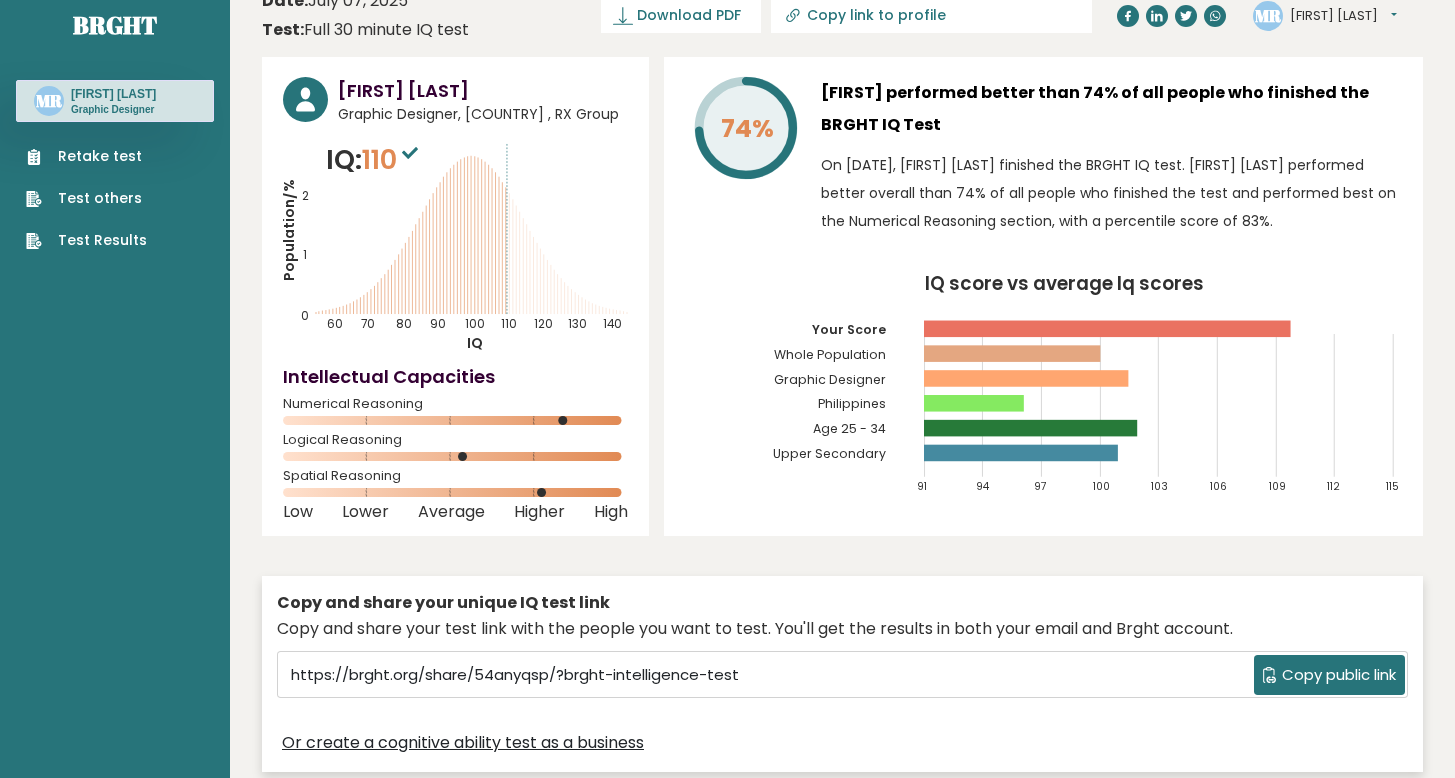 scroll, scrollTop: 0, scrollLeft: 0, axis: both 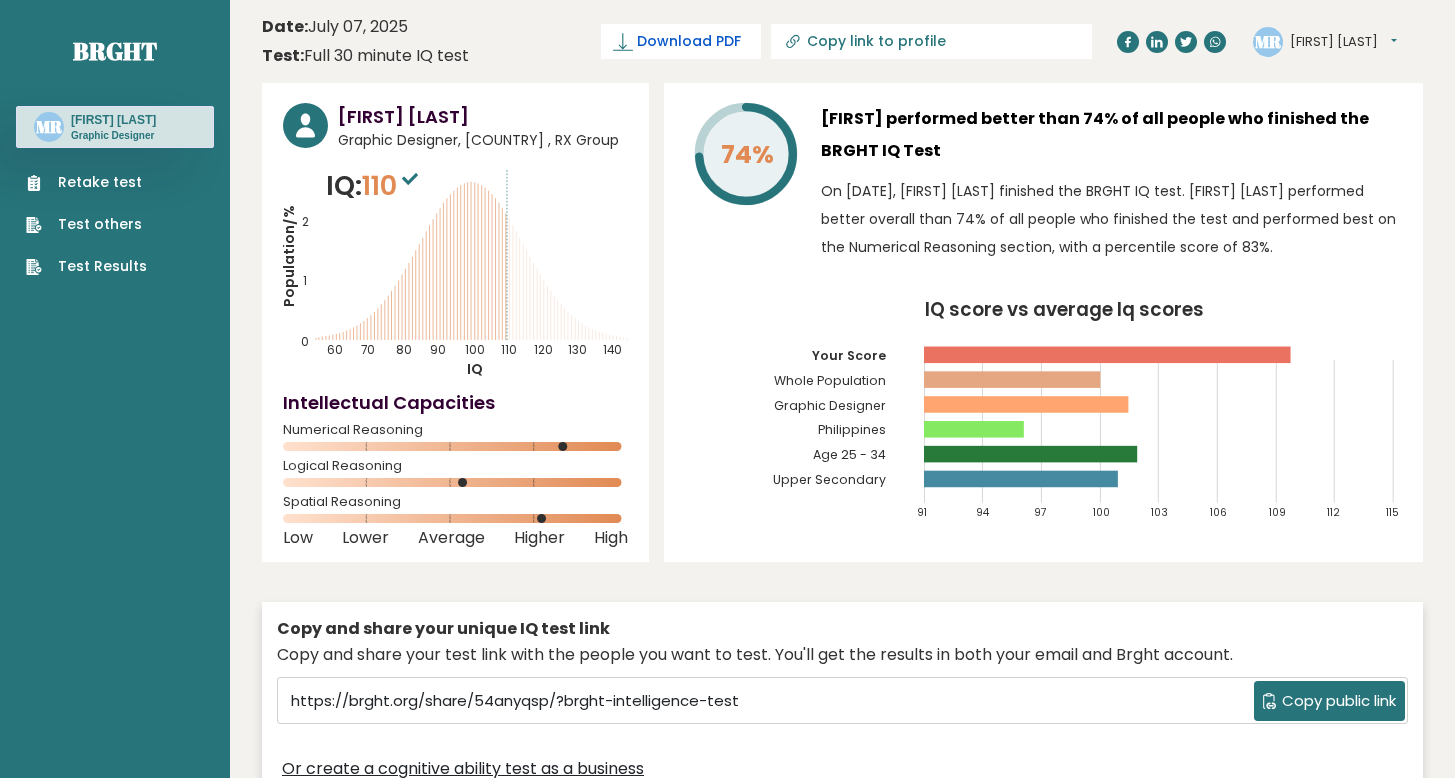 click on "Download PDF" at bounding box center [689, 41] 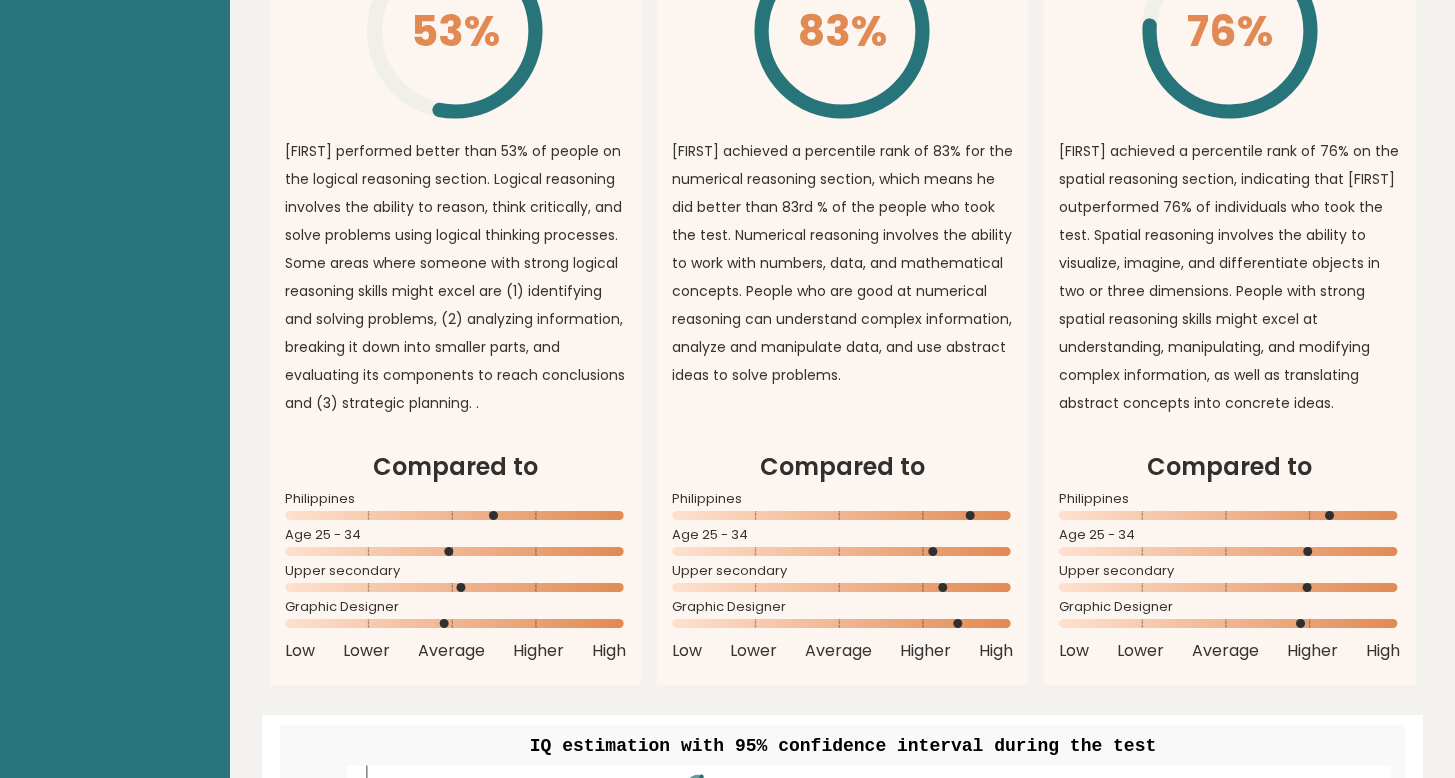 scroll, scrollTop: 1240, scrollLeft: 0, axis: vertical 